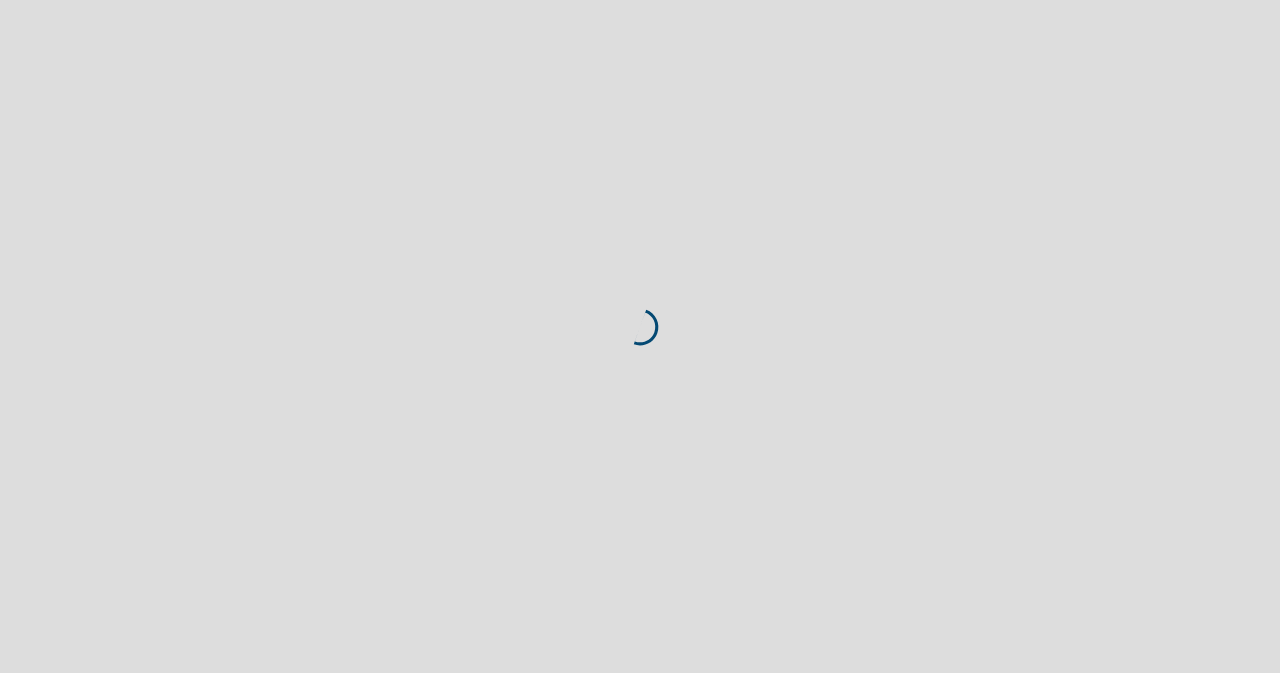 scroll, scrollTop: 0, scrollLeft: 0, axis: both 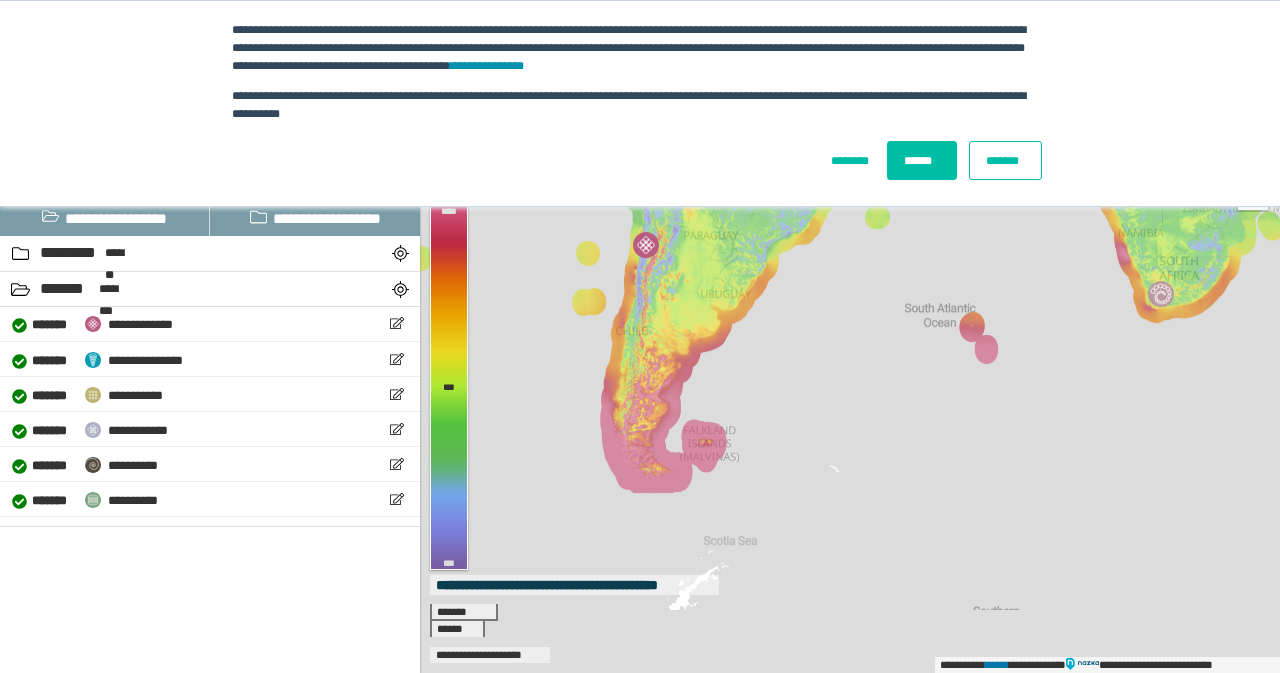 drag, startPoint x: 692, startPoint y: 535, endPoint x: 753, endPoint y: 343, distance: 201.4572 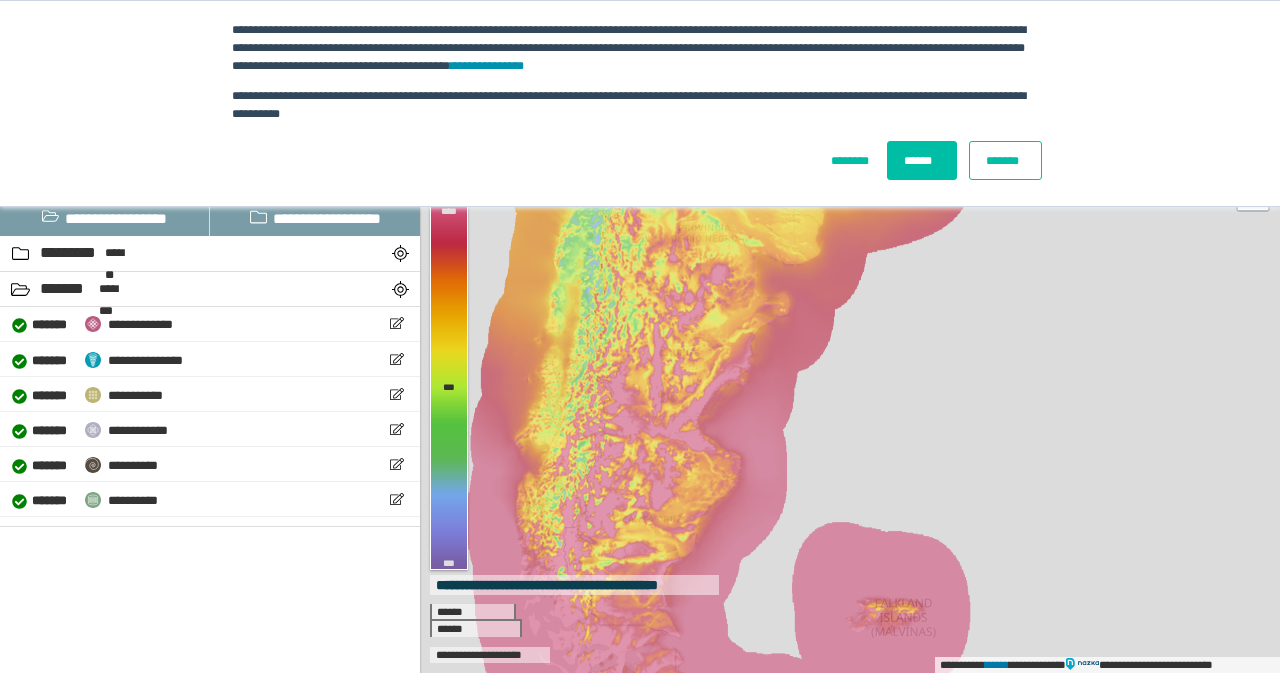 drag, startPoint x: 950, startPoint y: 321, endPoint x: 922, endPoint y: 479, distance: 160.46184 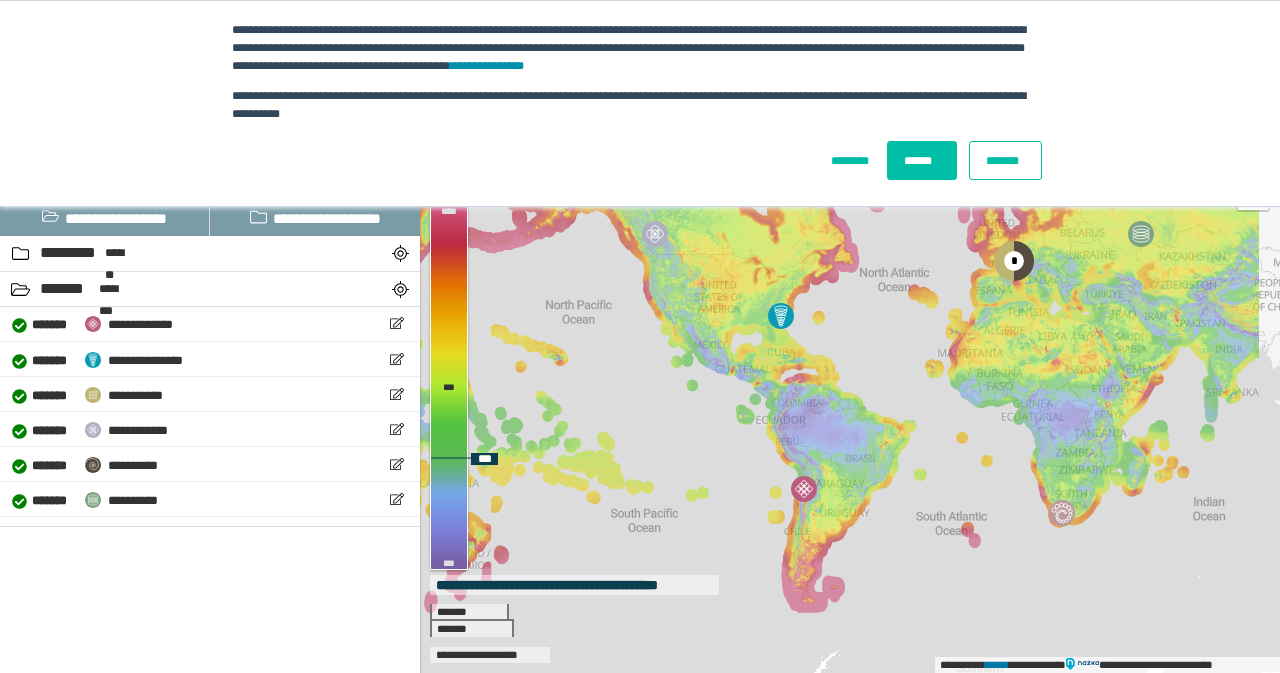 drag, startPoint x: 1068, startPoint y: 367, endPoint x: 817, endPoint y: 459, distance: 267.32938 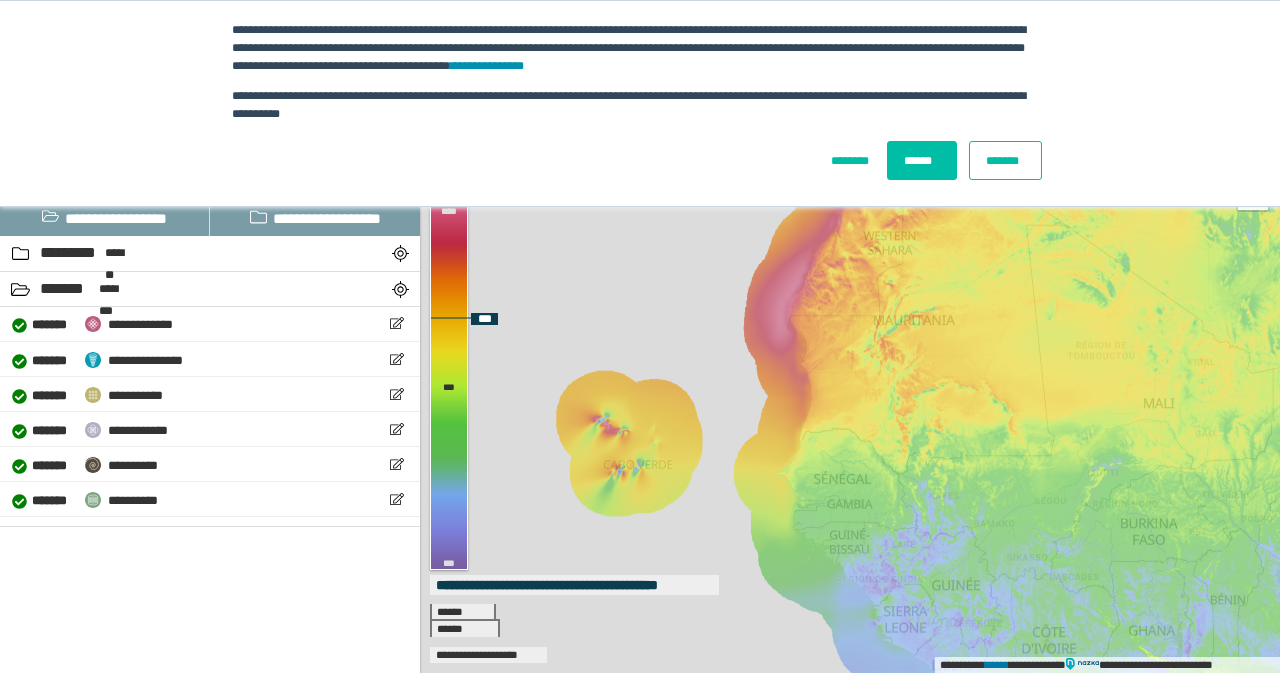 drag, startPoint x: 803, startPoint y: 457, endPoint x: 851, endPoint y: 316, distance: 148.9463 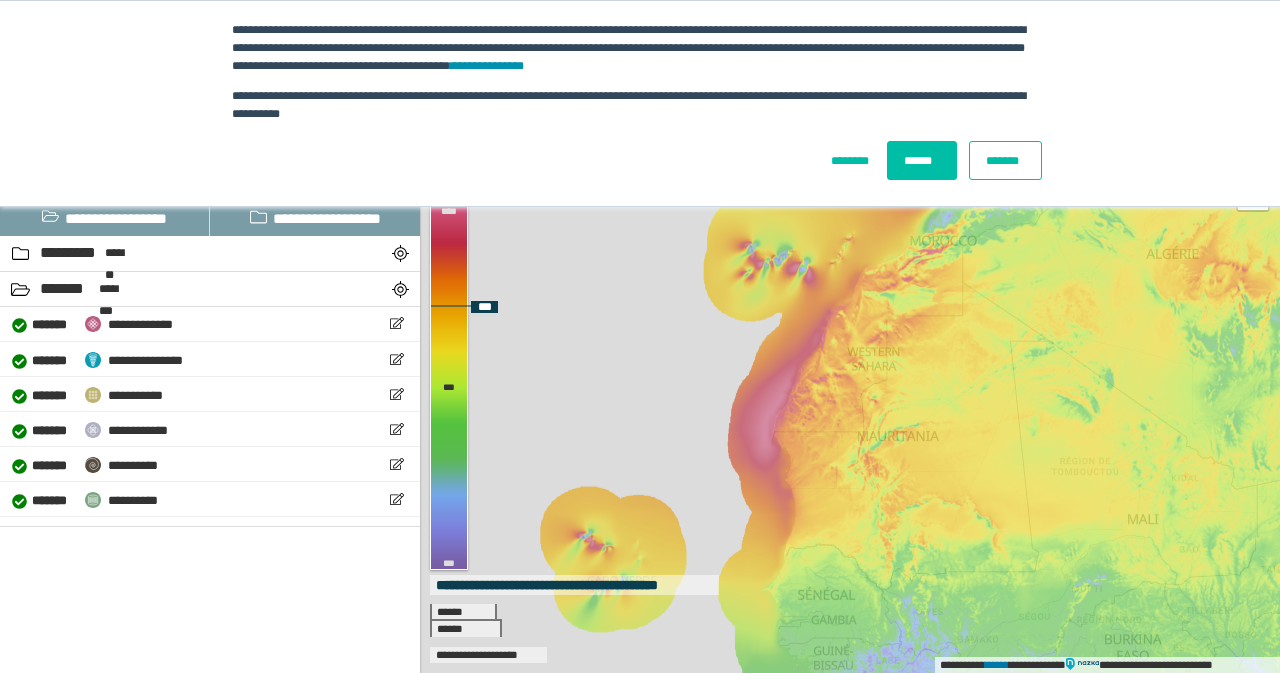 drag, startPoint x: 850, startPoint y: 317, endPoint x: 789, endPoint y: 504, distance: 196.69774 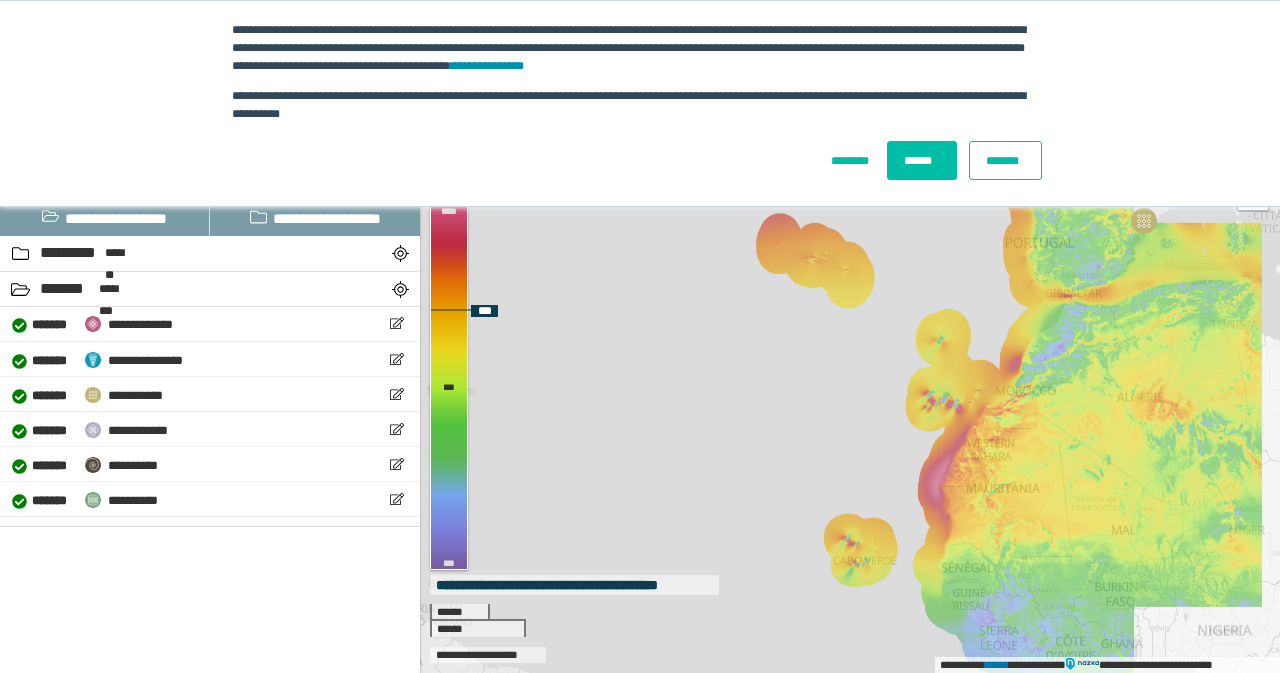 drag, startPoint x: 971, startPoint y: 534, endPoint x: 959, endPoint y: 449, distance: 85.84288 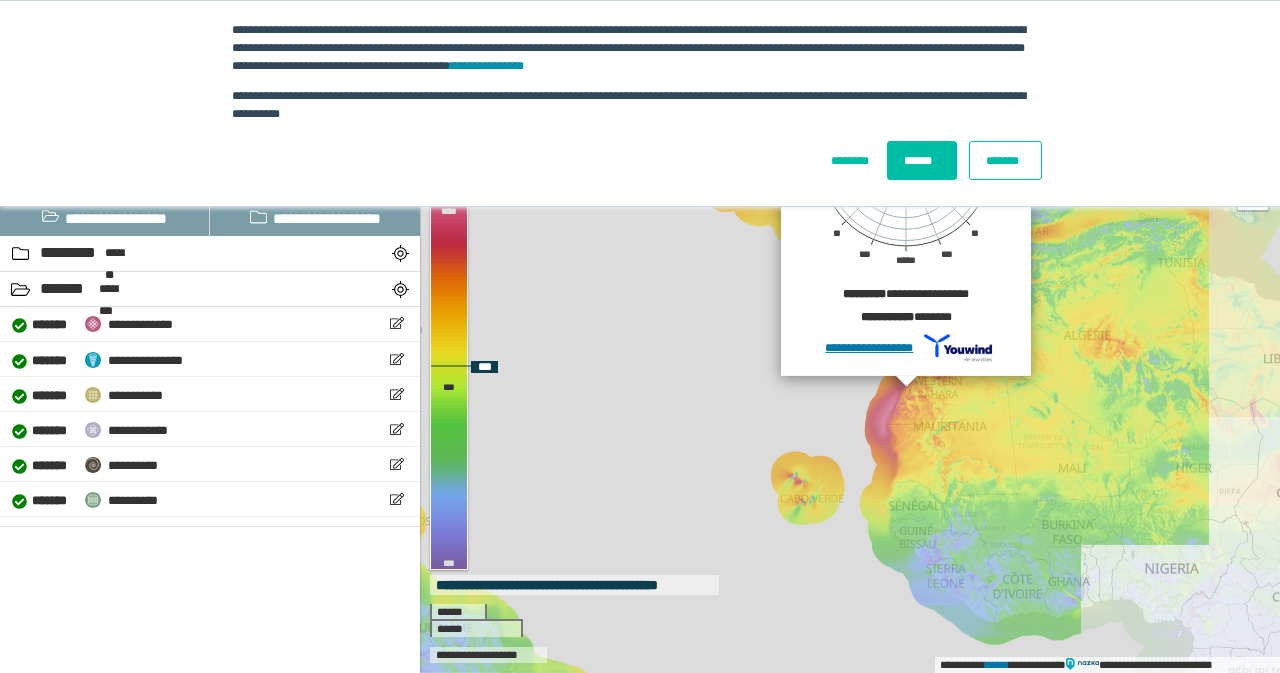 drag, startPoint x: 982, startPoint y: 451, endPoint x: 916, endPoint y: 385, distance: 93.3381 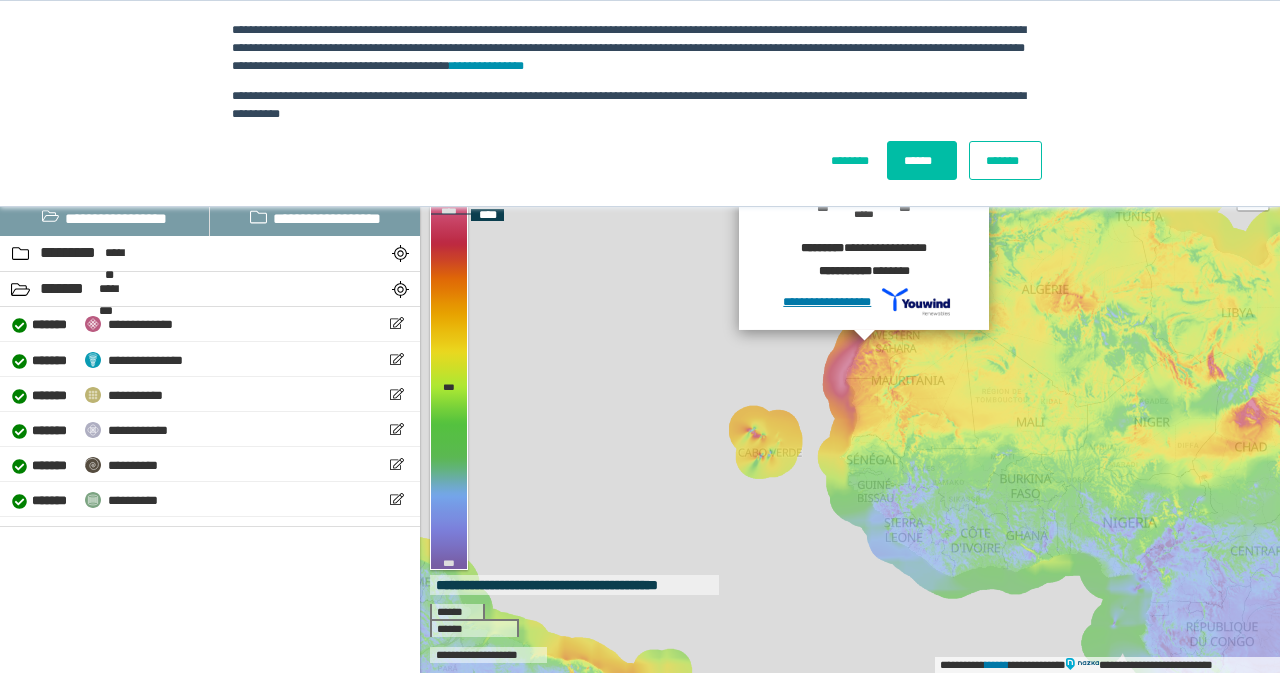 click on "**********" at bounding box center (850, 361) 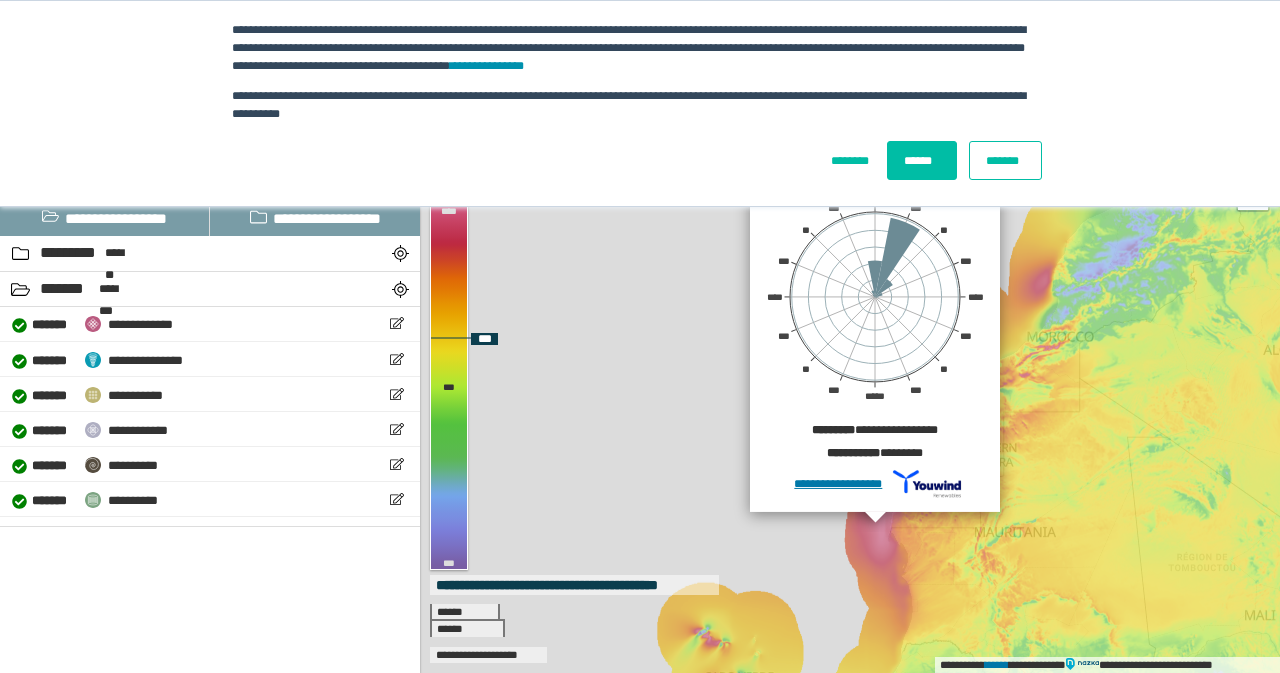 drag, startPoint x: 811, startPoint y: 492, endPoint x: 955, endPoint y: 565, distance: 161.44658 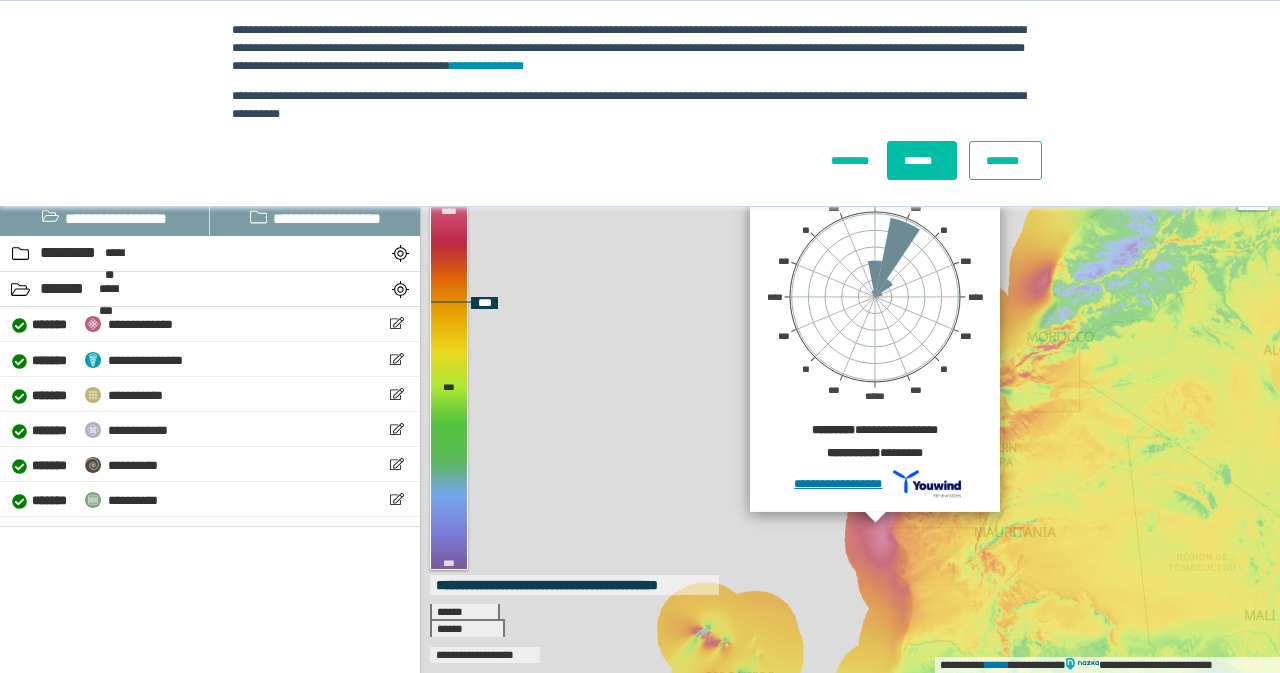 click at bounding box center [926, 483] 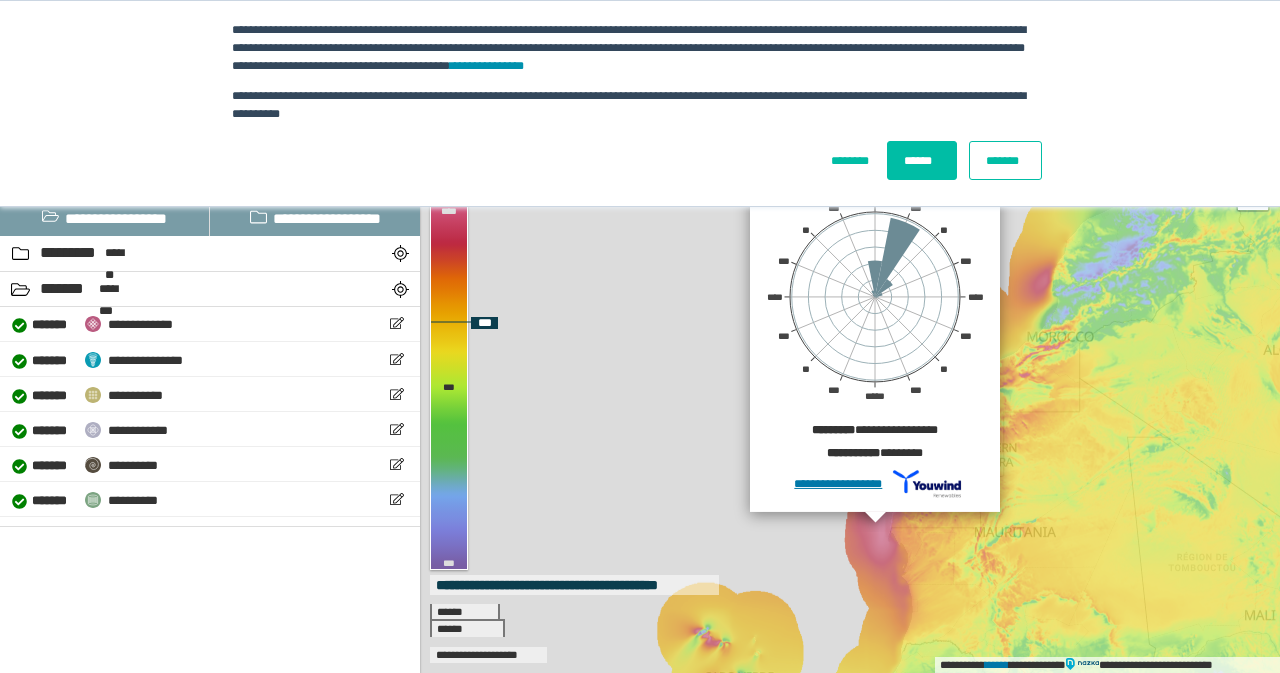 click at bounding box center (926, 483) 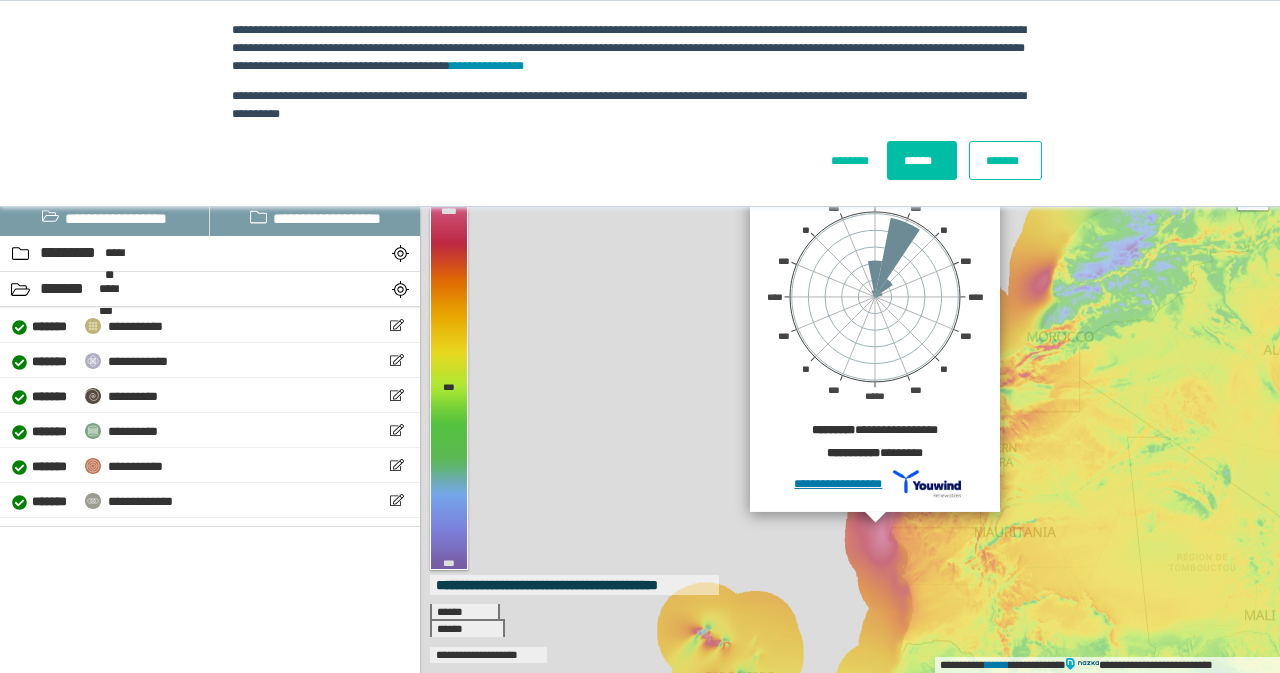 scroll, scrollTop: 96, scrollLeft: 0, axis: vertical 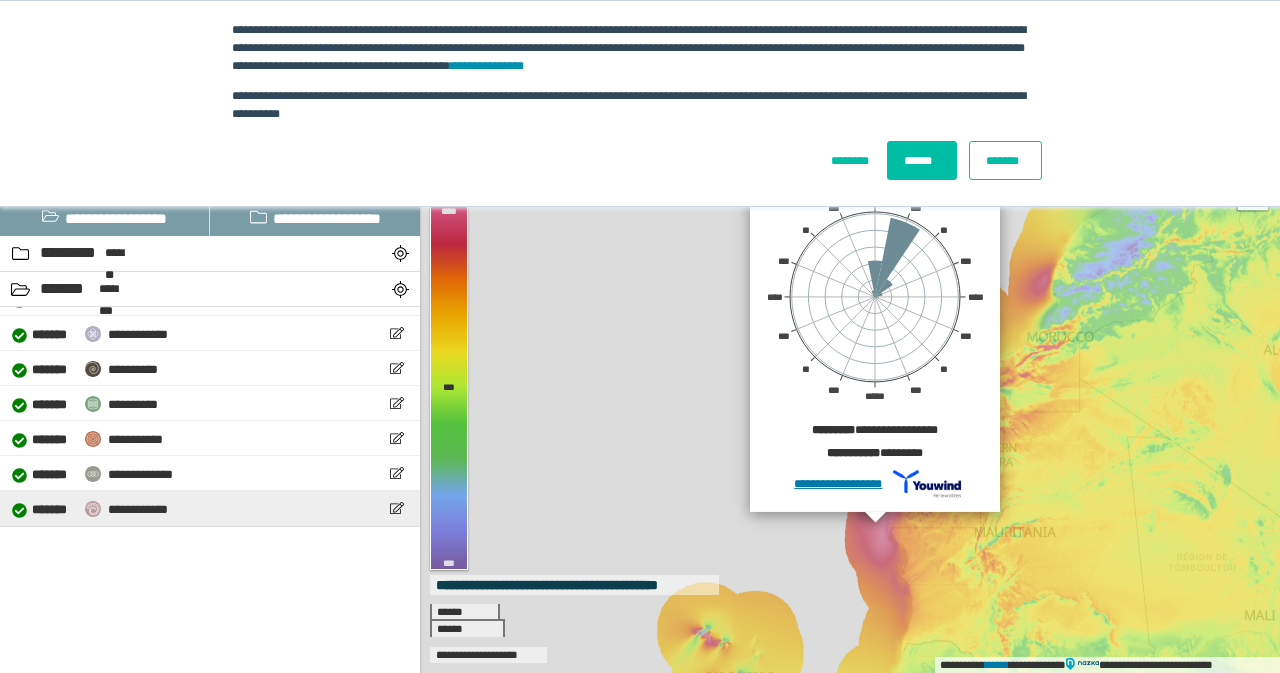 click on "**********" at bounding box center [138, 509] 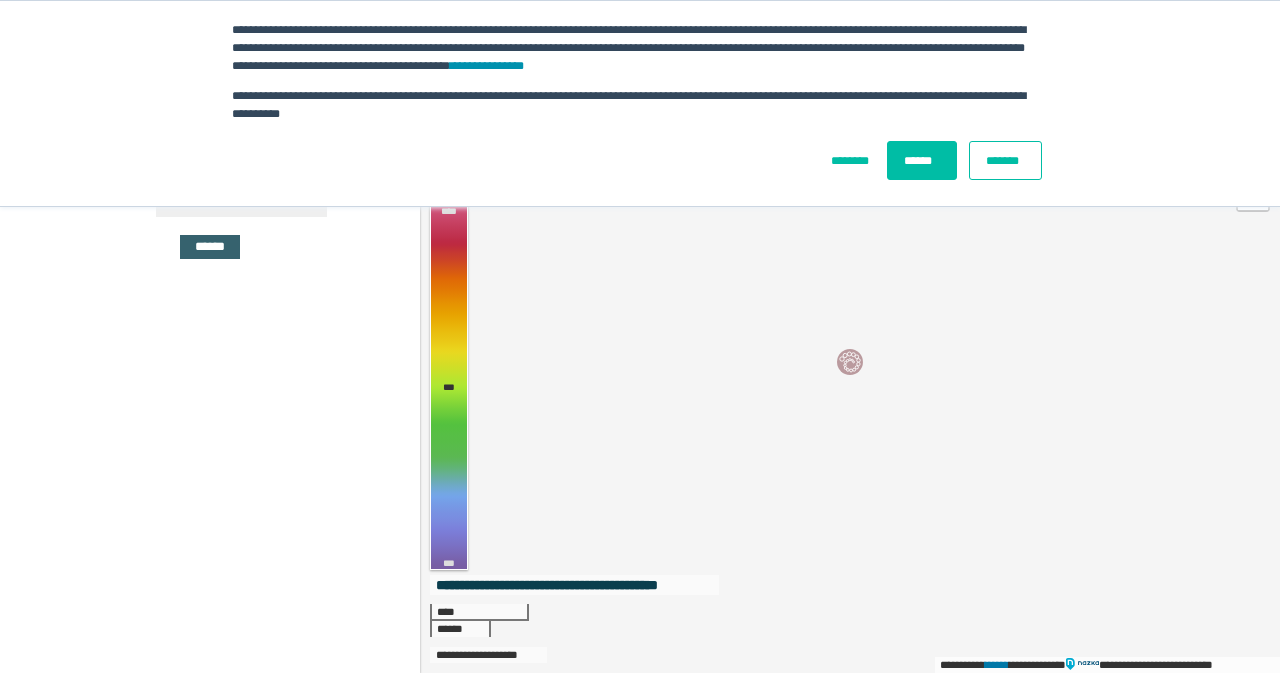 click on "******" at bounding box center (210, 247) 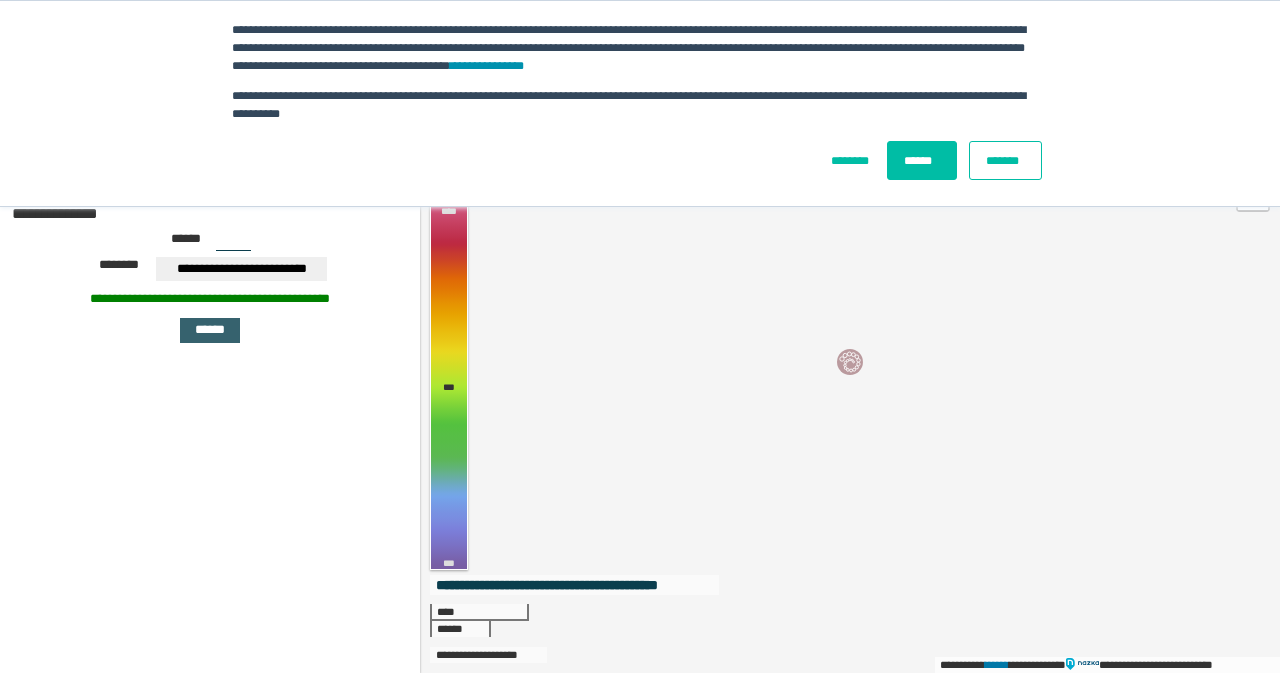 click on "******" at bounding box center [210, 330] 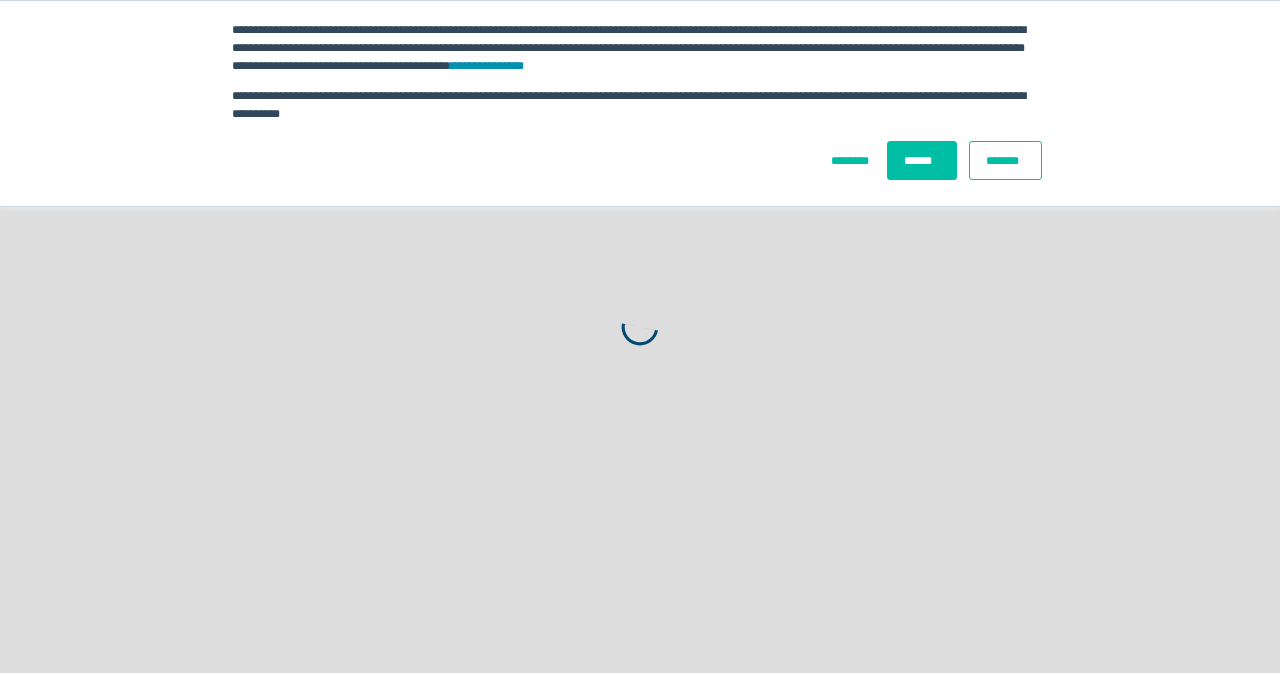 scroll, scrollTop: 0, scrollLeft: 0, axis: both 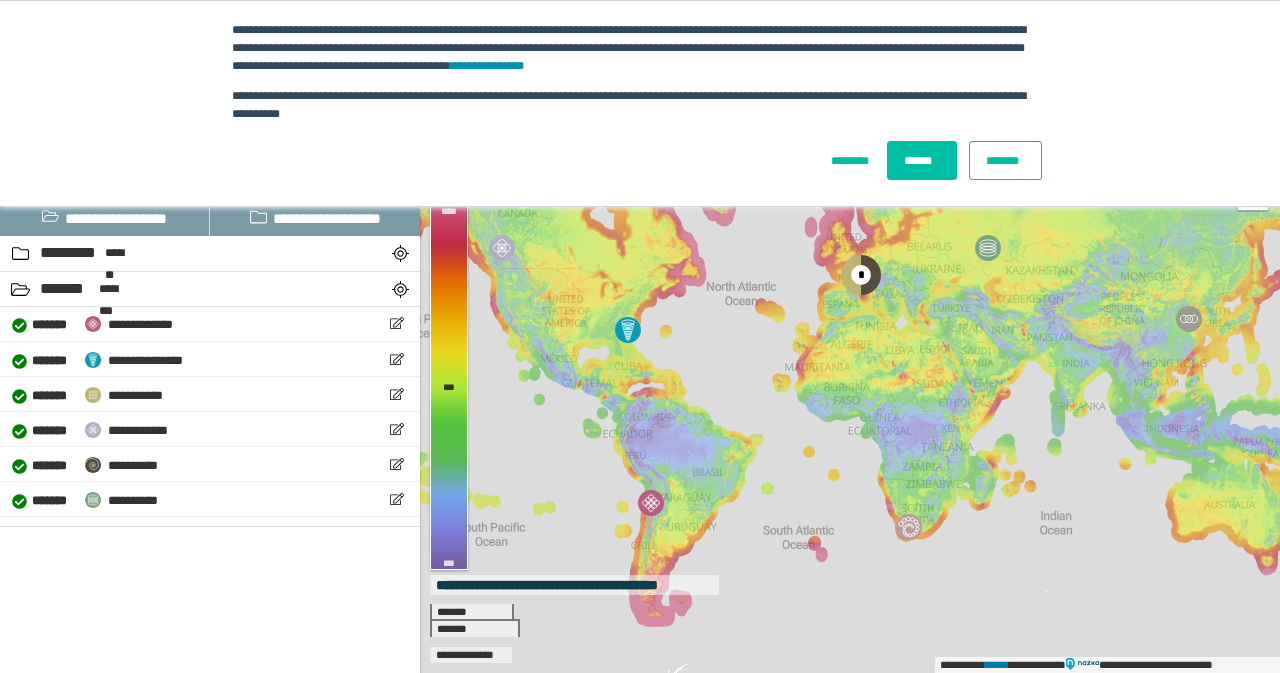 click on "******" at bounding box center (922, 160) 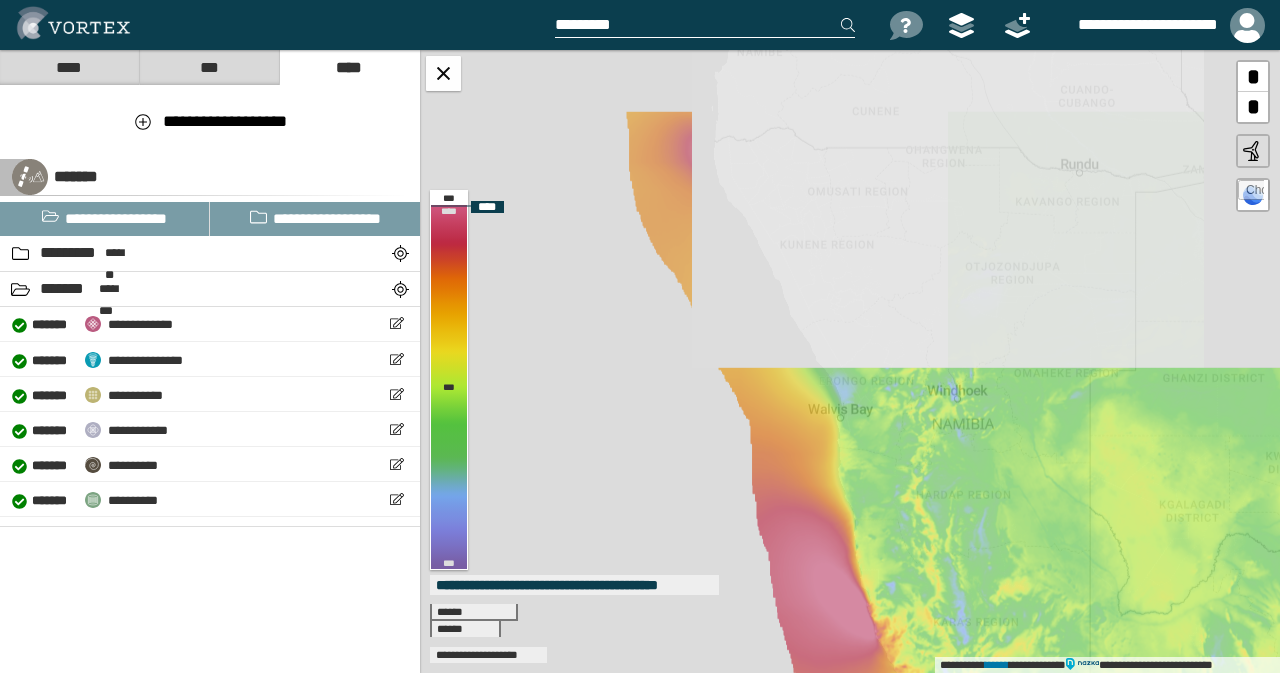 drag, startPoint x: 635, startPoint y: 201, endPoint x: 851, endPoint y: 583, distance: 438.8394 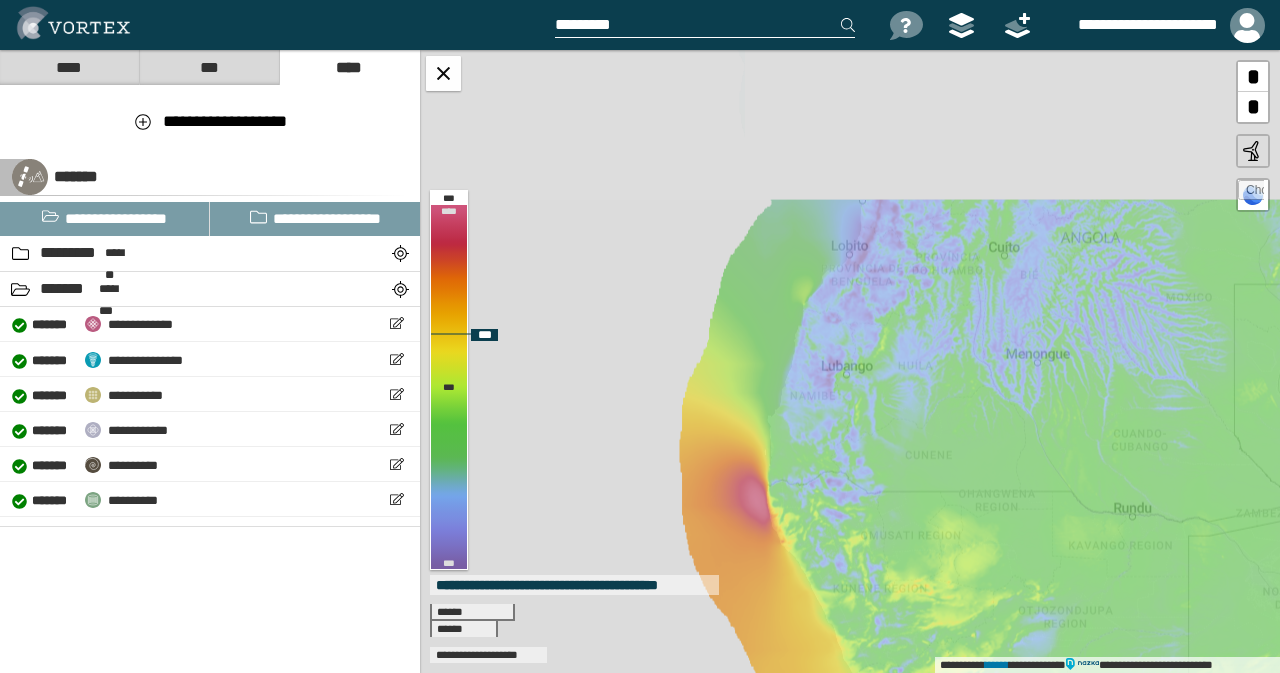 drag, startPoint x: 790, startPoint y: 359, endPoint x: 823, endPoint y: 636, distance: 278.95877 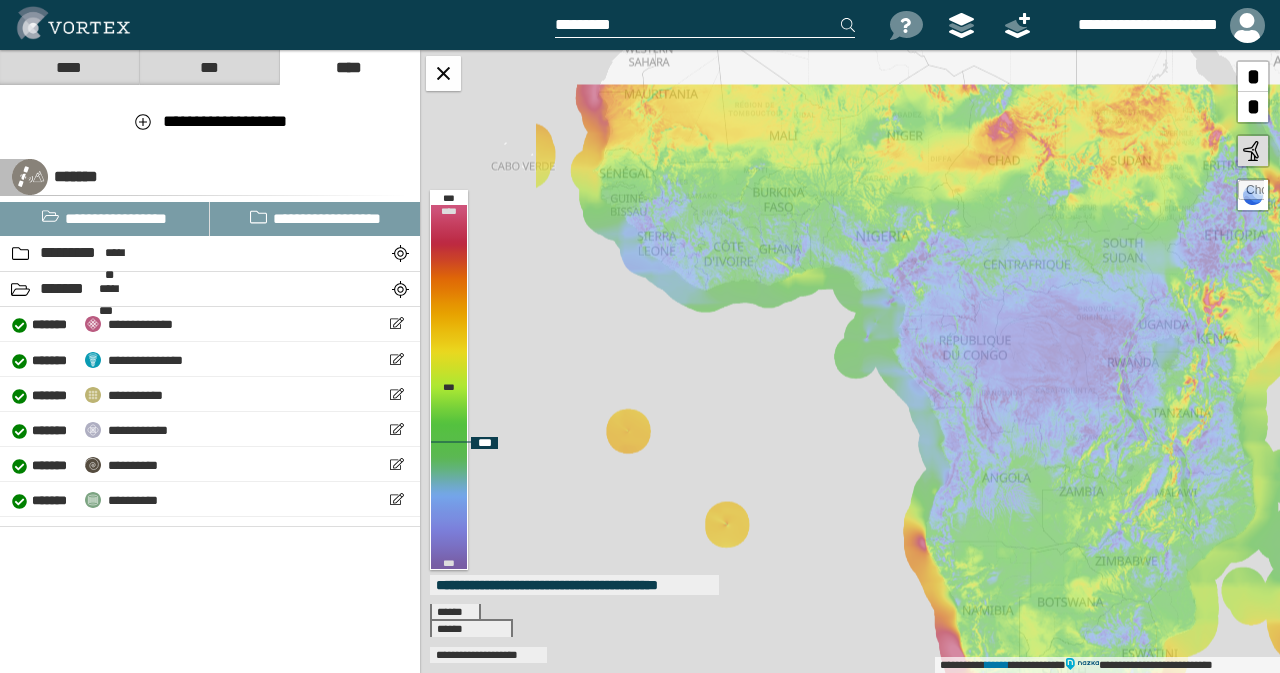 drag, startPoint x: 842, startPoint y: 318, endPoint x: 1042, endPoint y: 605, distance: 349.8128 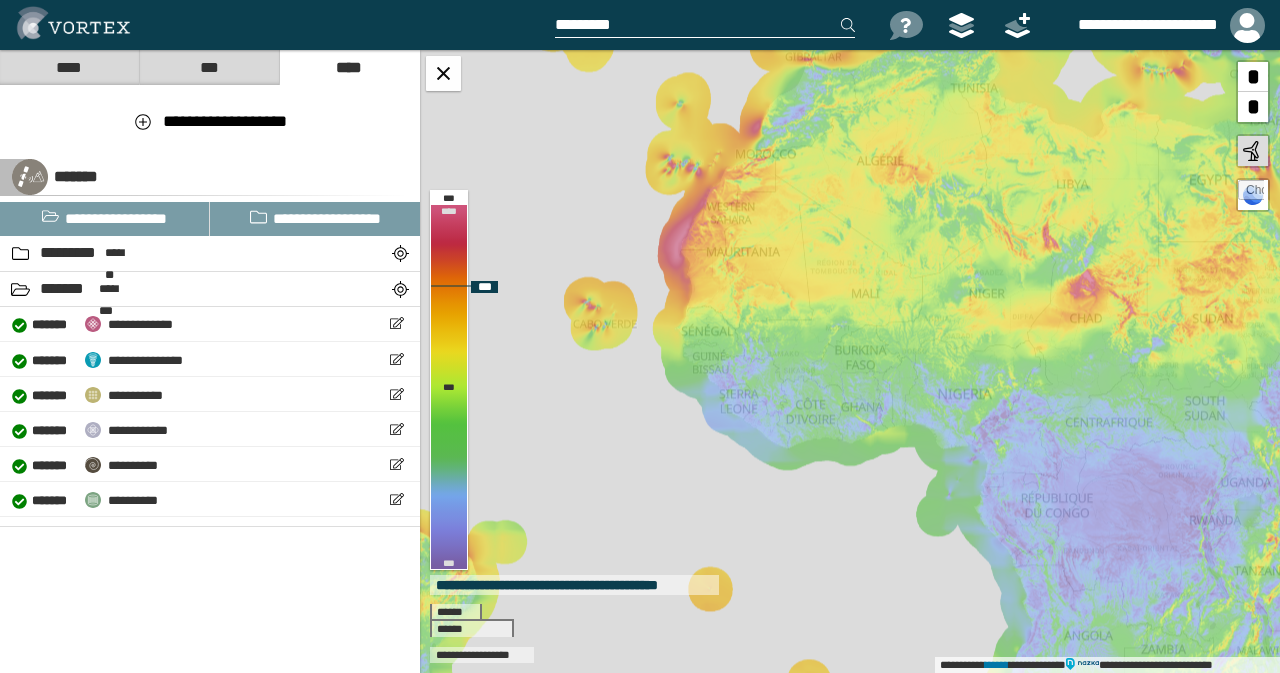 drag, startPoint x: 681, startPoint y: 224, endPoint x: 685, endPoint y: 355, distance: 131.06105 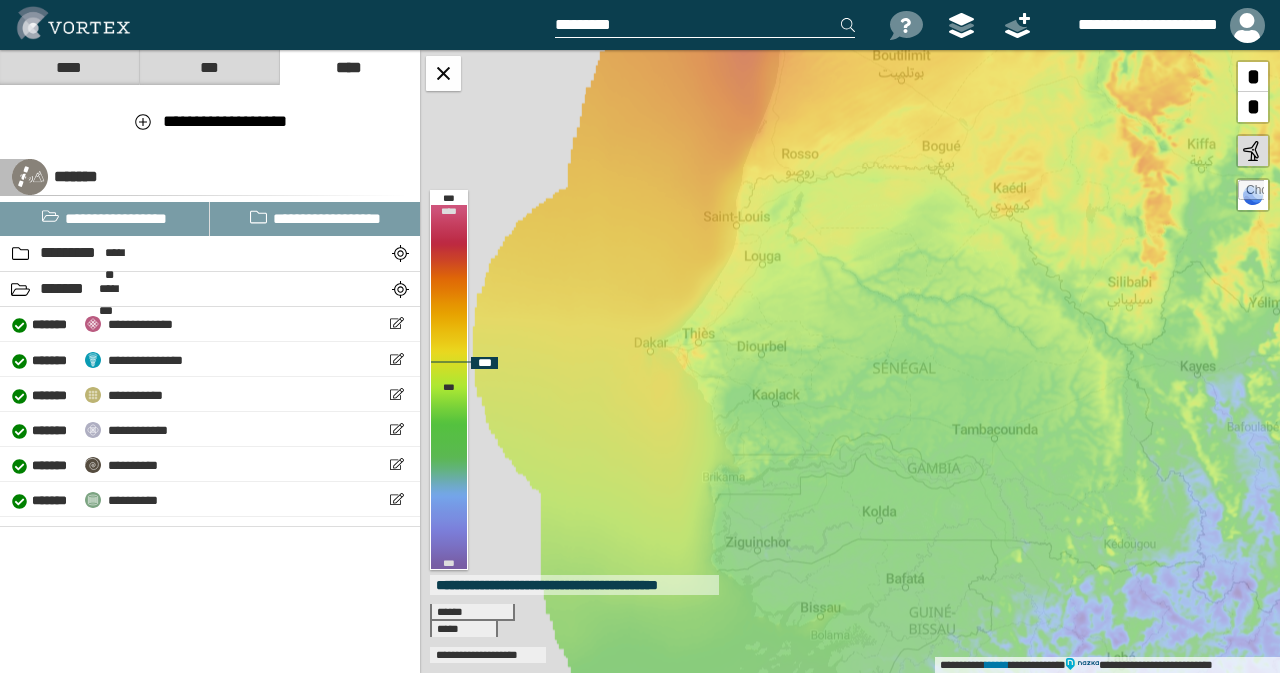 drag, startPoint x: 671, startPoint y: 466, endPoint x: 712, endPoint y: 291, distance: 179.7387 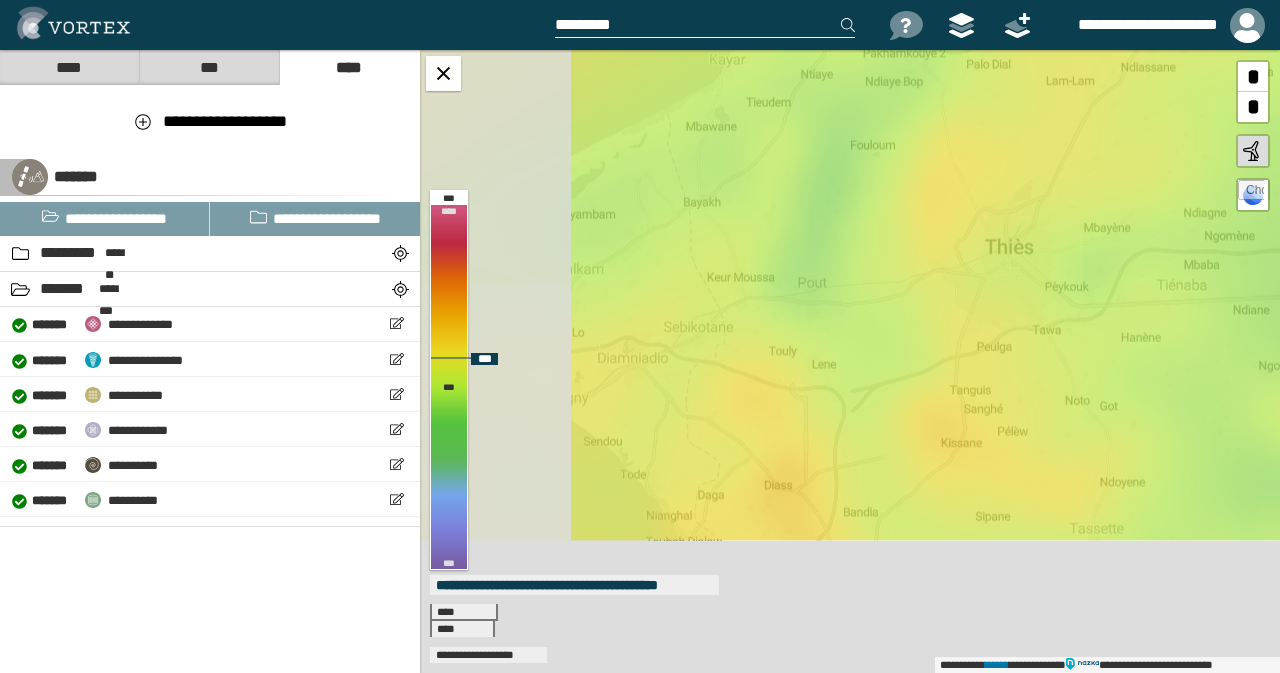 drag, startPoint x: 786, startPoint y: 469, endPoint x: 952, endPoint y: 333, distance: 214.59729 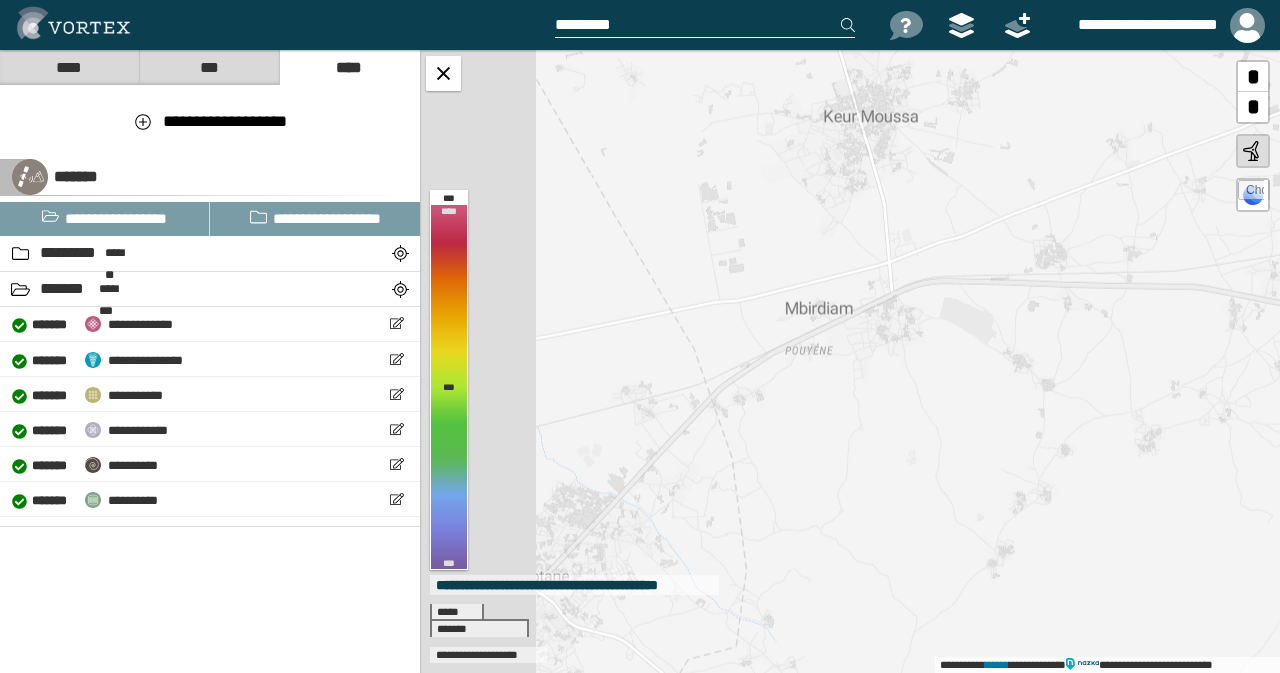 drag, startPoint x: 733, startPoint y: 357, endPoint x: 1279, endPoint y: 245, distance: 557.36884 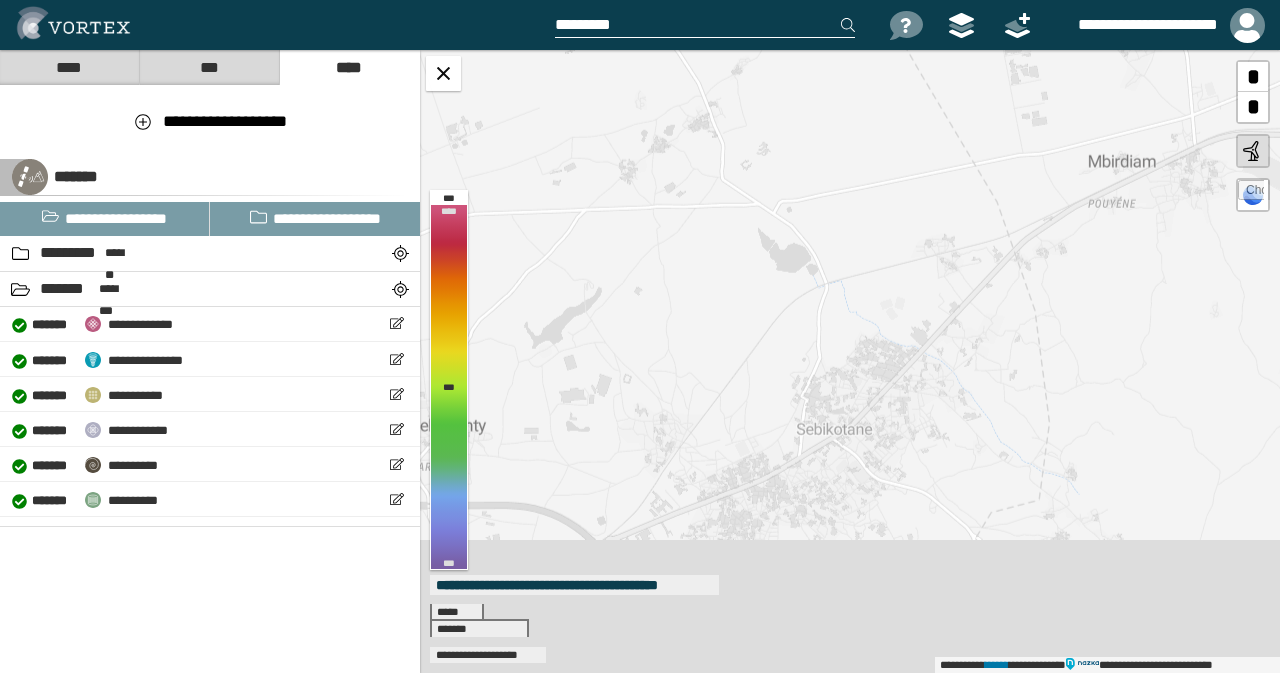 drag, startPoint x: 837, startPoint y: 410, endPoint x: 1140, endPoint y: 260, distance: 338.09613 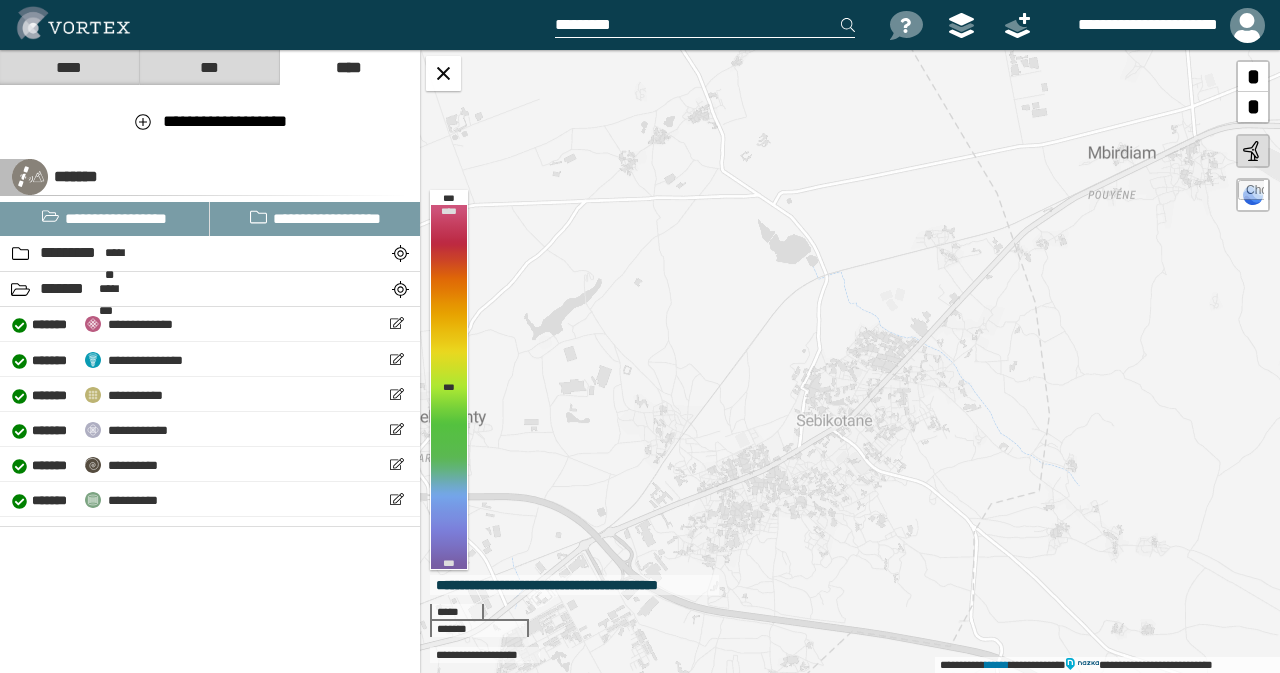 drag, startPoint x: 968, startPoint y: 376, endPoint x: 1052, endPoint y: 207, distance: 188.72467 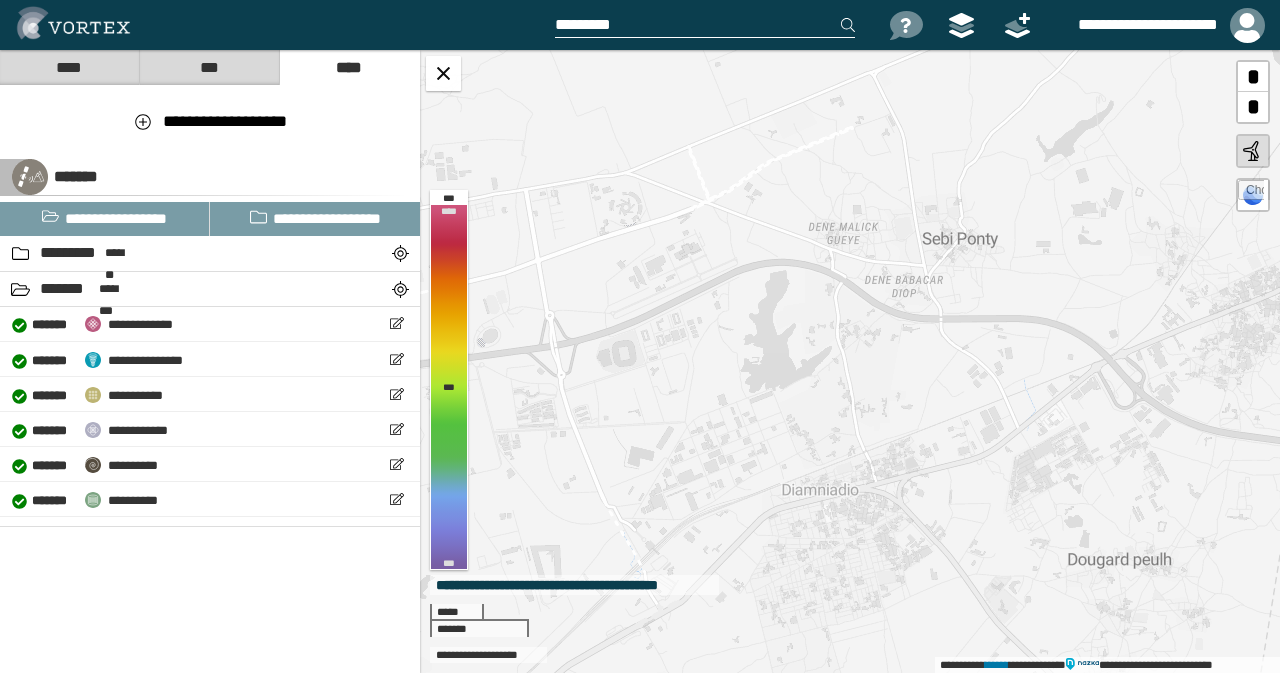 drag, startPoint x: 718, startPoint y: 371, endPoint x: 1114, endPoint y: 370, distance: 396.00125 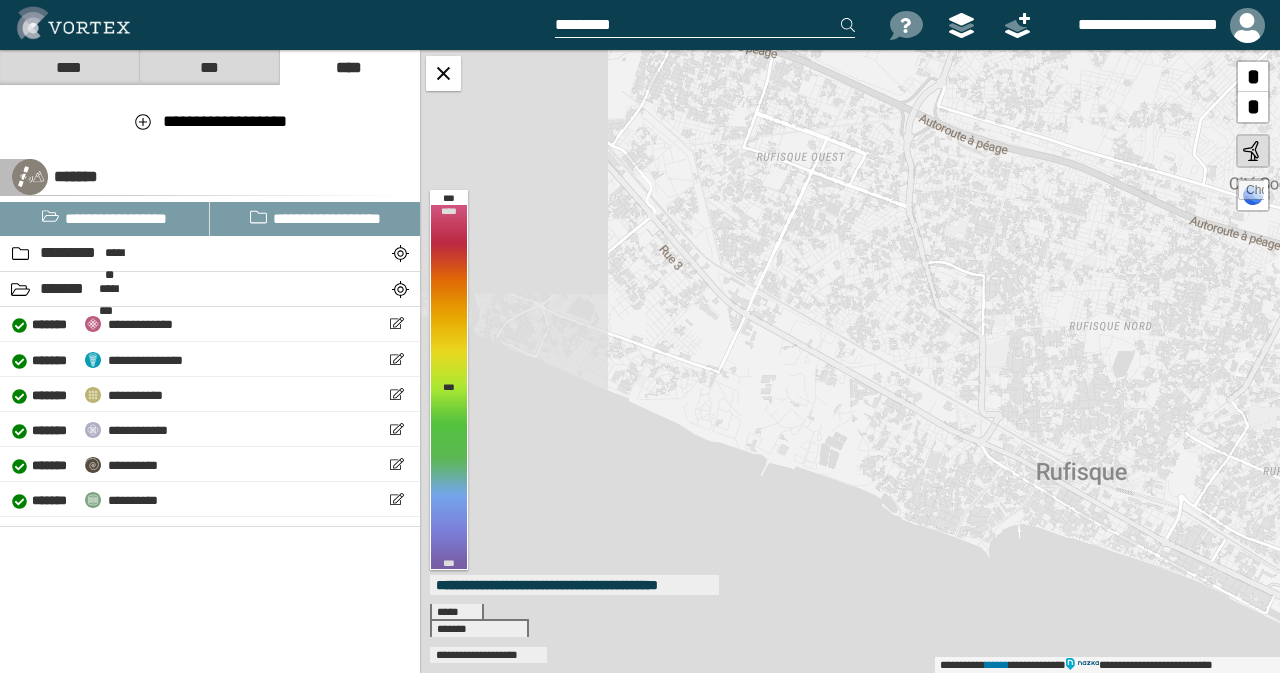 drag, startPoint x: 598, startPoint y: 396, endPoint x: 1037, endPoint y: 416, distance: 439.45535 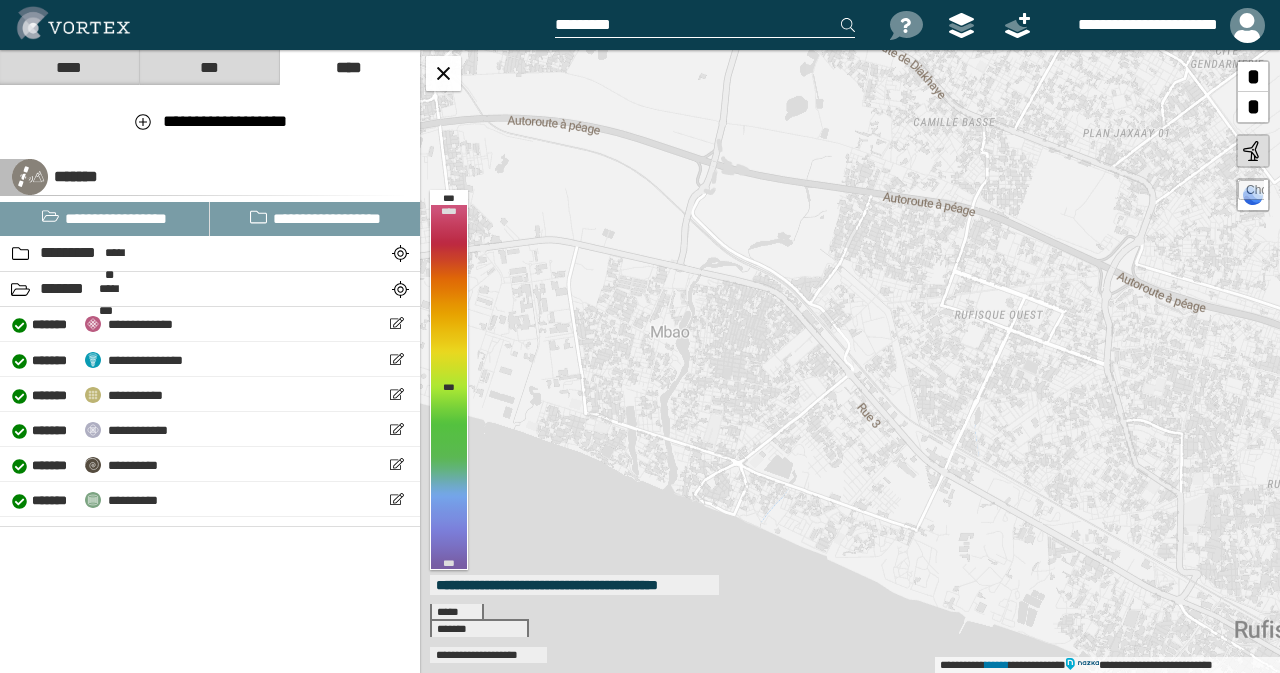 drag, startPoint x: 690, startPoint y: 335, endPoint x: 888, endPoint y: 493, distance: 253.31404 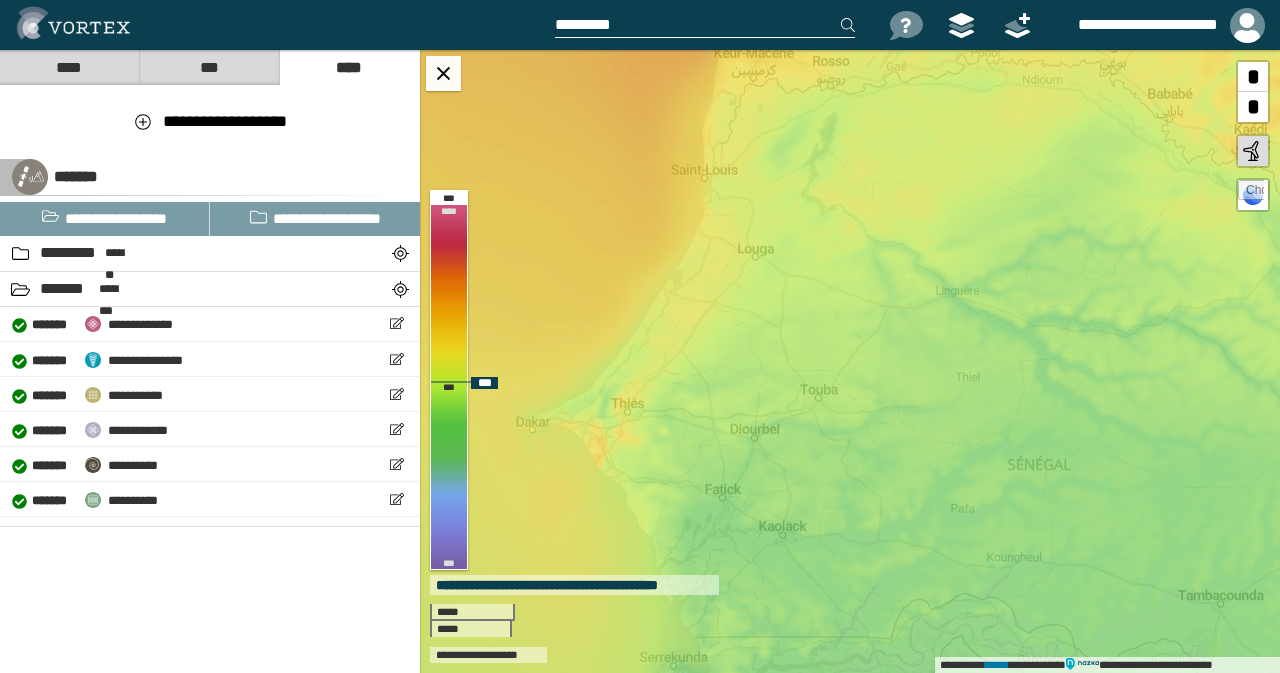 click on "**********" at bounding box center (850, 361) 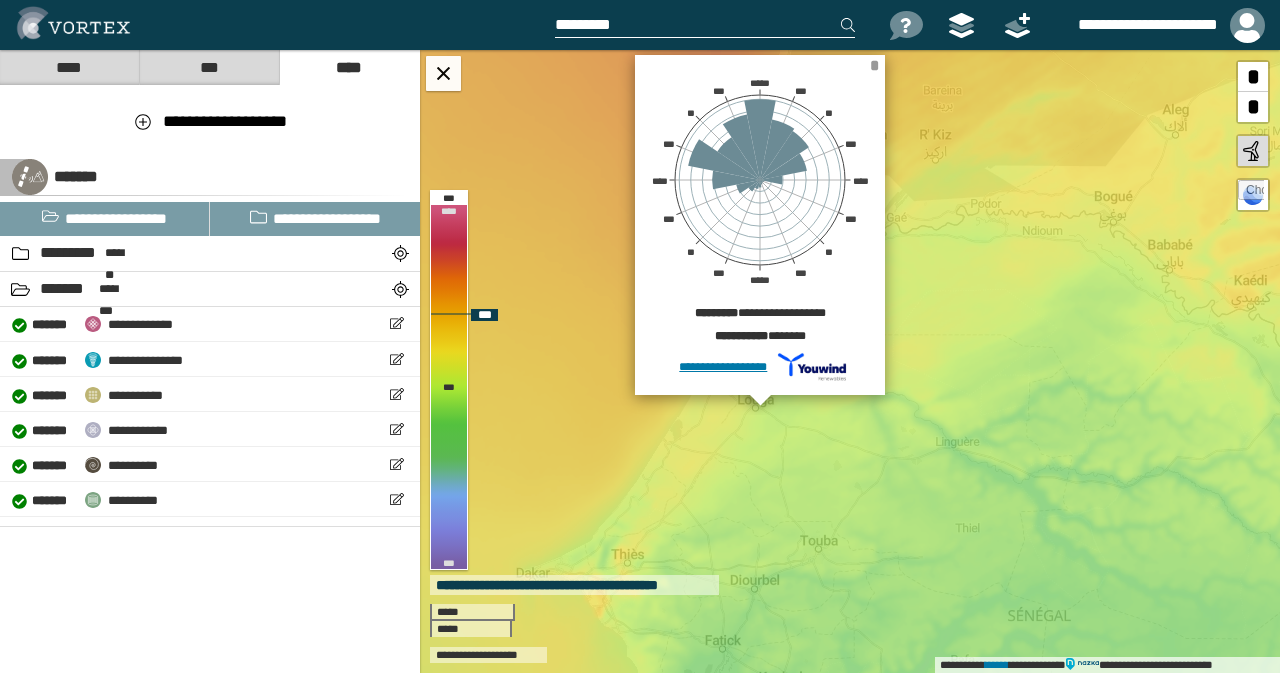 click on "*" at bounding box center [874, 65] 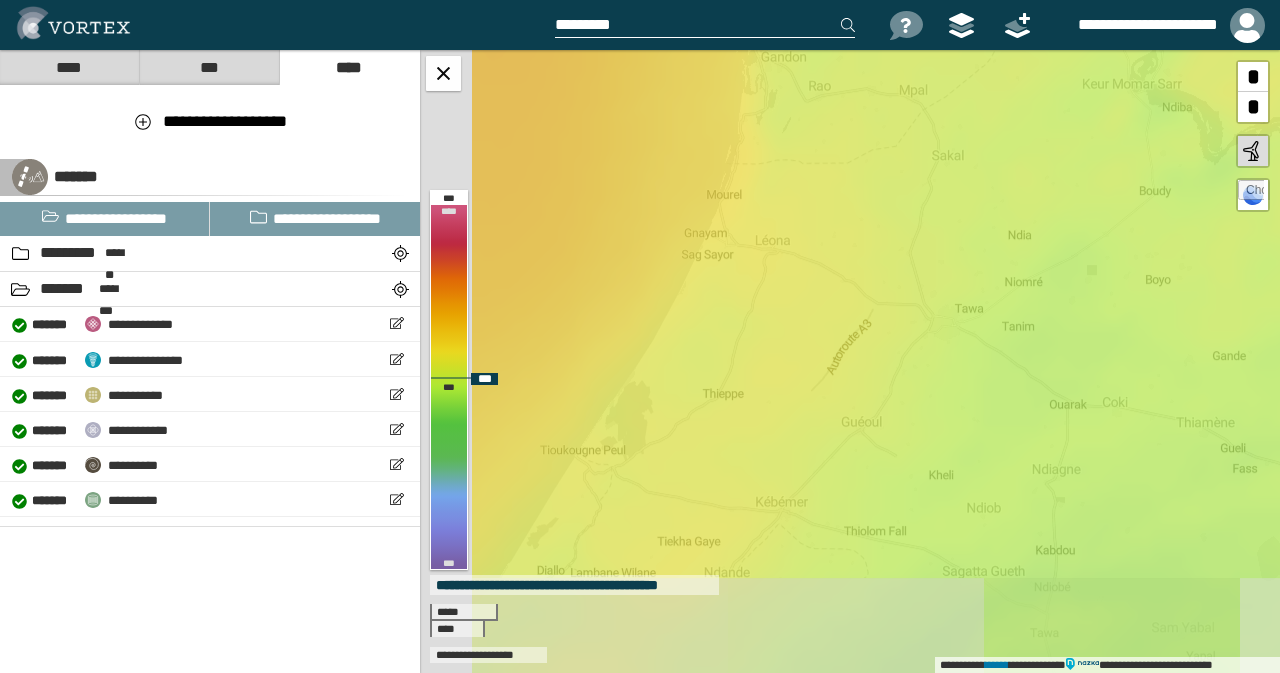drag, startPoint x: 672, startPoint y: 467, endPoint x: 927, endPoint y: 339, distance: 285.32263 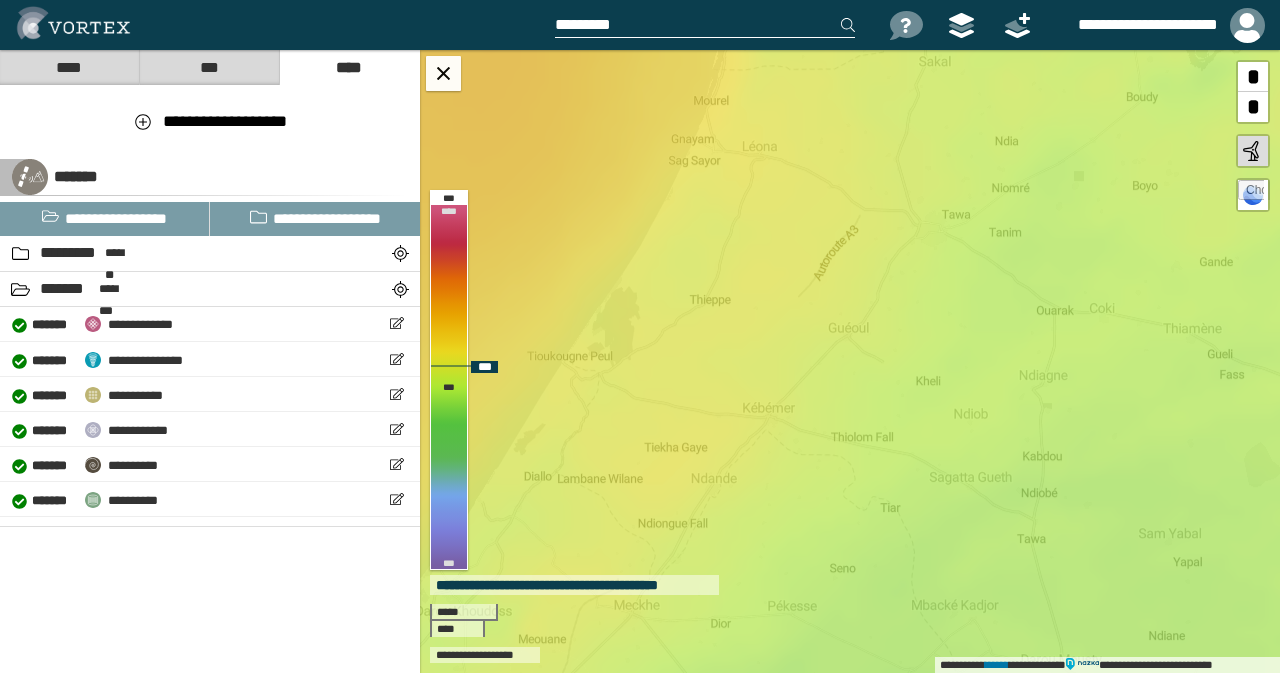 drag, startPoint x: 758, startPoint y: 439, endPoint x: 740, endPoint y: 342, distance: 98.65597 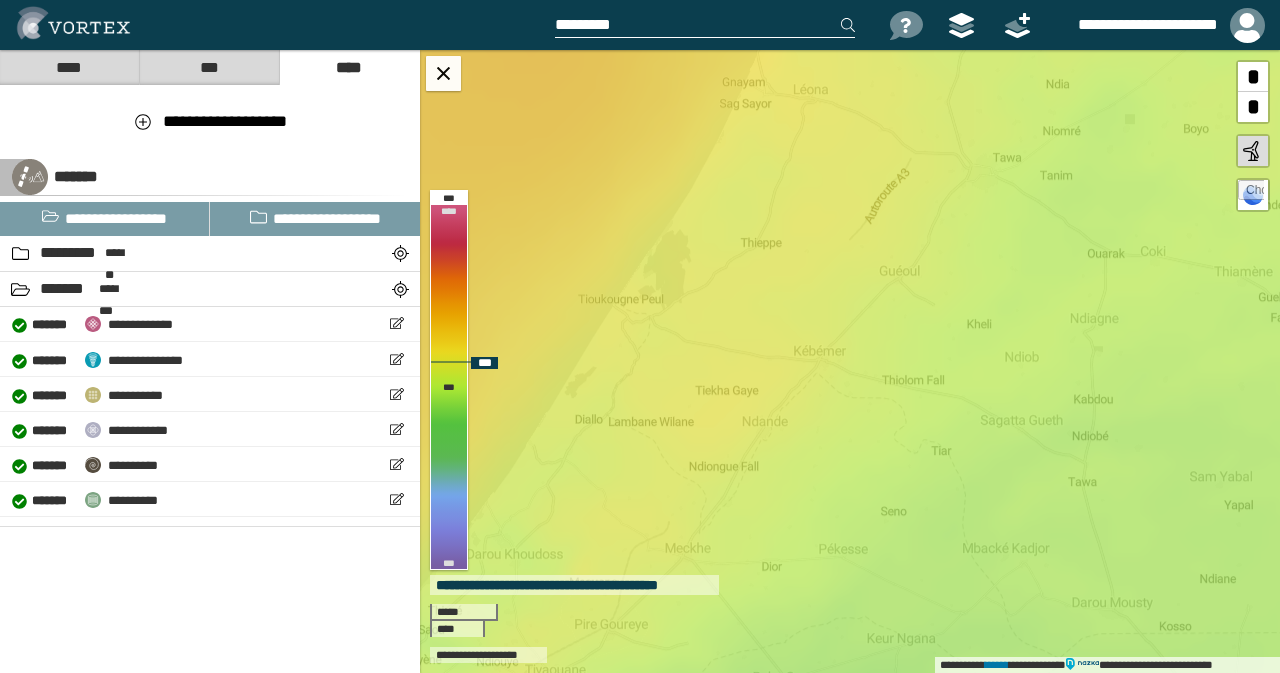 drag, startPoint x: 700, startPoint y: 445, endPoint x: 704, endPoint y: 337, distance: 108.07405 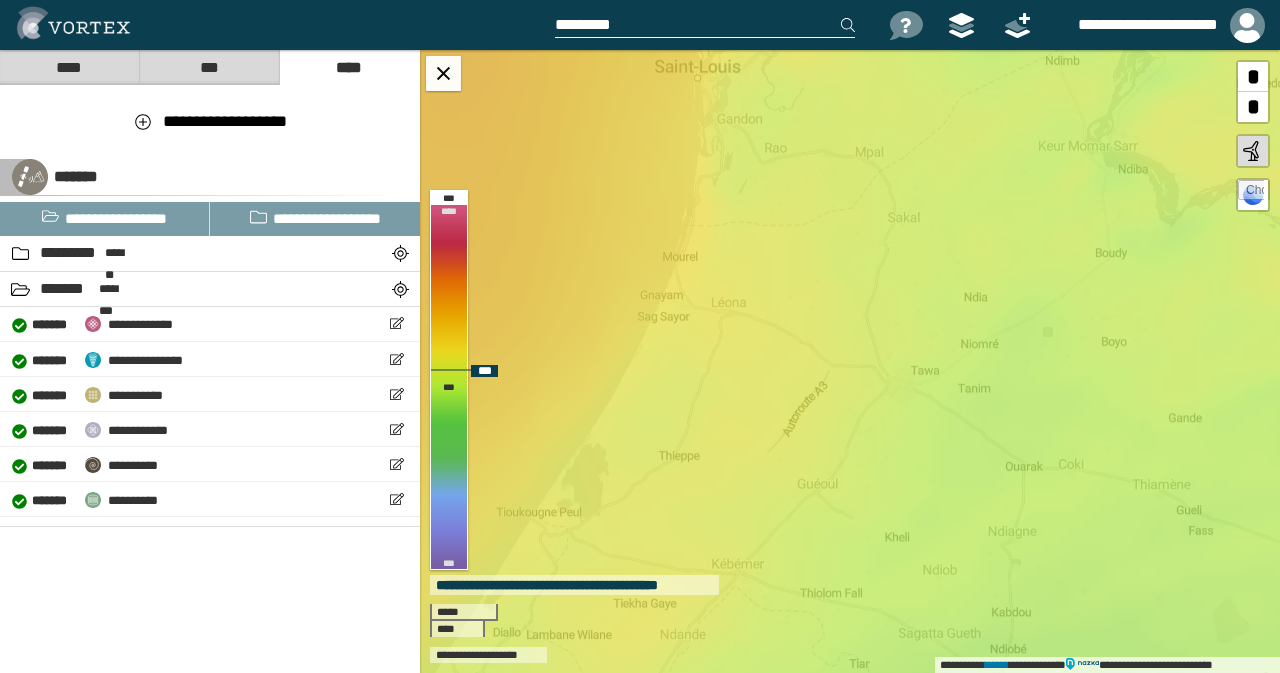 drag, startPoint x: 832, startPoint y: 328, endPoint x: 749, endPoint y: 543, distance: 230.46475 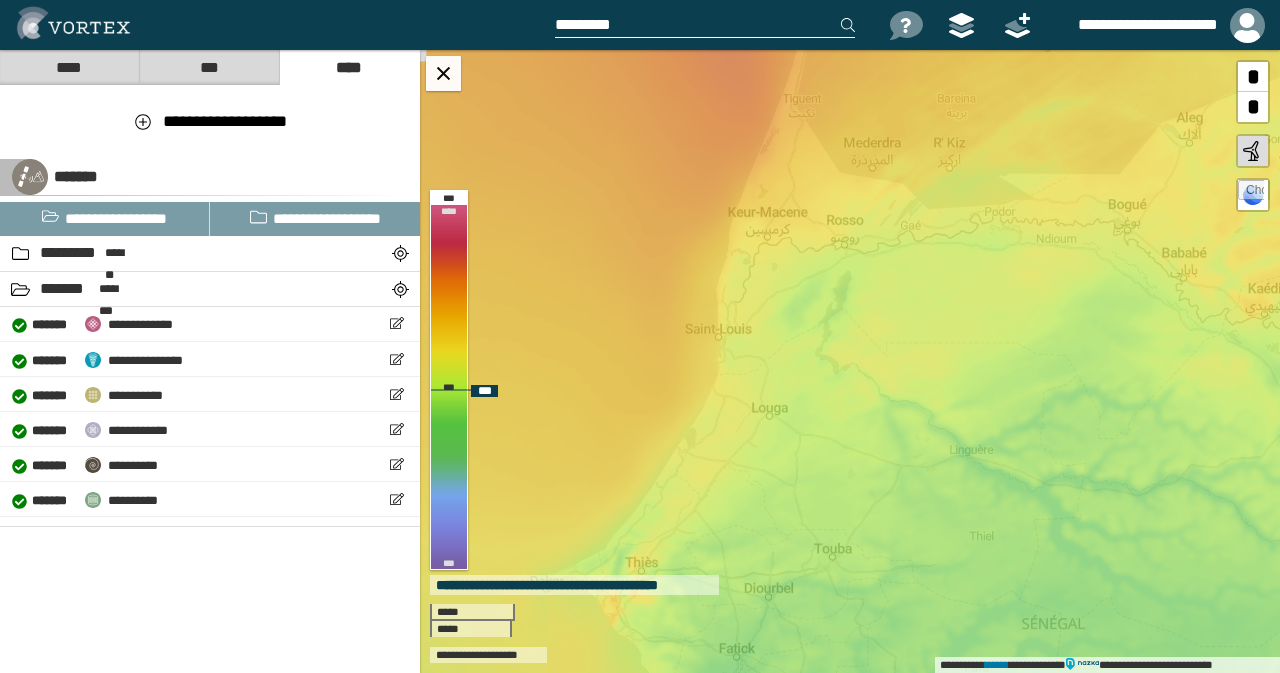 drag, startPoint x: 860, startPoint y: 342, endPoint x: 805, endPoint y: 399, distance: 79.20859 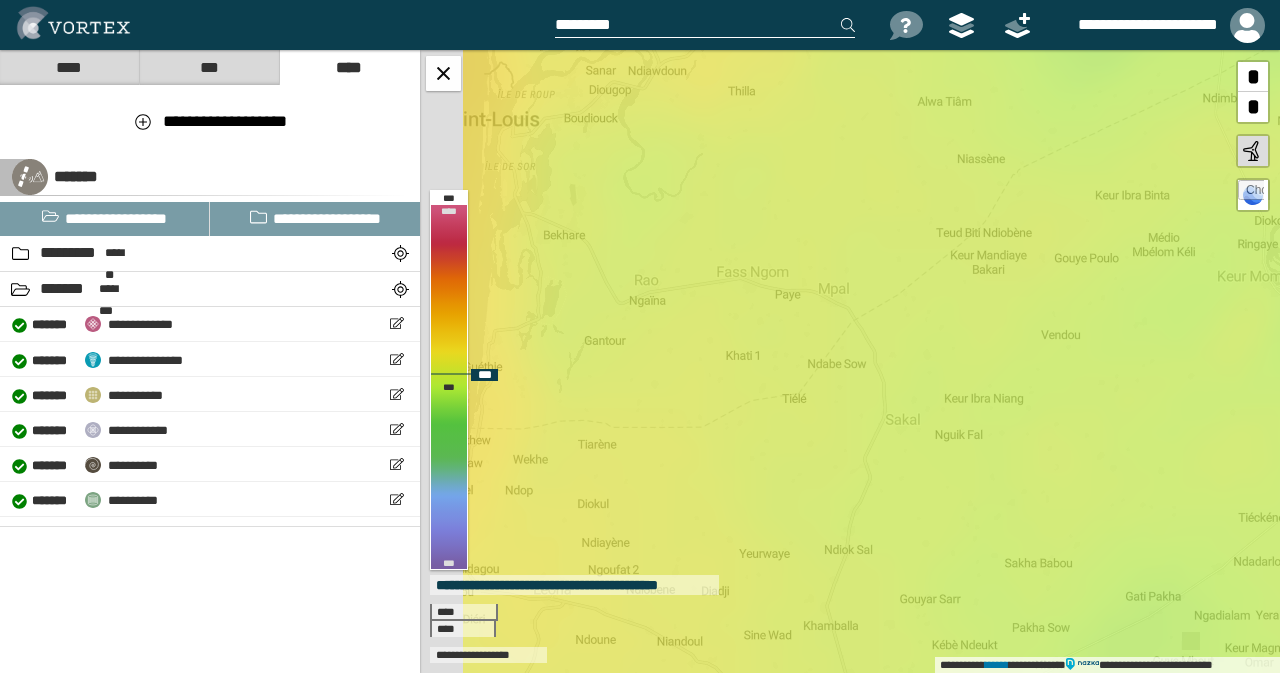 drag, startPoint x: 677, startPoint y: 249, endPoint x: 848, endPoint y: 323, distance: 186.32498 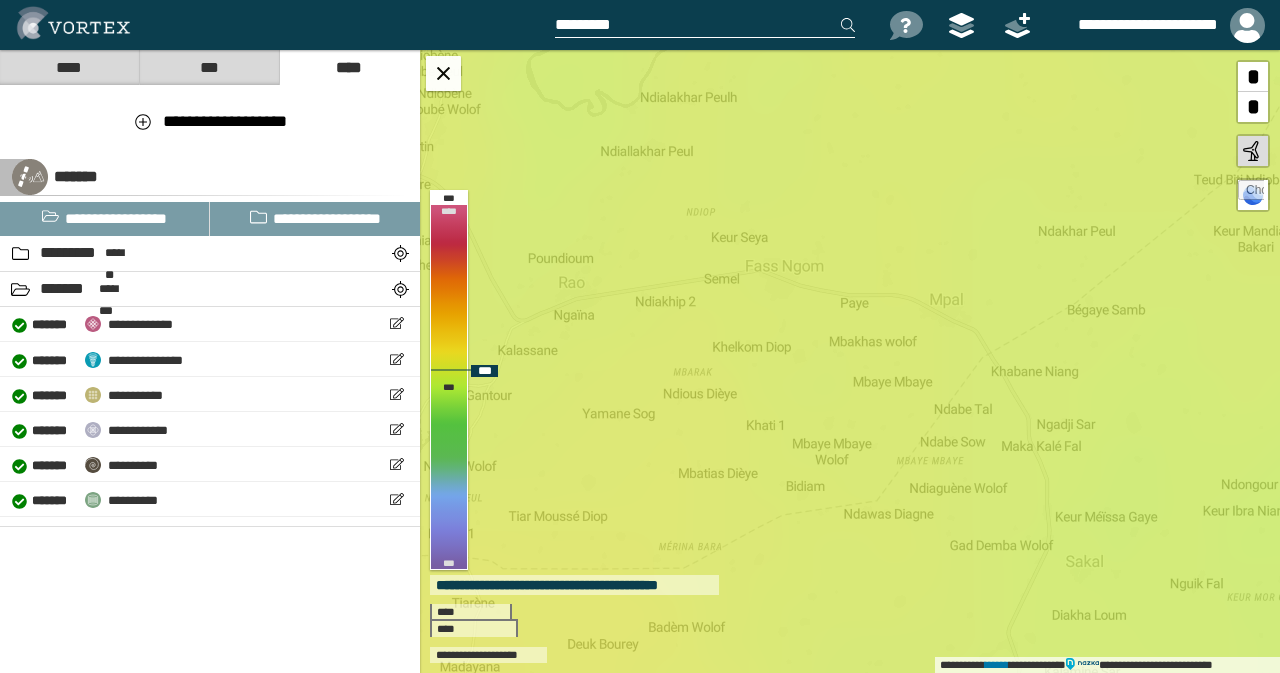 click on "**********" at bounding box center [850, 361] 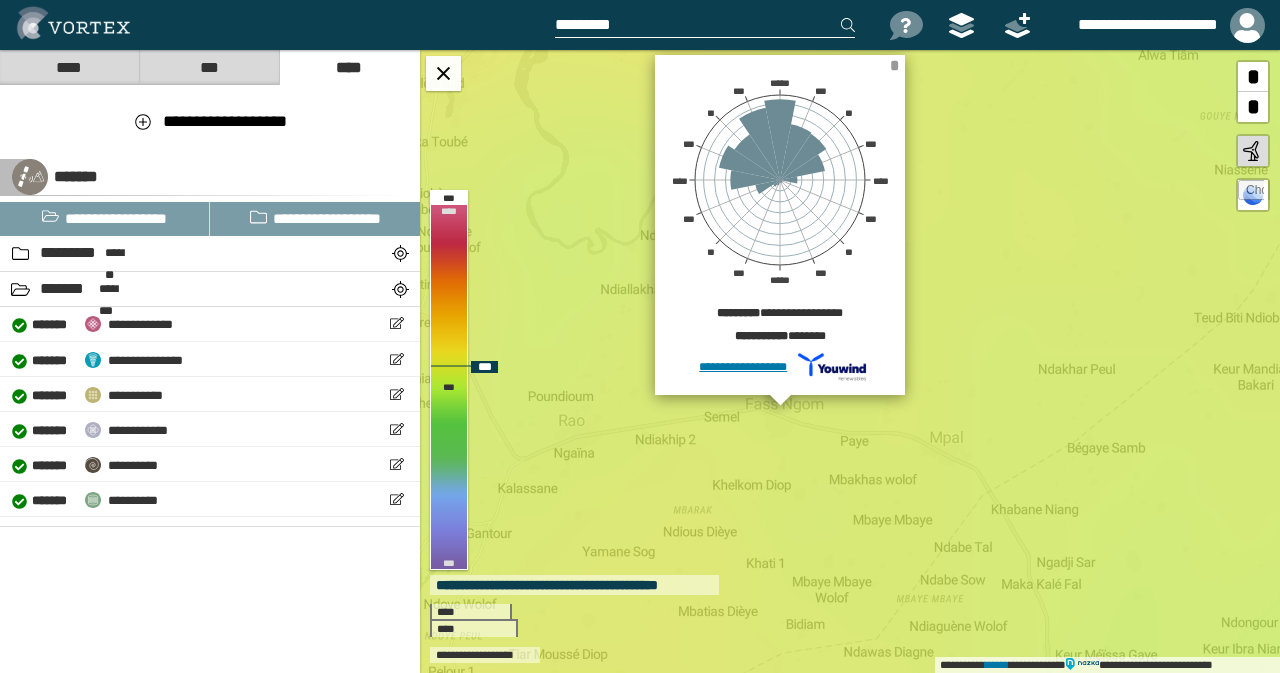 click on "*" at bounding box center [894, 65] 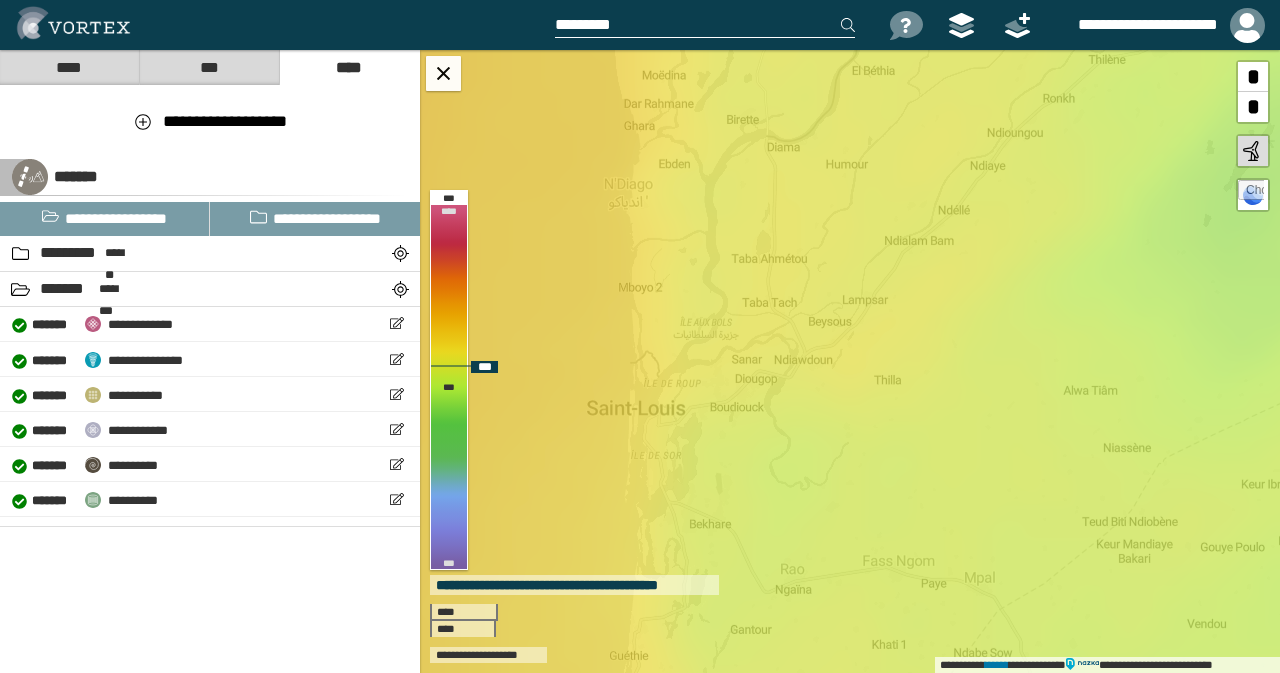 drag, startPoint x: 840, startPoint y: 406, endPoint x: 849, endPoint y: 421, distance: 17.492855 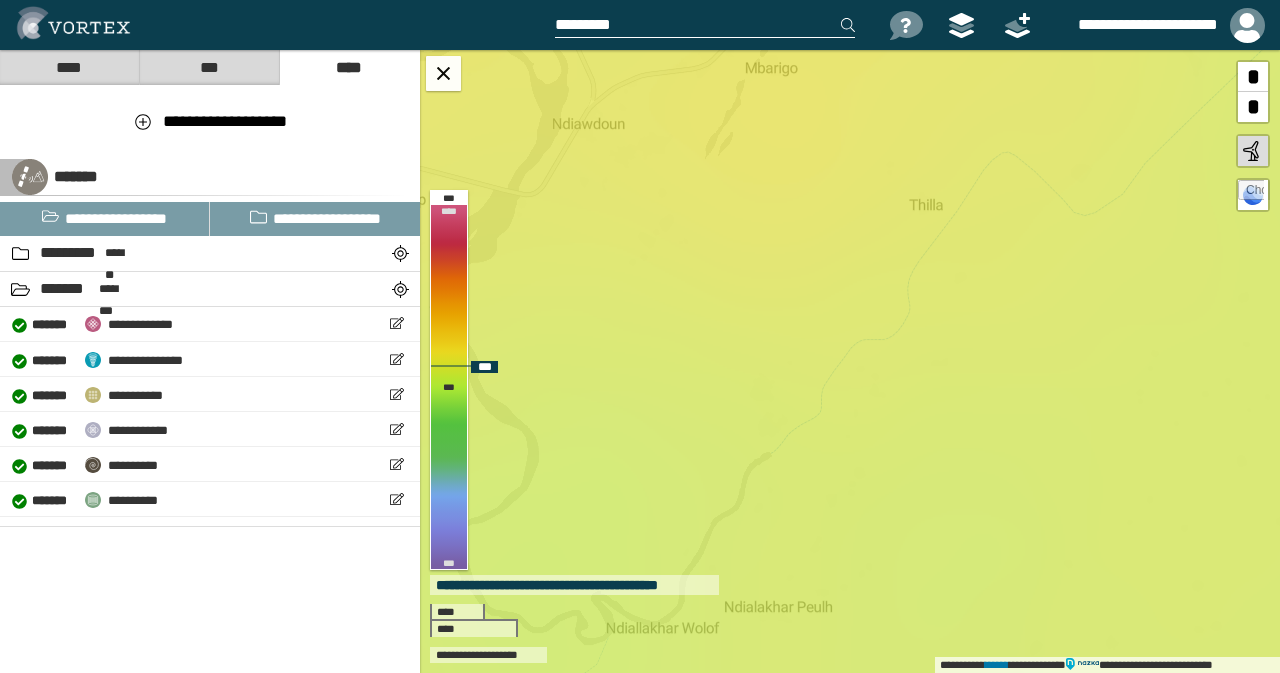 drag, startPoint x: 864, startPoint y: 451, endPoint x: 925, endPoint y: 297, distance: 165.64117 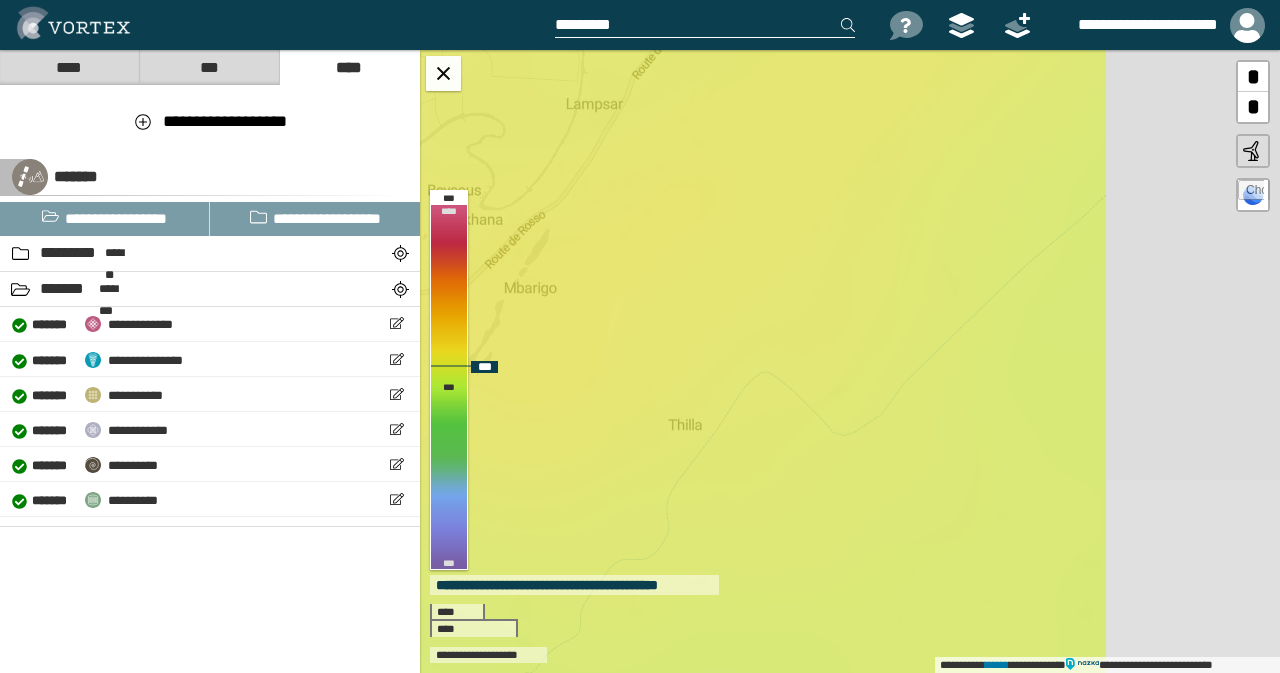 drag, startPoint x: 924, startPoint y: 300, endPoint x: 658, endPoint y: 531, distance: 352.30243 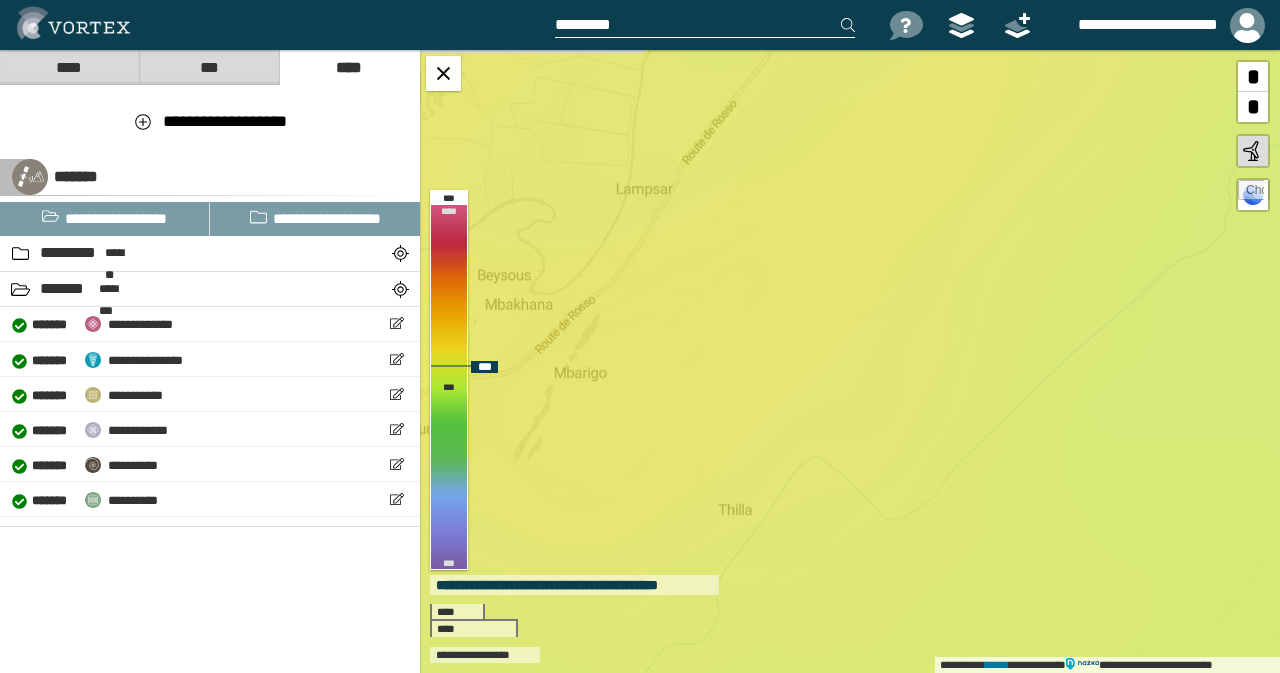 drag, startPoint x: 900, startPoint y: 386, endPoint x: 1082, endPoint y: 414, distance: 184.14125 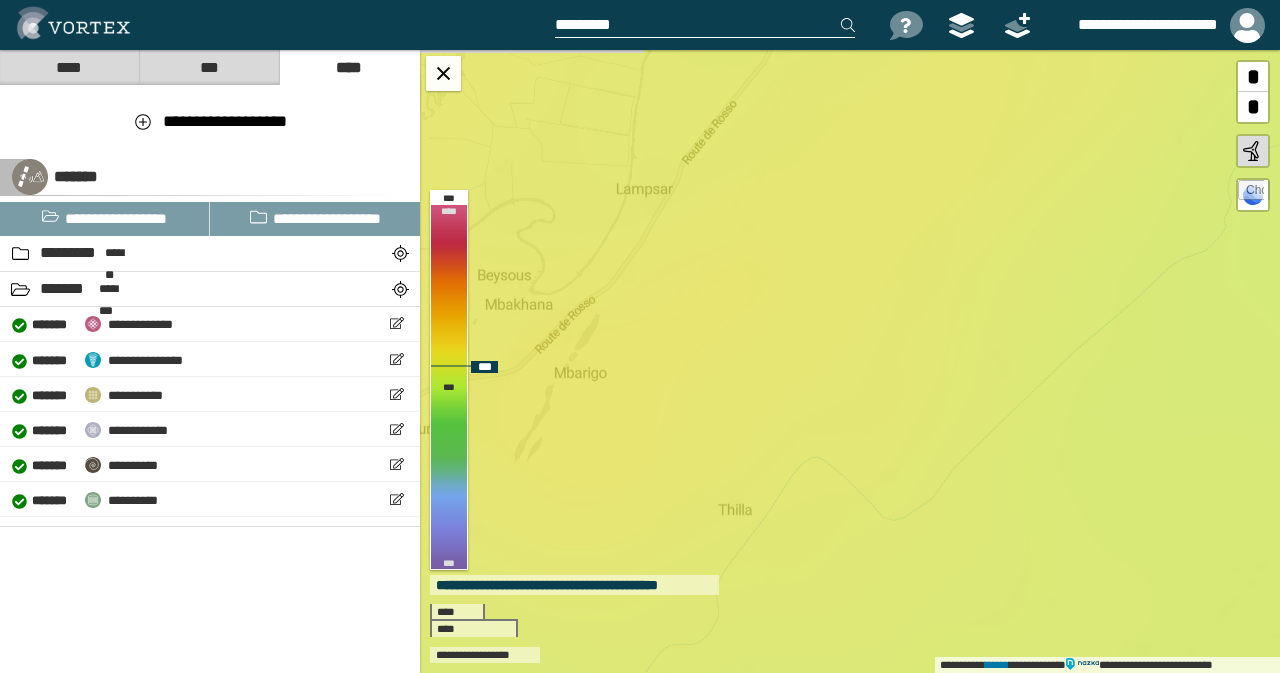 click on "**********" at bounding box center [850, 361] 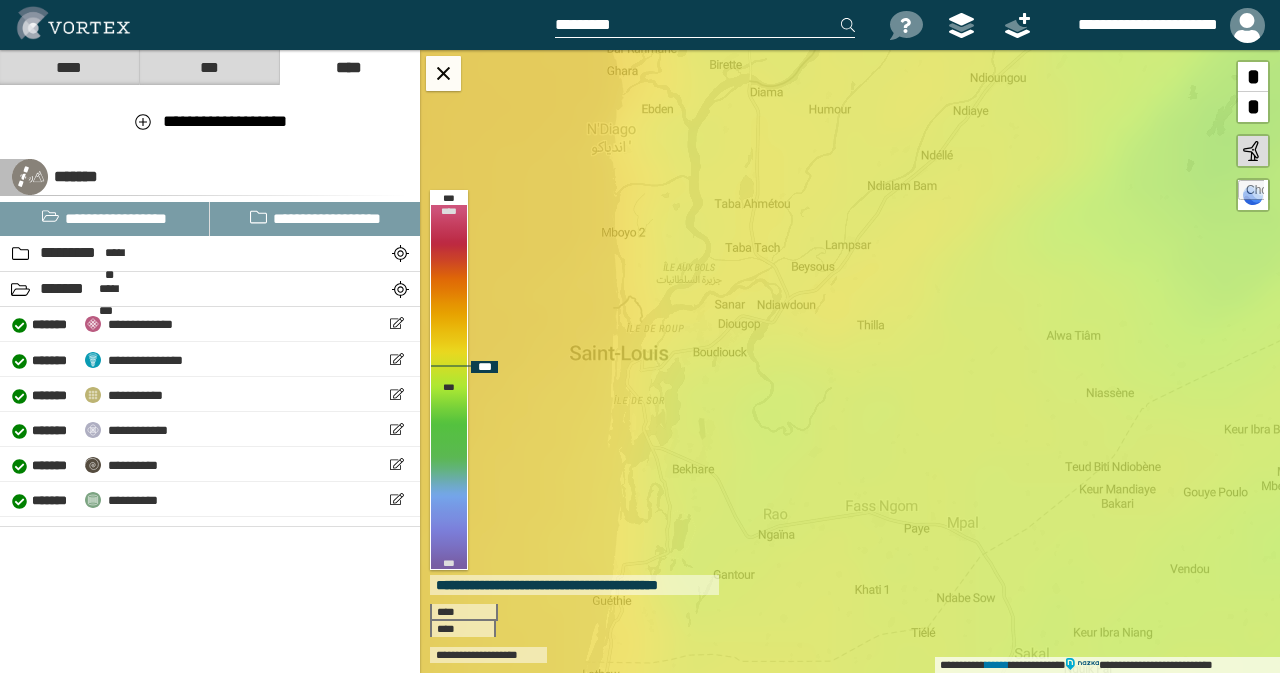drag, startPoint x: 912, startPoint y: 471, endPoint x: 915, endPoint y: 339, distance: 132.03409 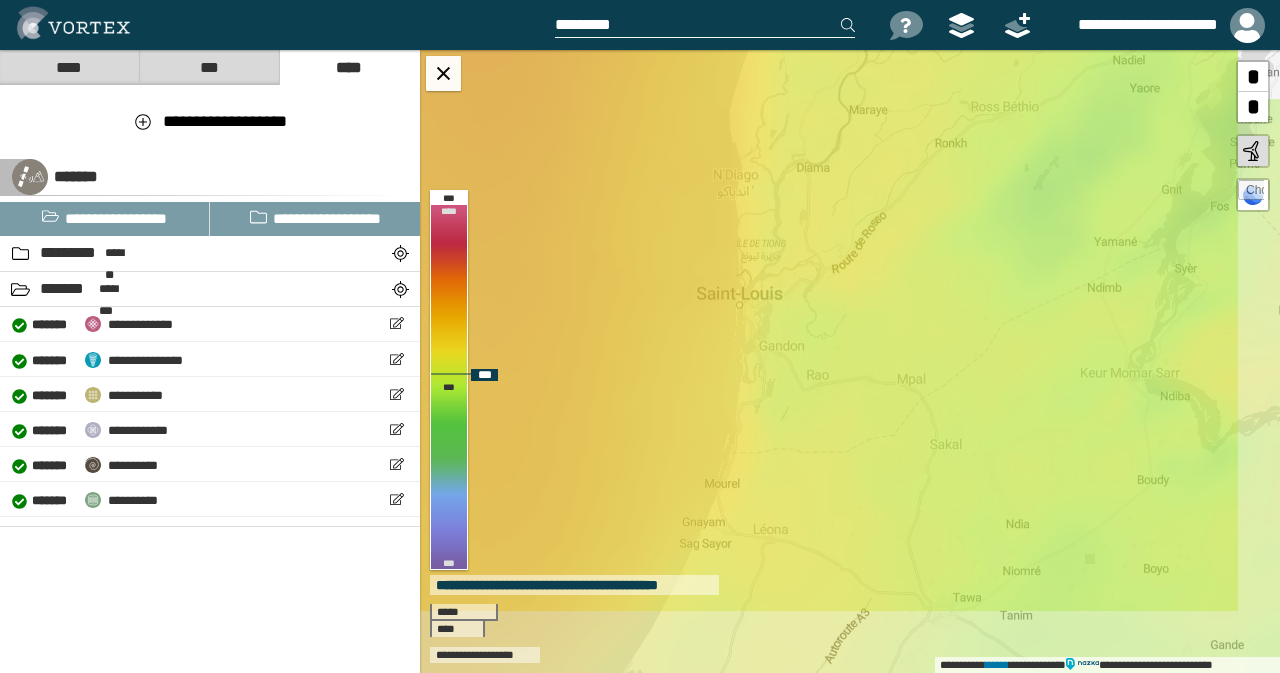 drag, startPoint x: 1026, startPoint y: 523, endPoint x: 964, endPoint y: 399, distance: 138.63622 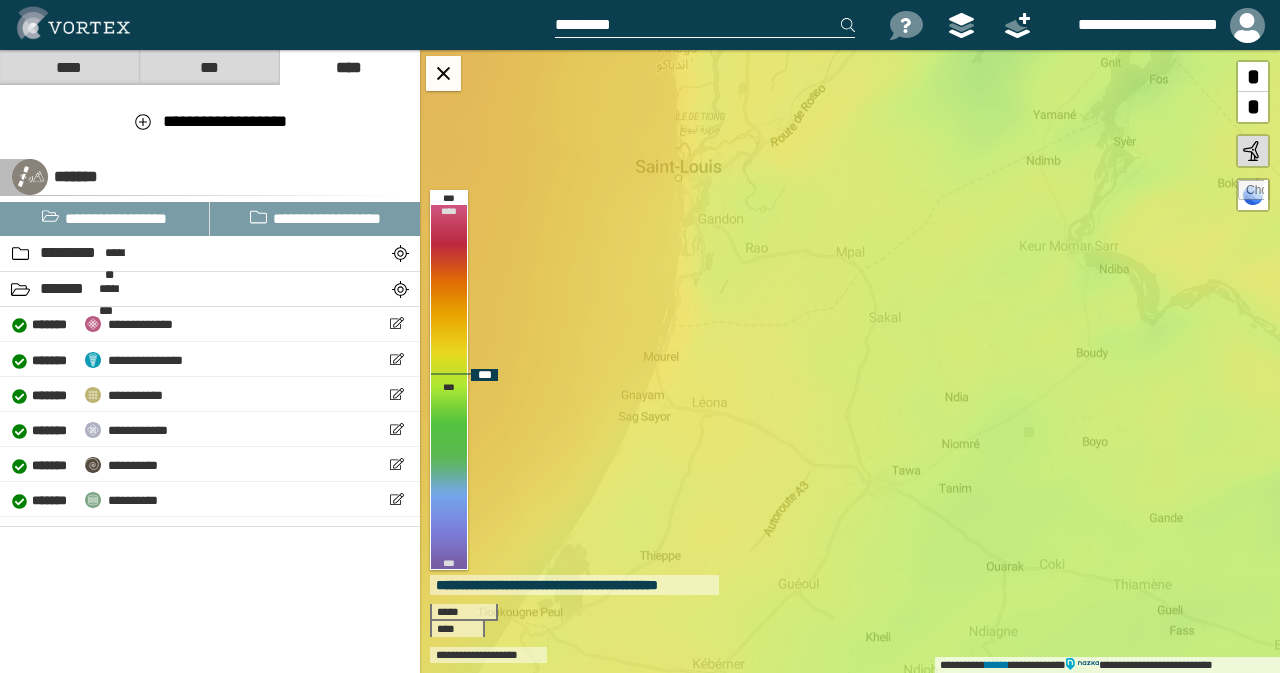 drag, startPoint x: 945, startPoint y: 481, endPoint x: 887, endPoint y: 377, distance: 119.0798 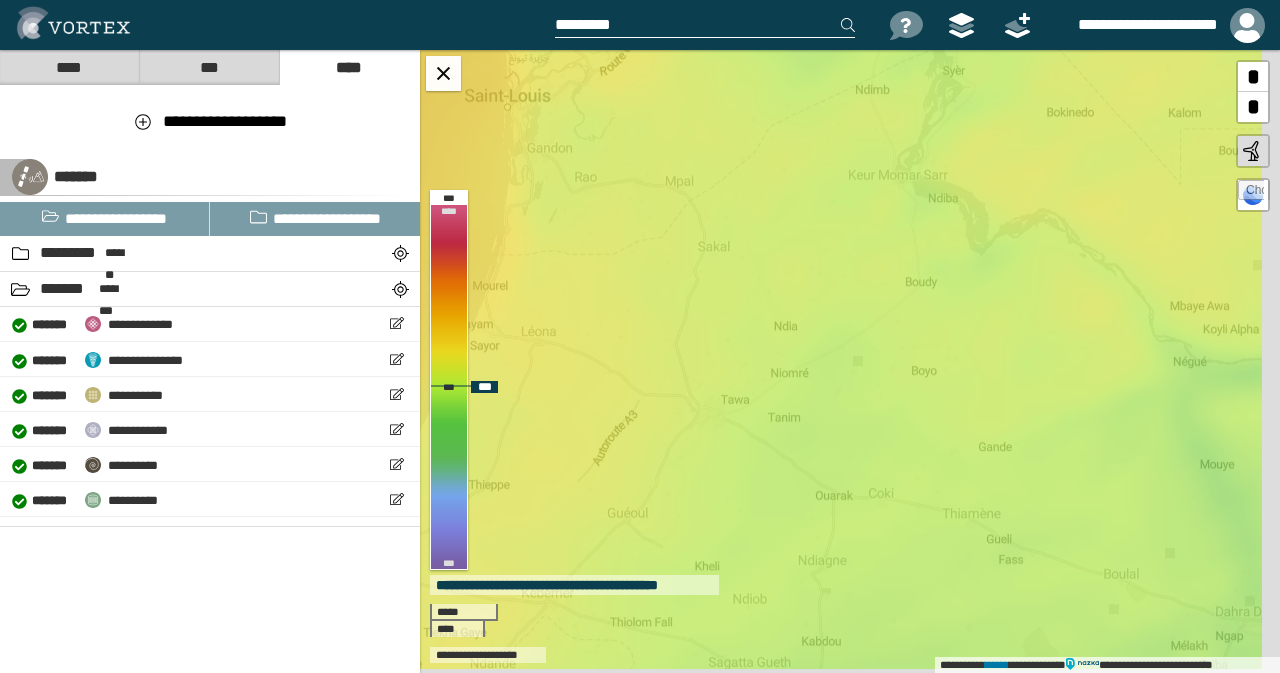 drag, startPoint x: 1058, startPoint y: 565, endPoint x: 887, endPoint y: 494, distance: 185.15399 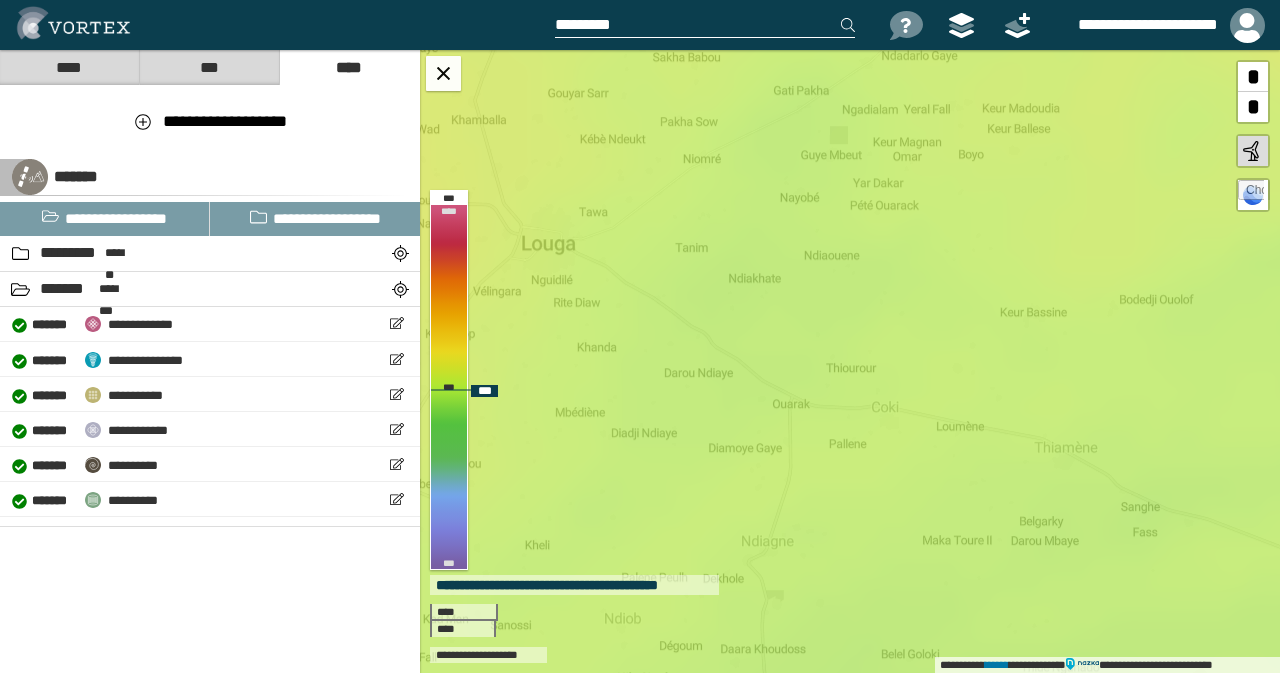 drag, startPoint x: 958, startPoint y: 559, endPoint x: 915, endPoint y: 489, distance: 82.1523 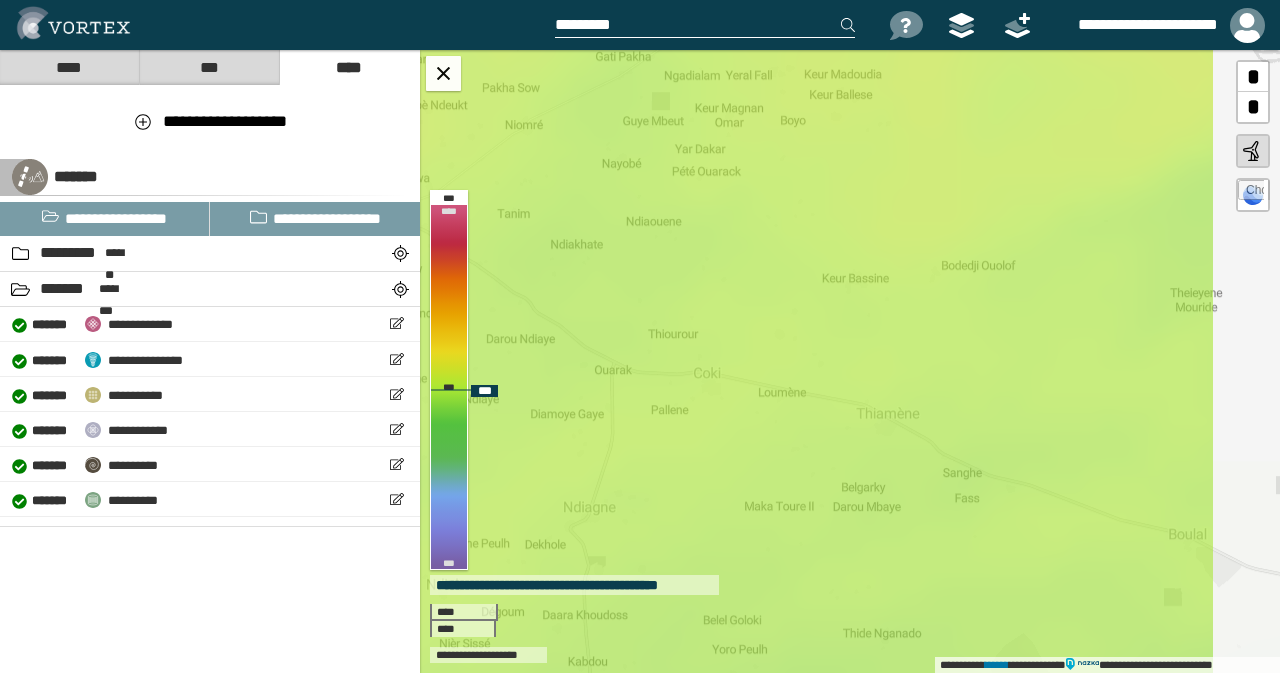 drag, startPoint x: 963, startPoint y: 480, endPoint x: 813, endPoint y: 459, distance: 151.46286 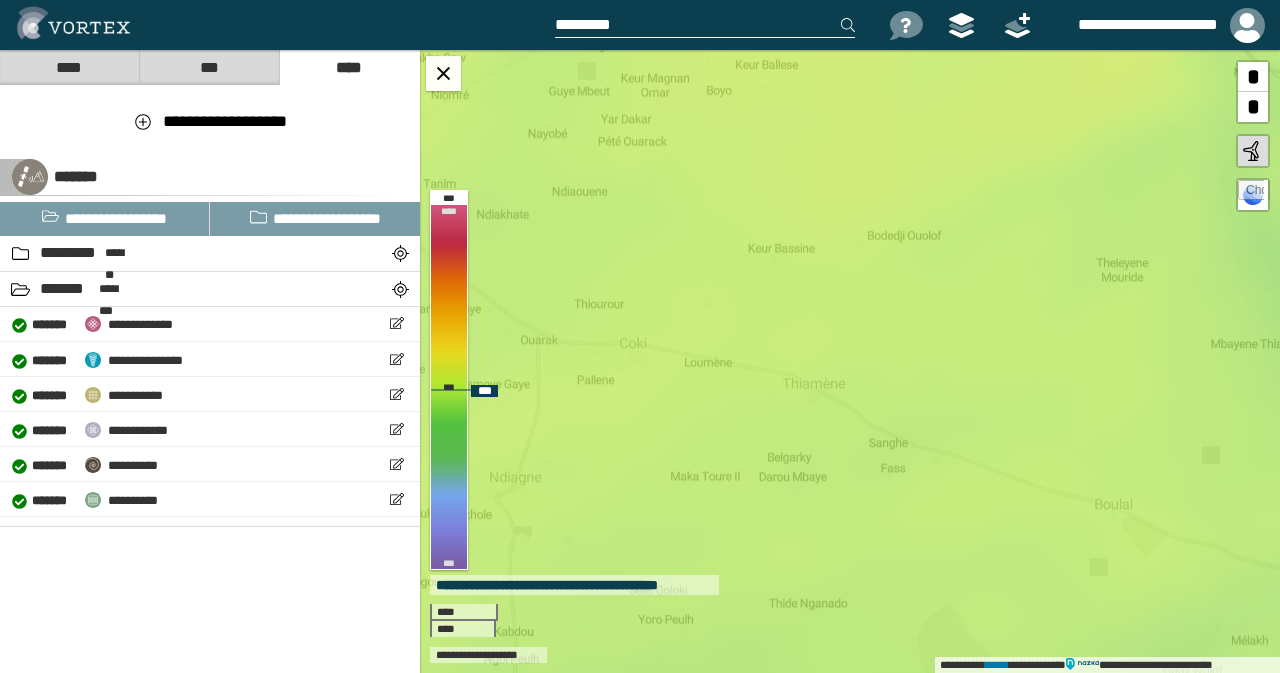 drag, startPoint x: 940, startPoint y: 482, endPoint x: 776, endPoint y: 435, distance: 170.60188 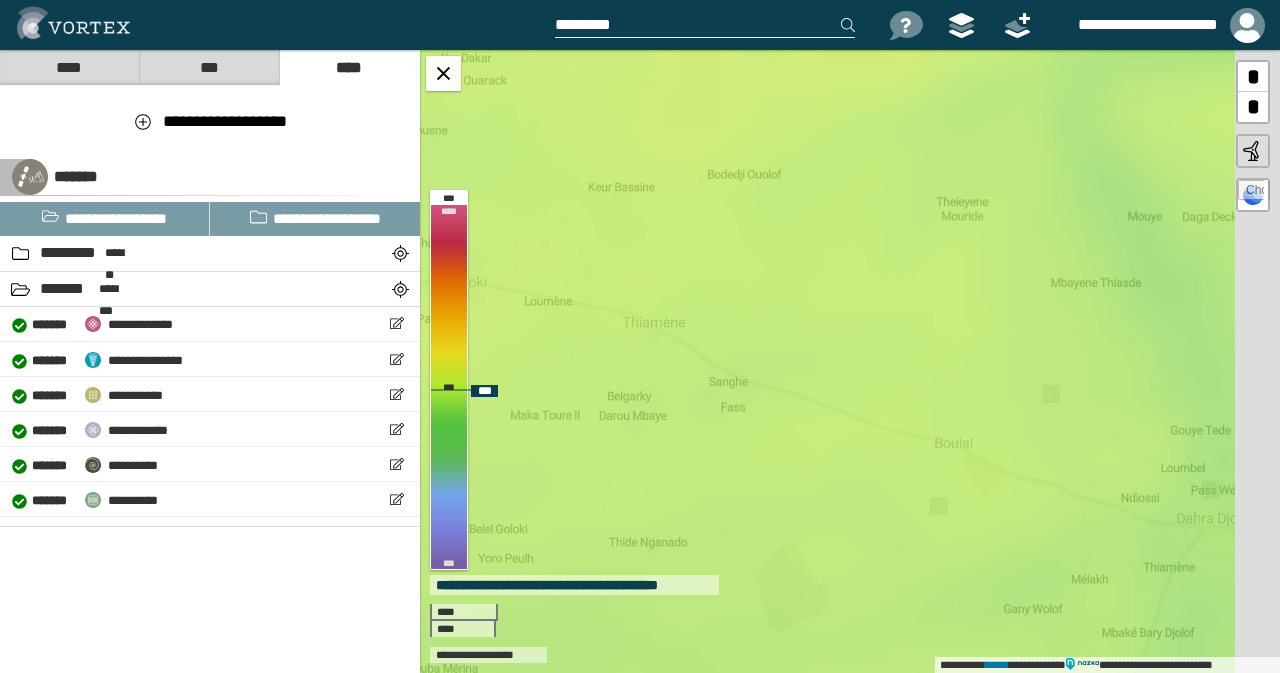 drag, startPoint x: 909, startPoint y: 459, endPoint x: 858, endPoint y: 436, distance: 55.946404 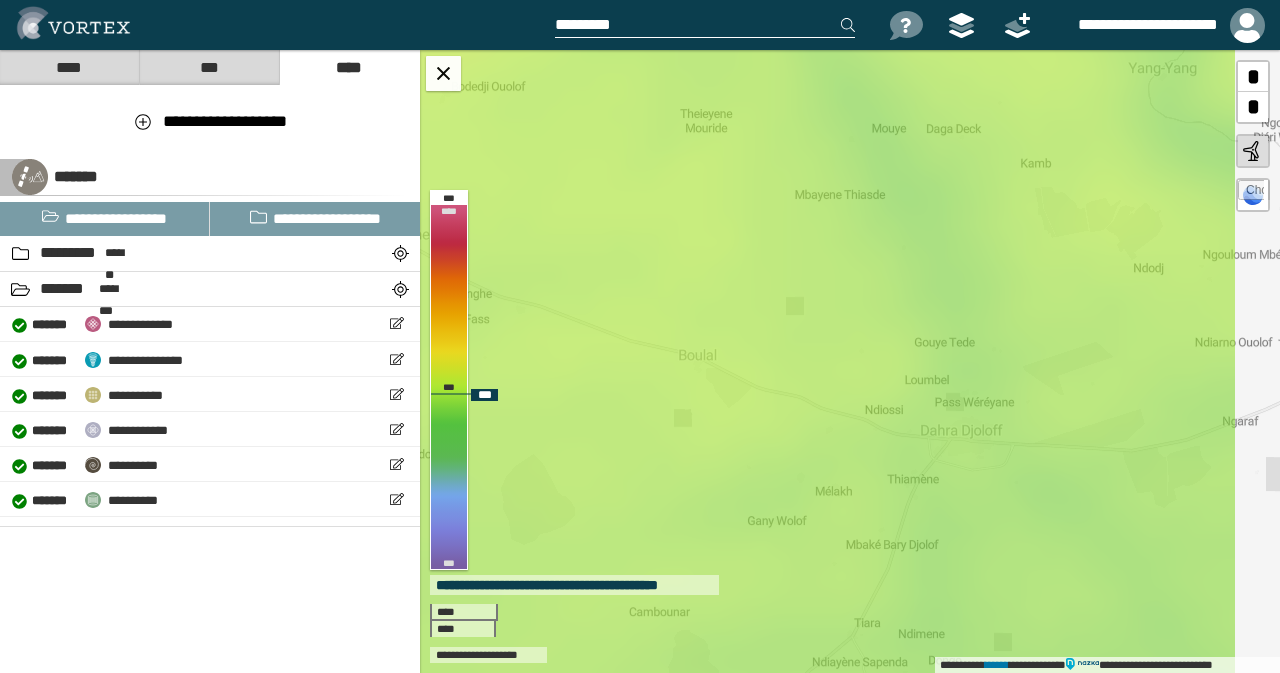drag, startPoint x: 1015, startPoint y: 500, endPoint x: 810, endPoint y: 435, distance: 215.05814 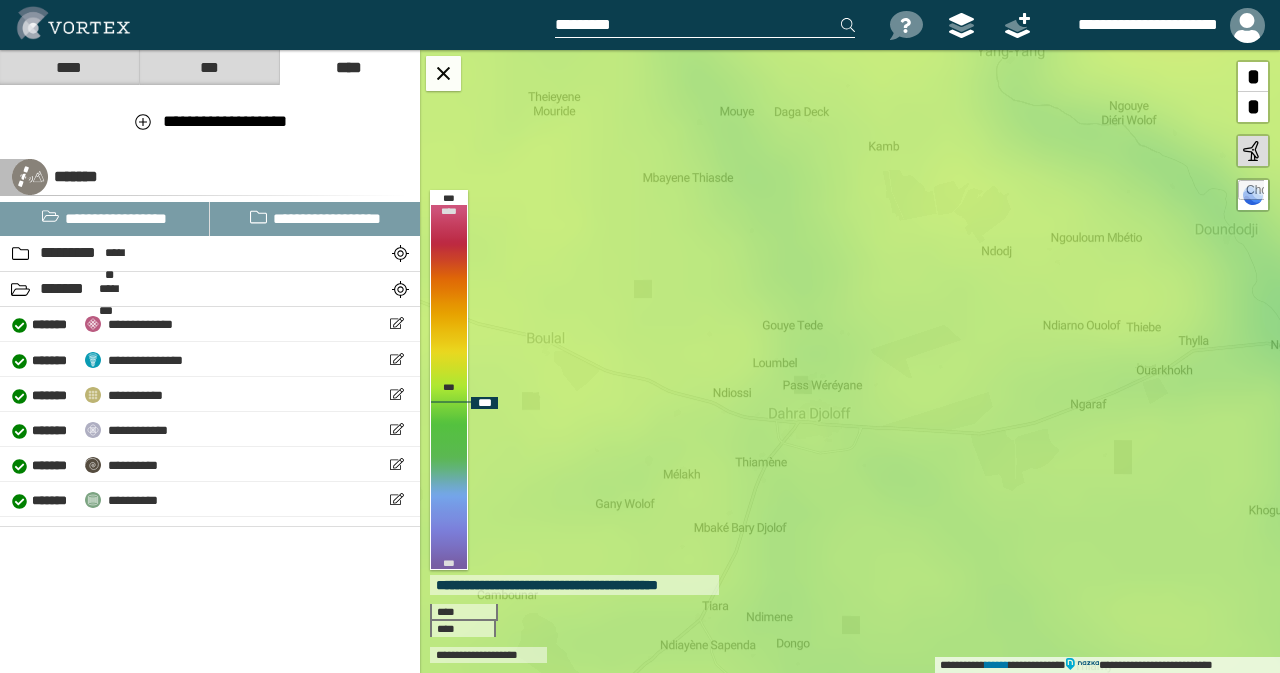 drag, startPoint x: 997, startPoint y: 468, endPoint x: 845, endPoint y: 451, distance: 152.94771 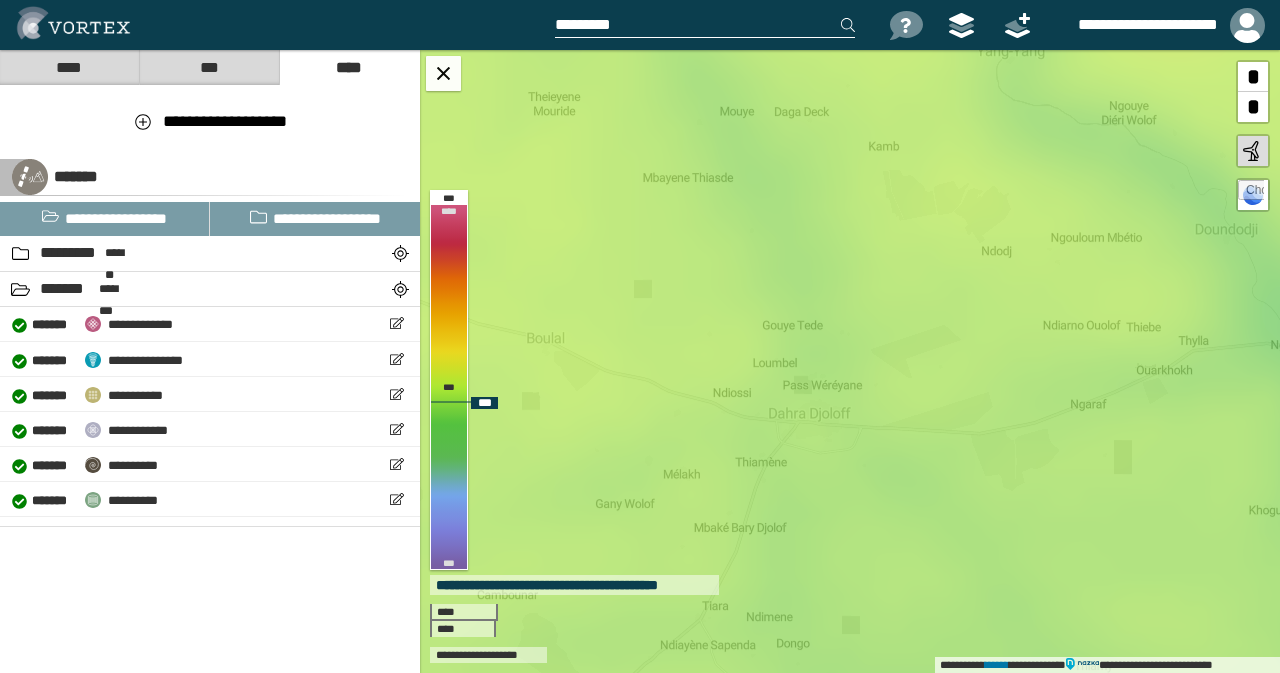 click on "**********" at bounding box center (850, 361) 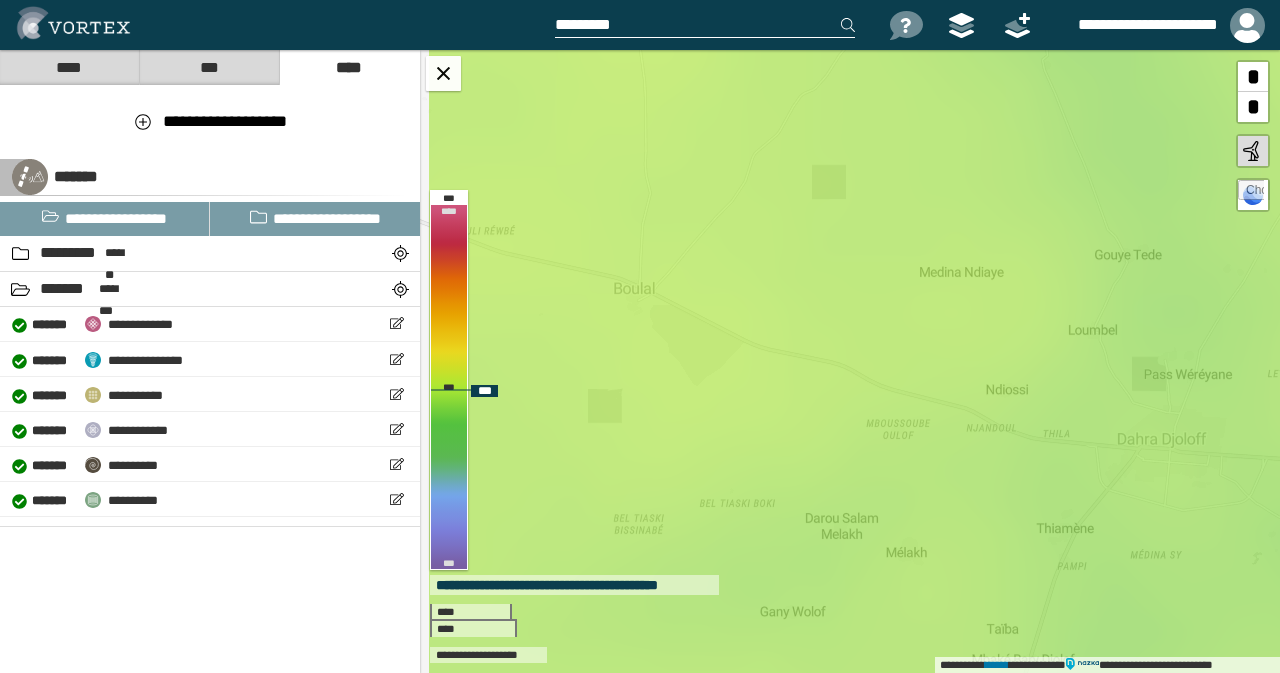 drag, startPoint x: 602, startPoint y: 403, endPoint x: 787, endPoint y: 428, distance: 186.68155 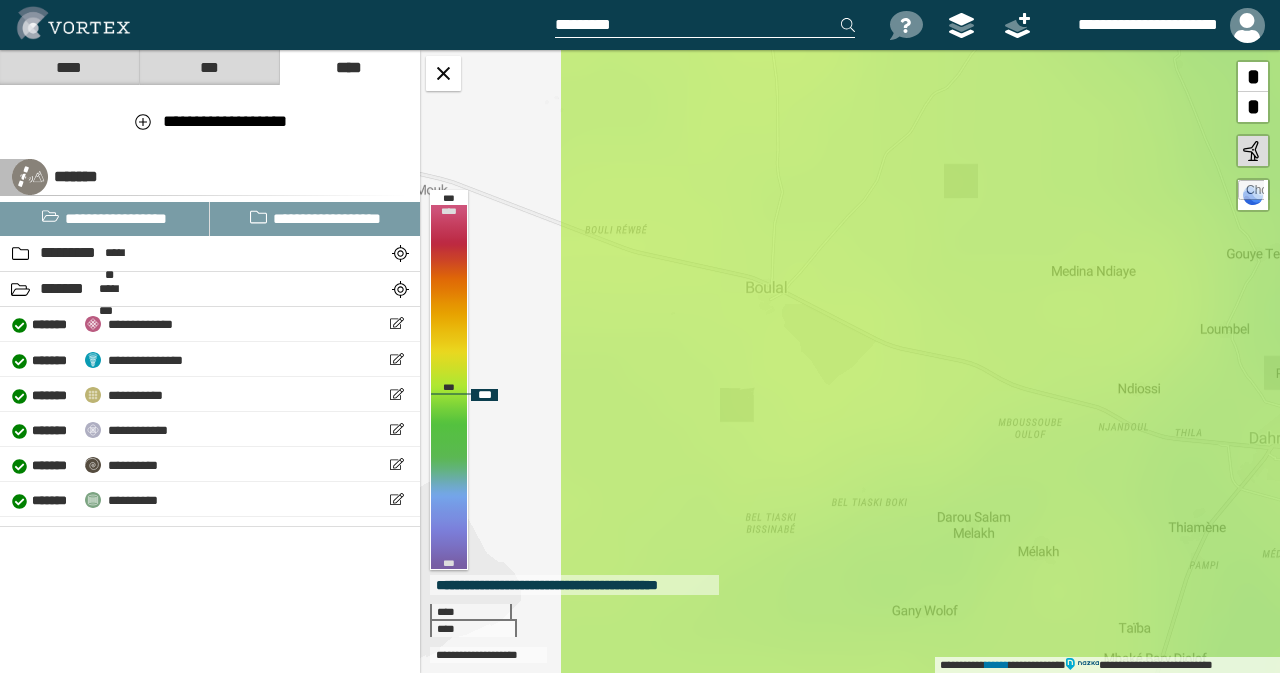 drag, startPoint x: 792, startPoint y: 375, endPoint x: 974, endPoint y: 406, distance: 184.62123 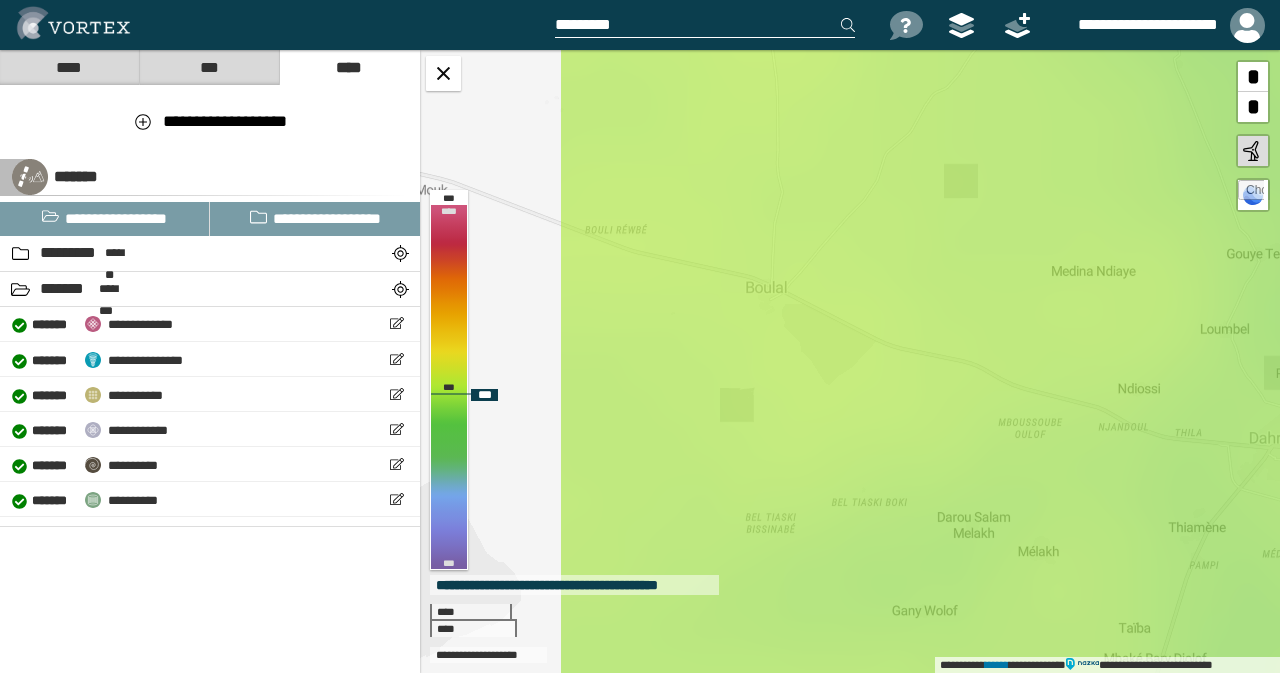 click on "**********" at bounding box center [850, 361] 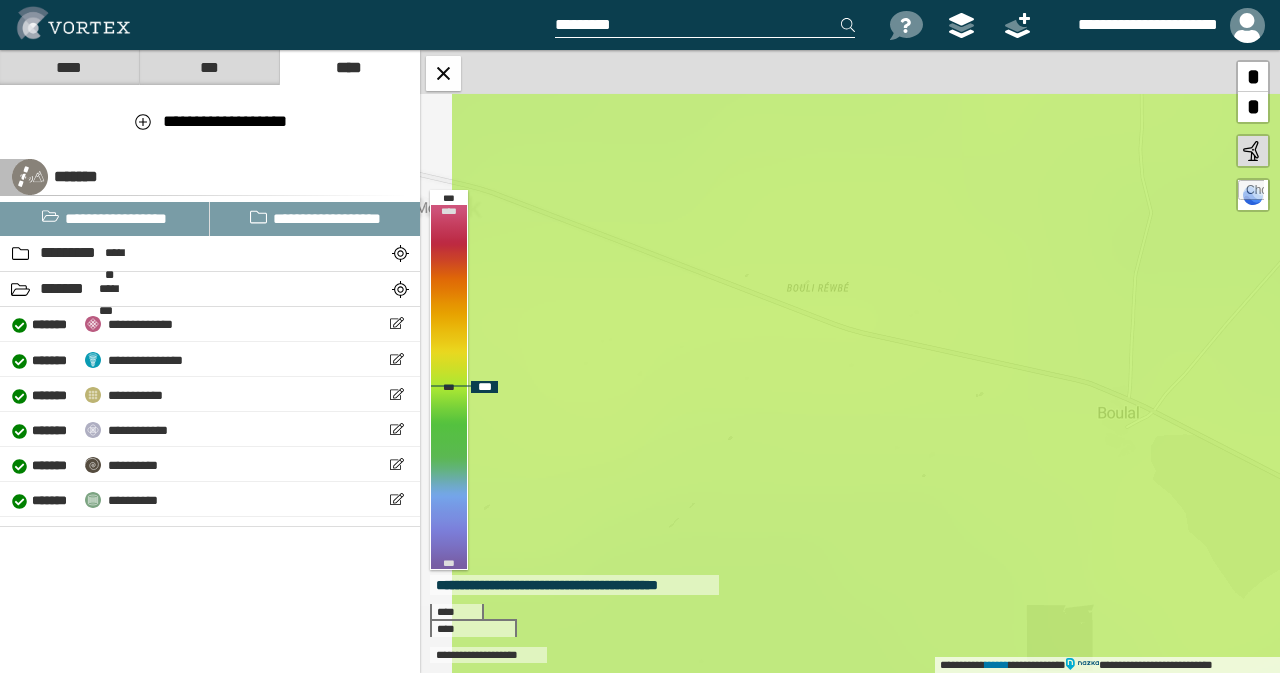 drag, startPoint x: 599, startPoint y: 247, endPoint x: 889, endPoint y: 413, distance: 334.14966 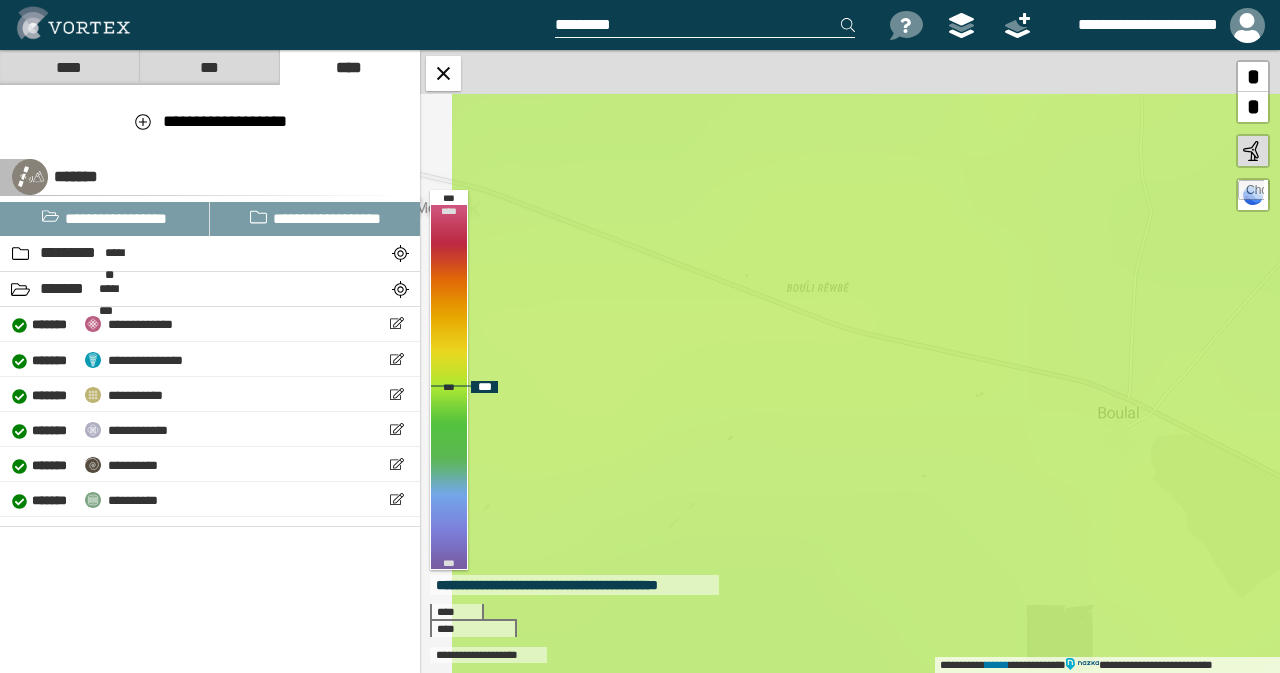 click on "**********" at bounding box center [850, 361] 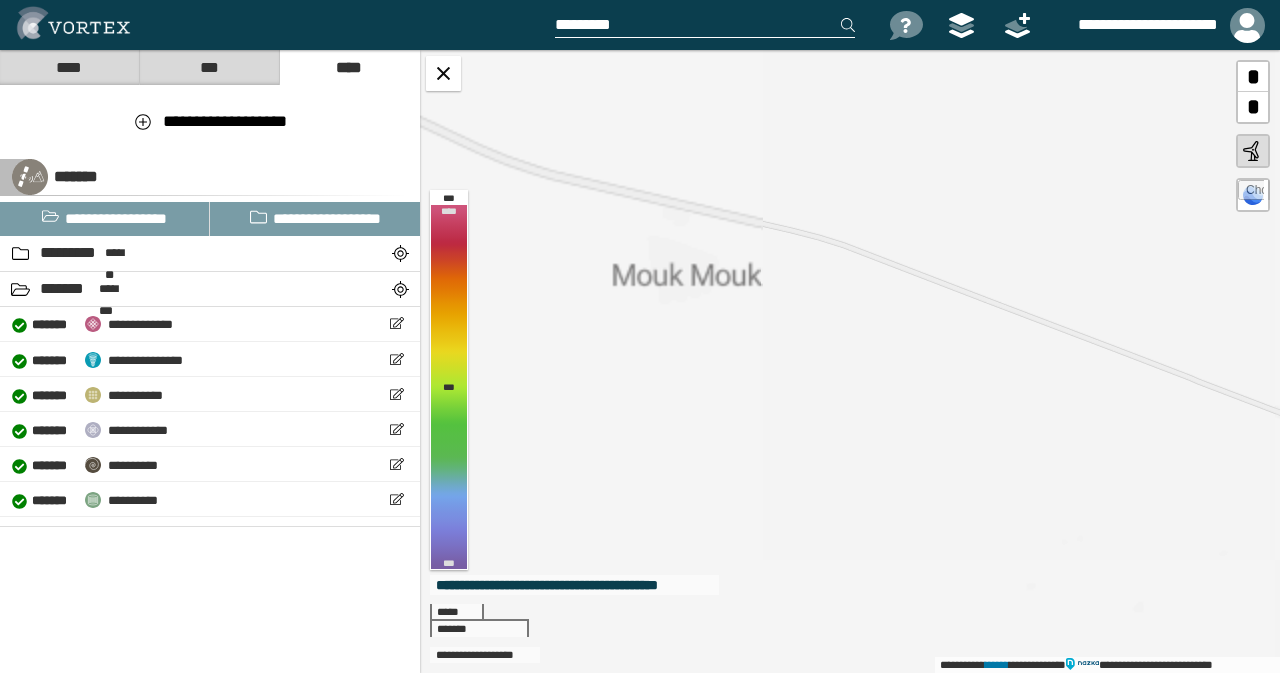 drag, startPoint x: 577, startPoint y: 338, endPoint x: 1050, endPoint y: 453, distance: 486.7792 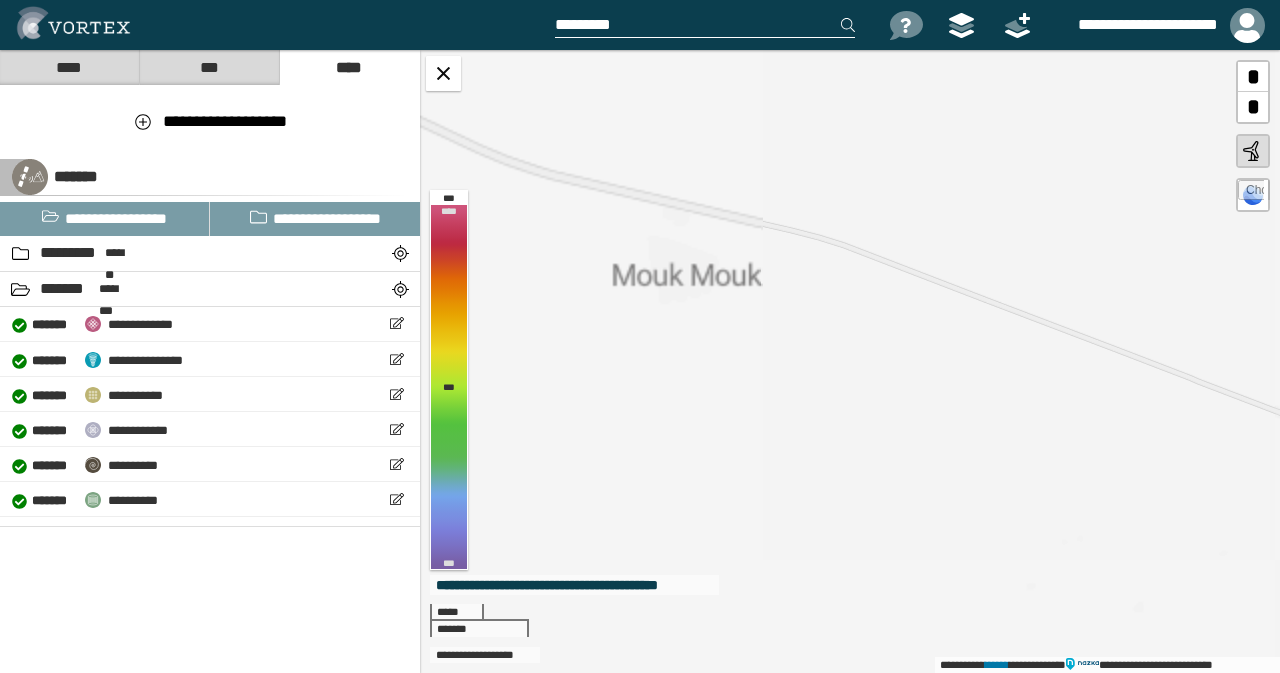 click on "**********" at bounding box center [850, 361] 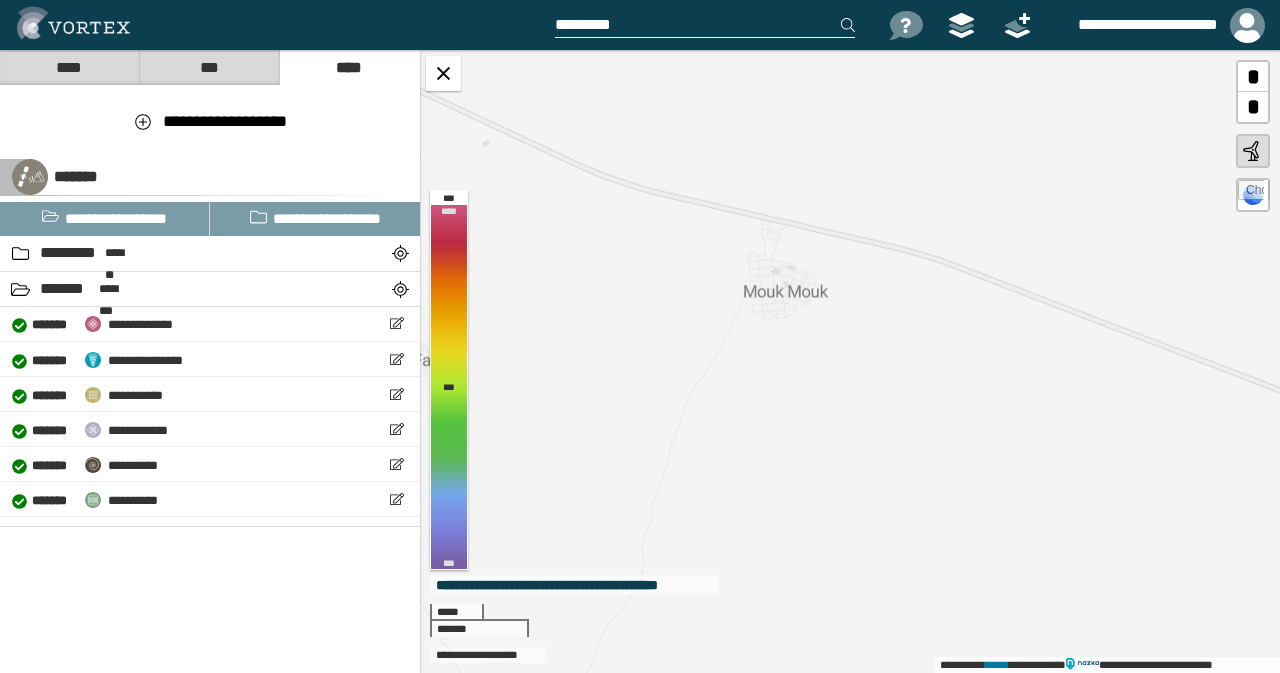 click on "**********" at bounding box center (850, 361) 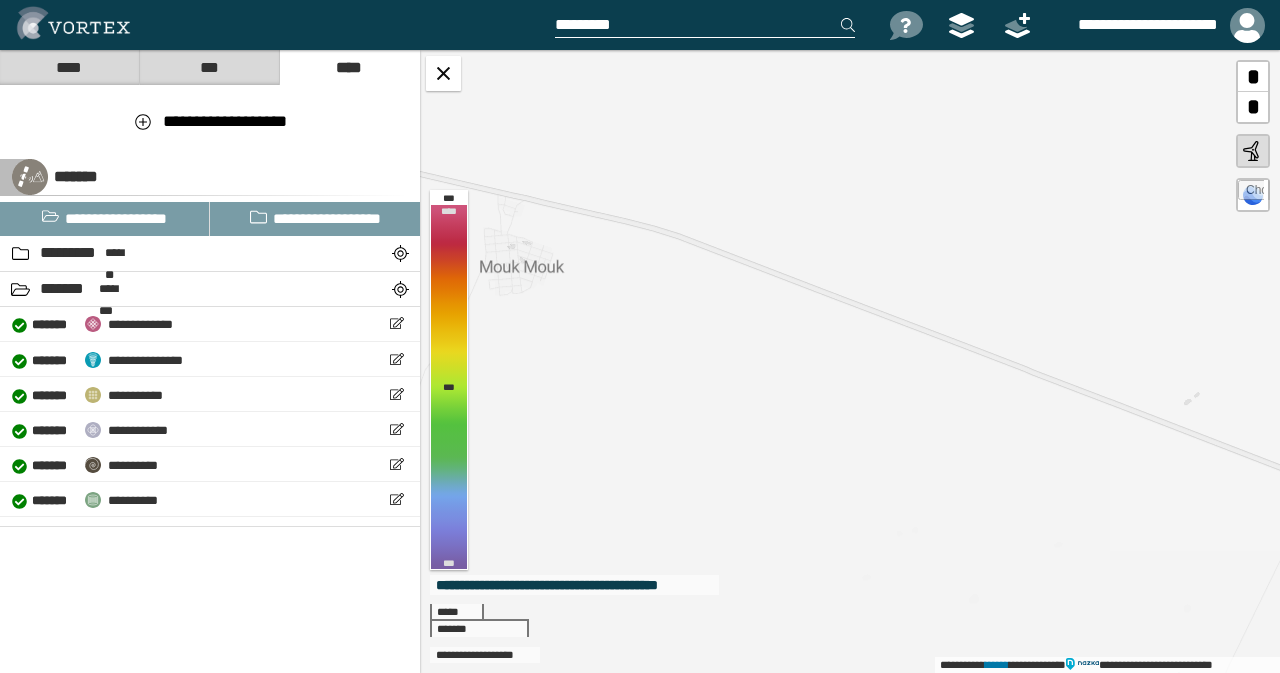 drag, startPoint x: 992, startPoint y: 515, endPoint x: 640, endPoint y: 292, distance: 416.69293 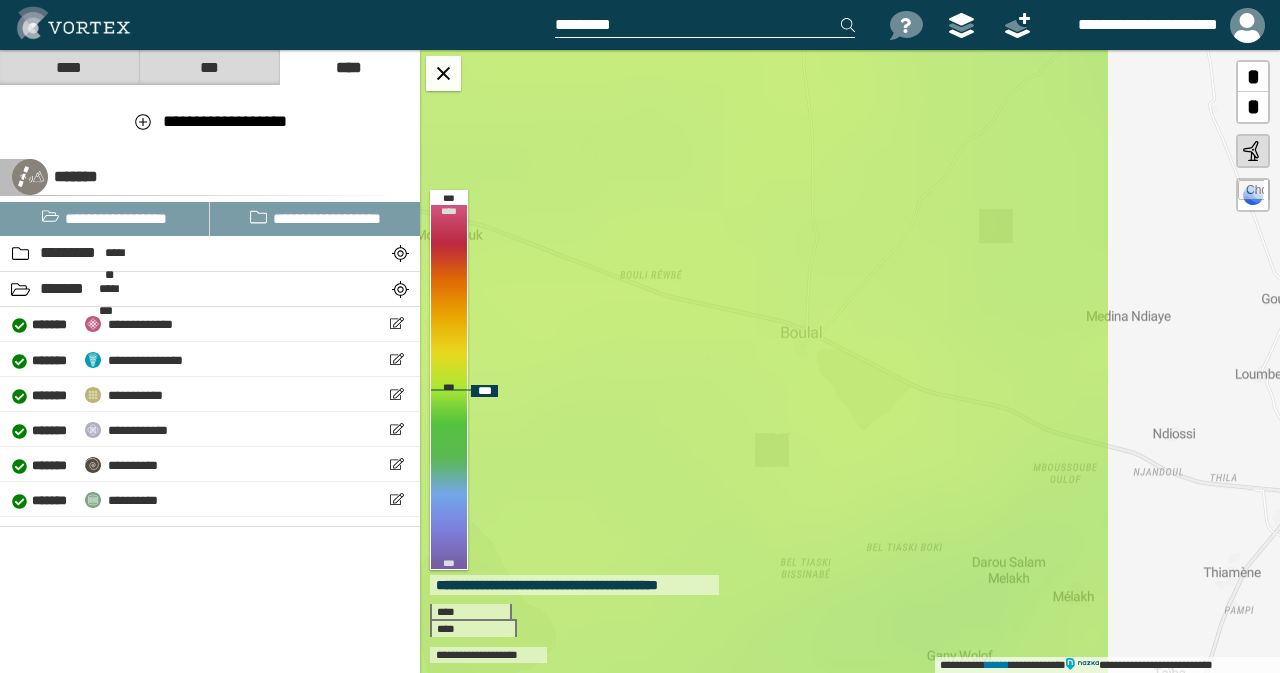 drag, startPoint x: 1152, startPoint y: 466, endPoint x: 748, endPoint y: 335, distance: 424.70813 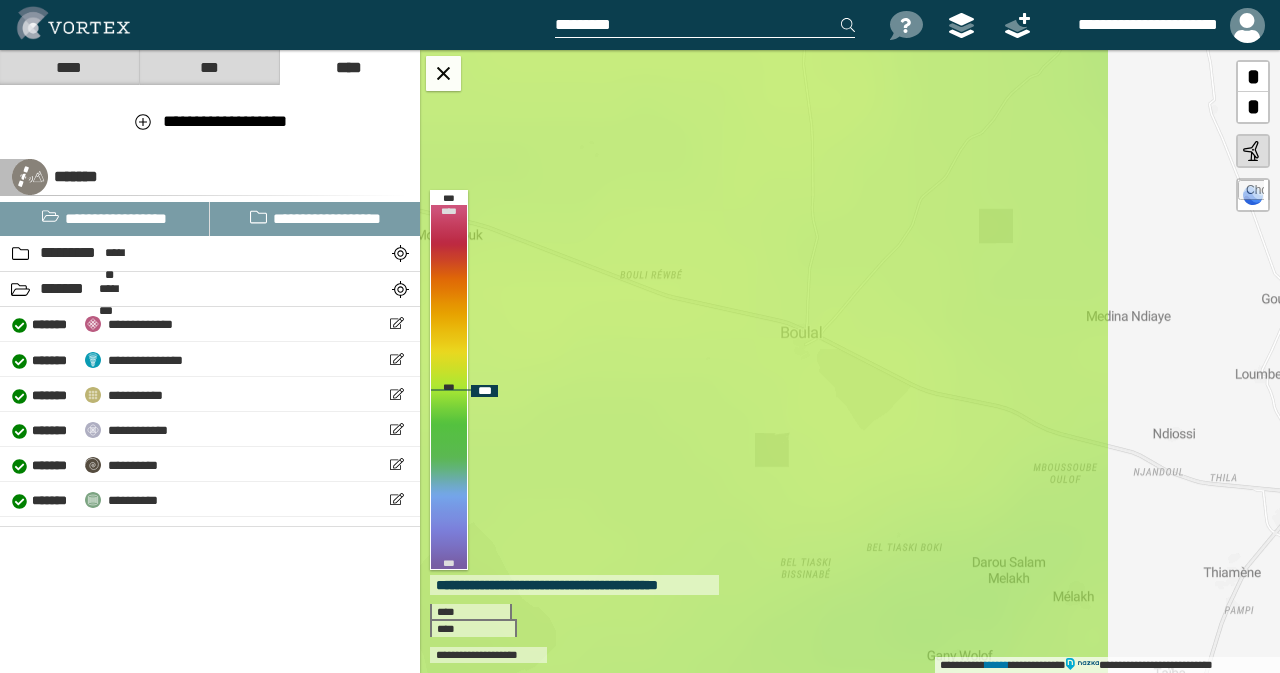 click on "**********" at bounding box center [850, 361] 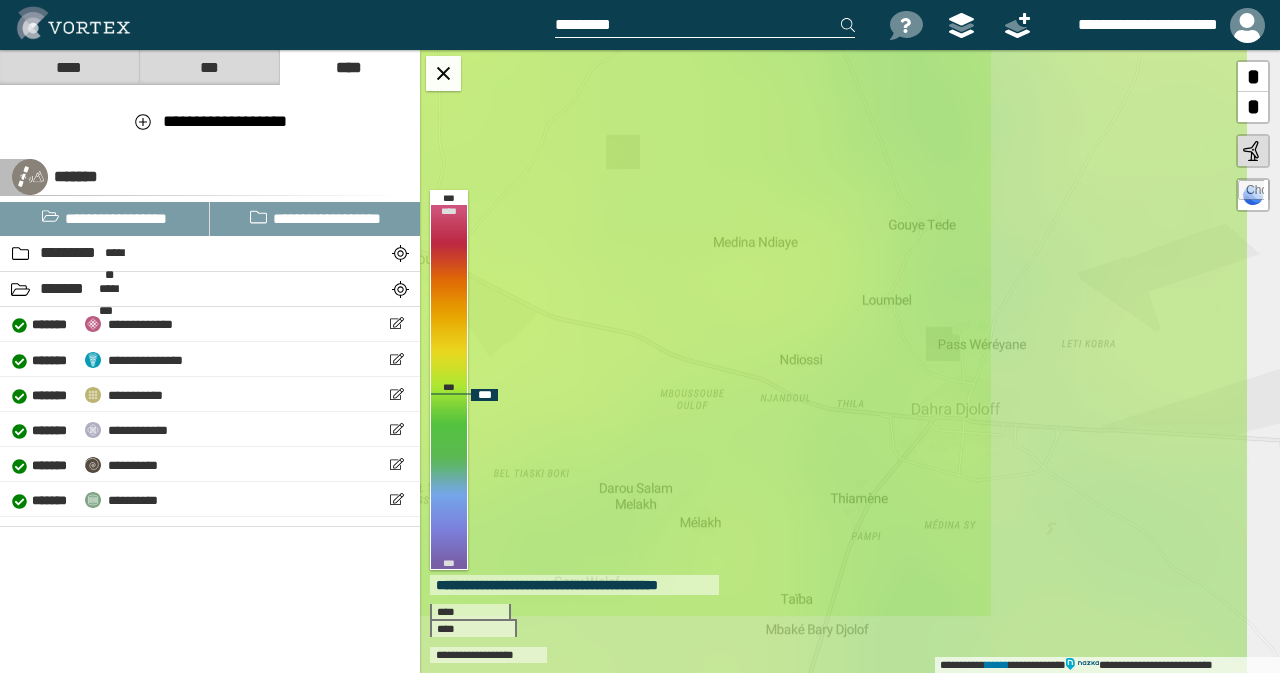 drag, startPoint x: 1023, startPoint y: 455, endPoint x: 721, endPoint y: 397, distance: 307.5191 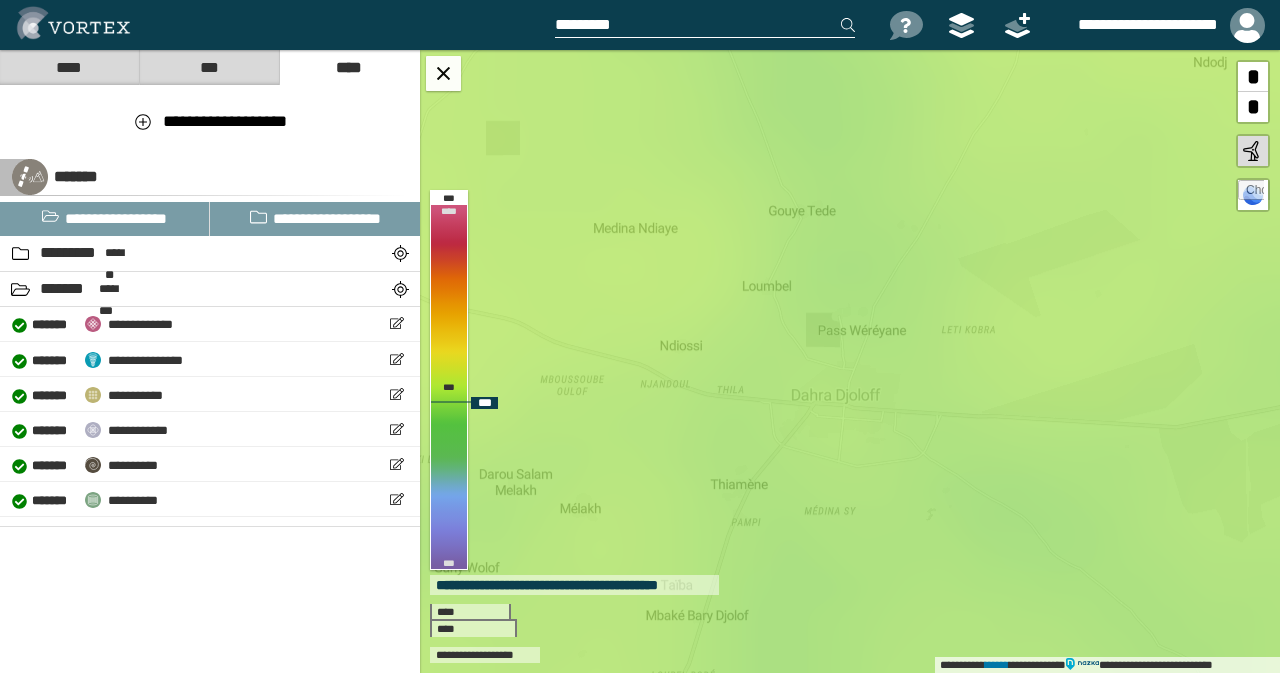 drag, startPoint x: 1030, startPoint y: 449, endPoint x: 910, endPoint y: 435, distance: 120.8139 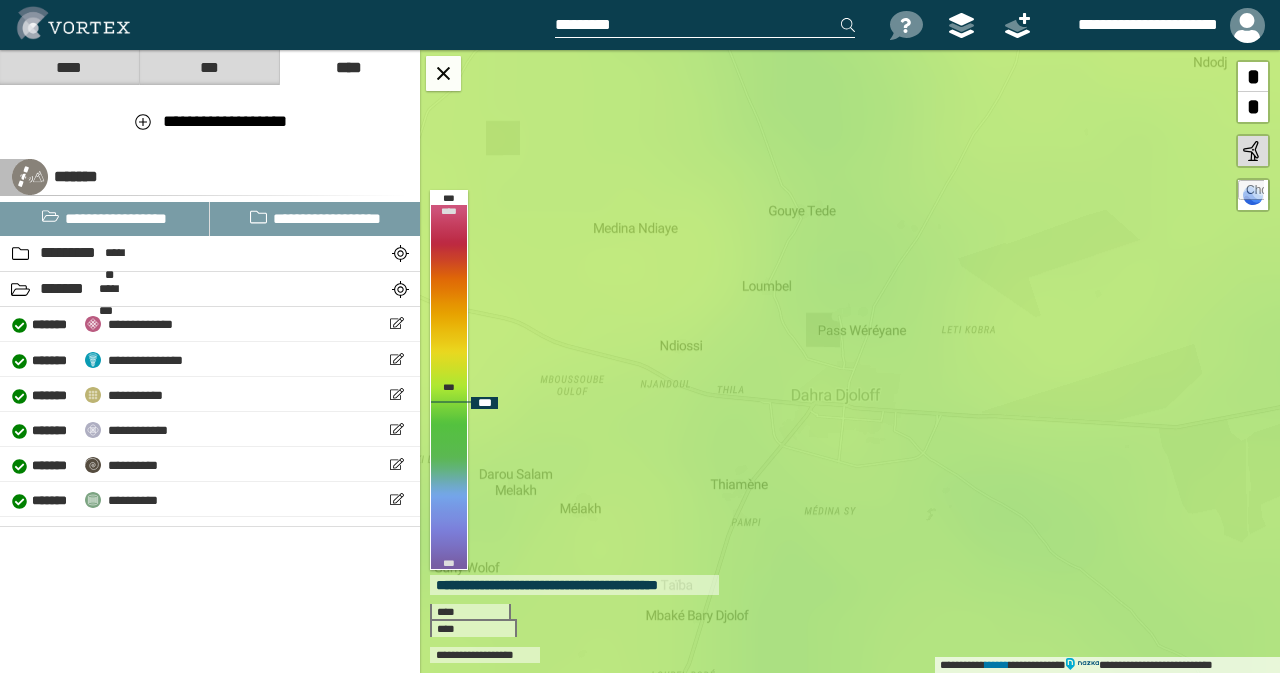 click on "**********" at bounding box center (850, 361) 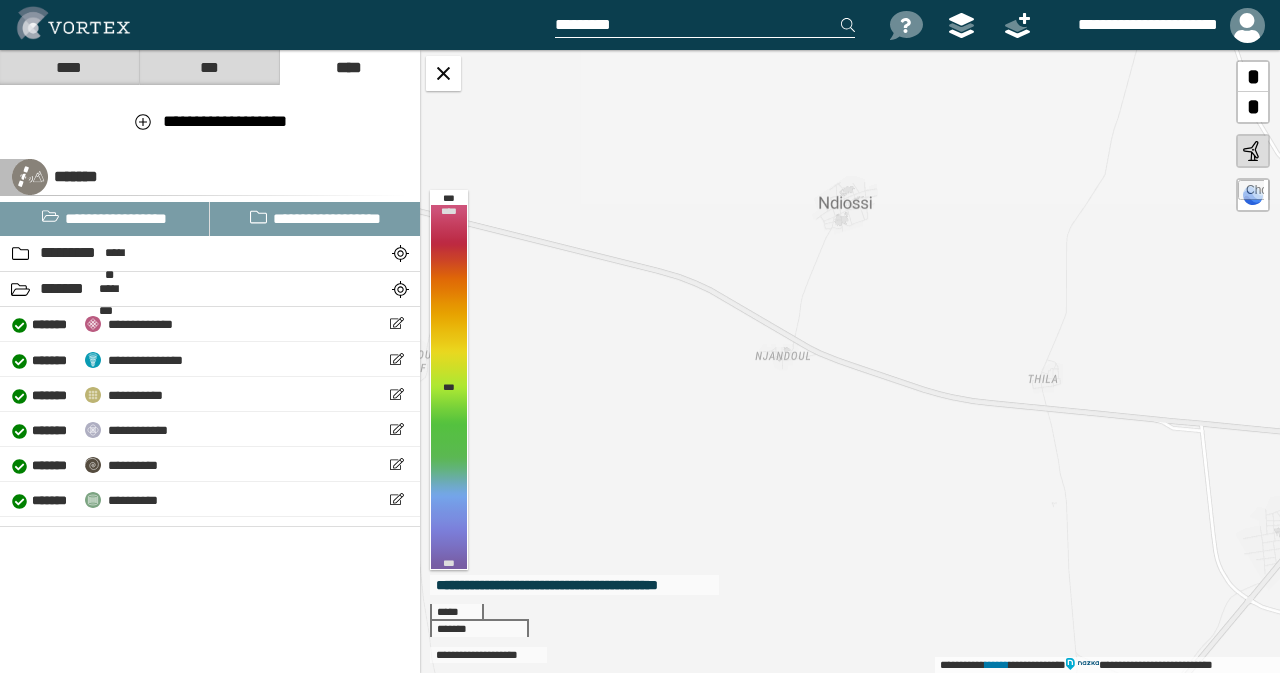 drag, startPoint x: 856, startPoint y: 394, endPoint x: 978, endPoint y: 415, distance: 123.79418 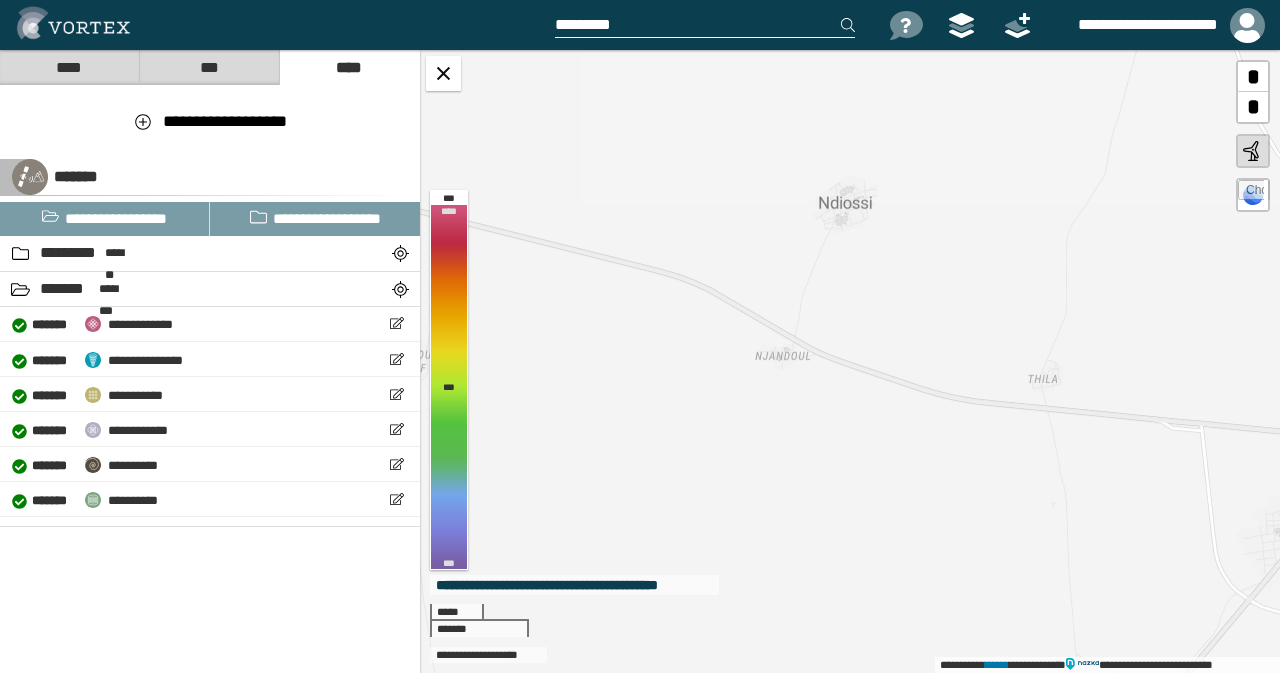 click on "**********" at bounding box center (850, 361) 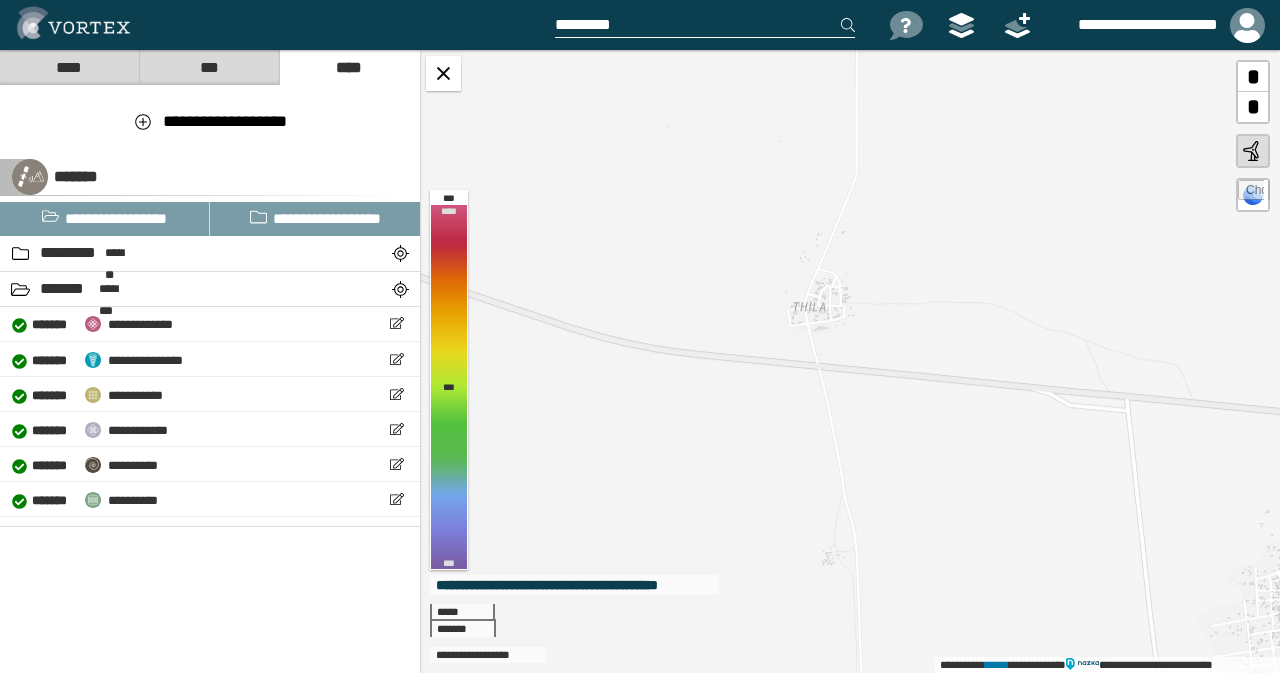 drag, startPoint x: 1058, startPoint y: 415, endPoint x: 700, endPoint y: 383, distance: 359.4273 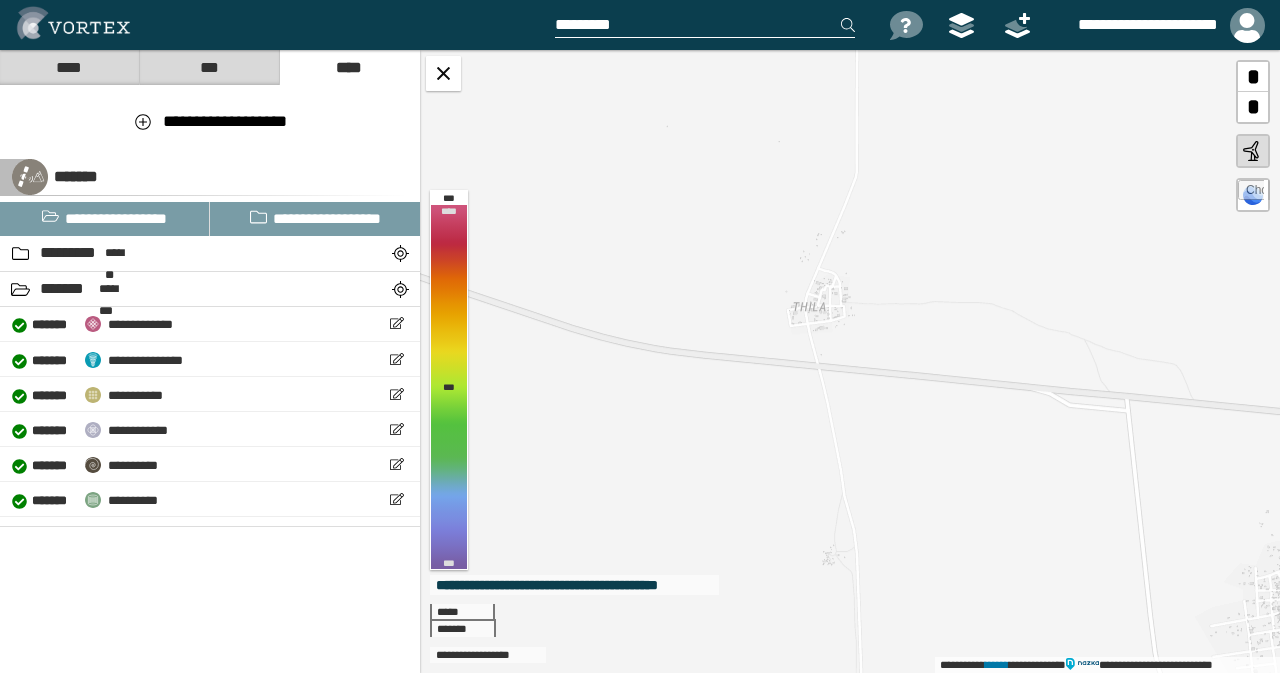 click on "**********" at bounding box center (850, 361) 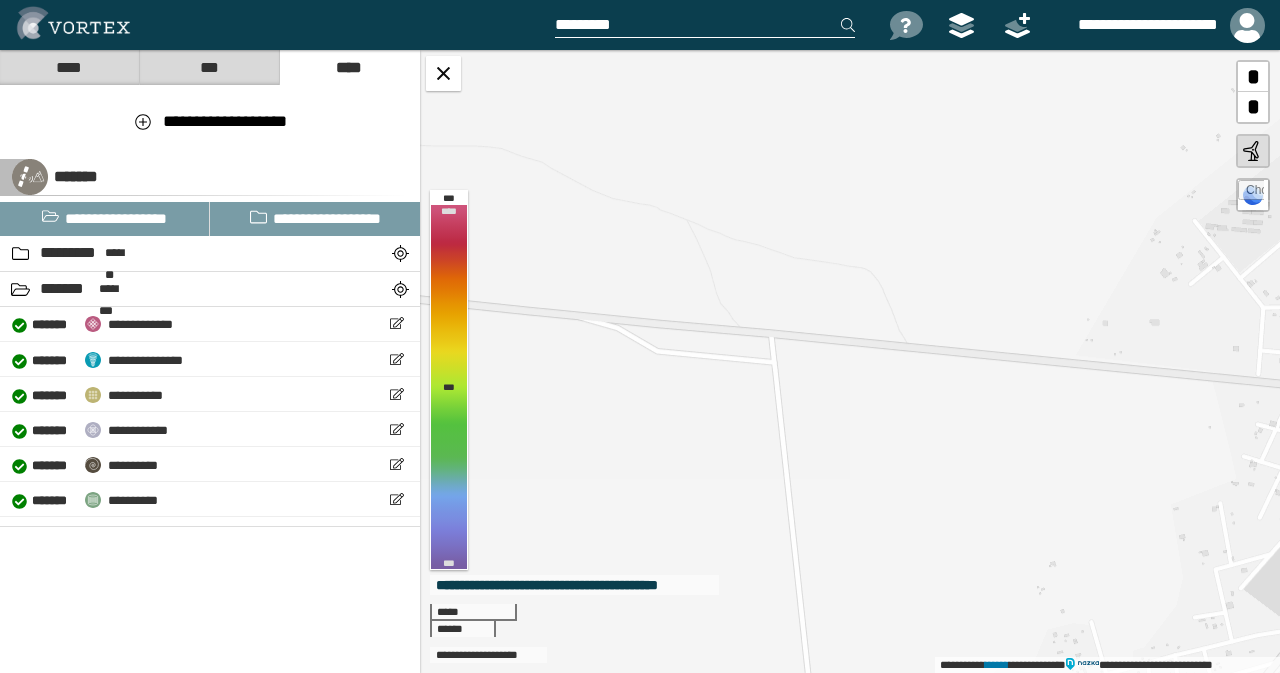 drag, startPoint x: 1111, startPoint y: 435, endPoint x: 662, endPoint y: 413, distance: 449.53867 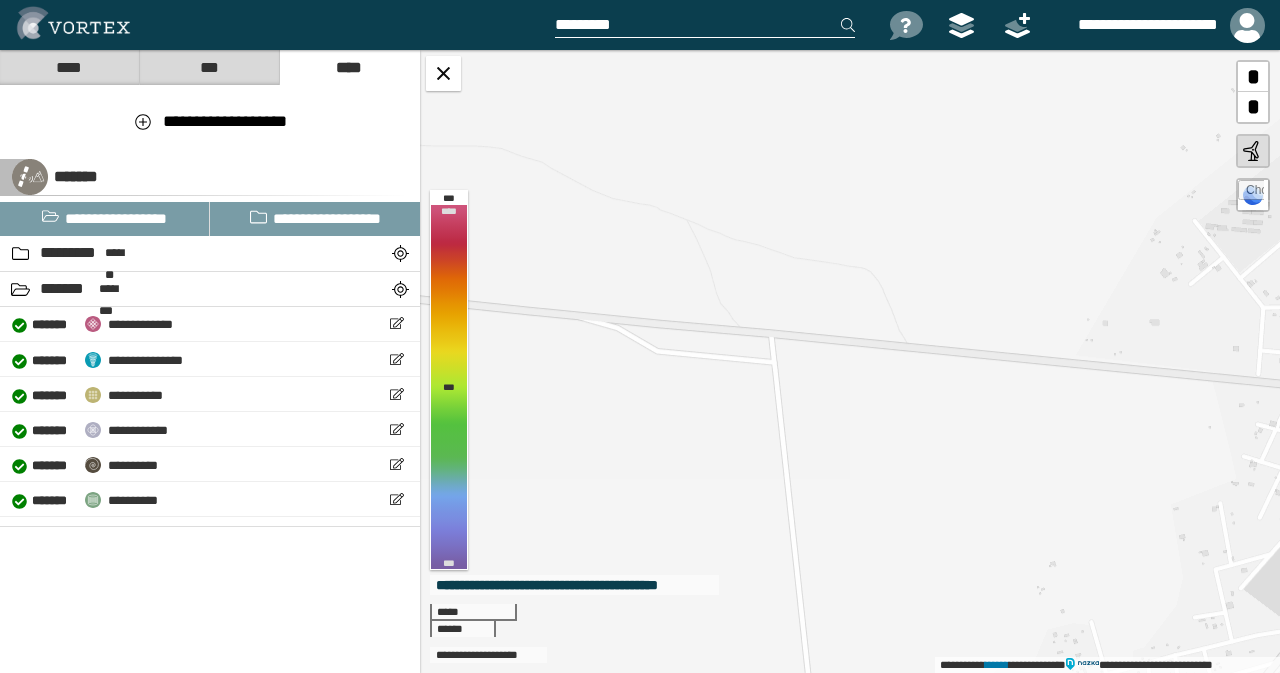 click on "**********" at bounding box center (850, 361) 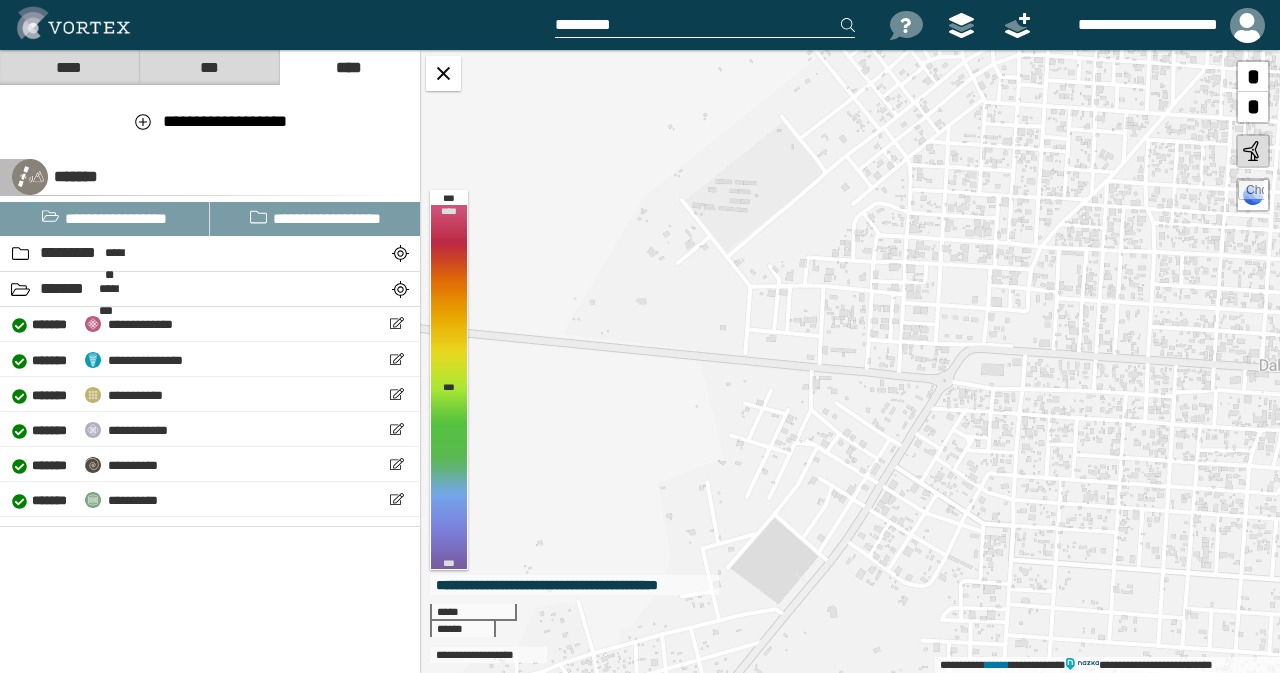 drag, startPoint x: 1103, startPoint y: 423, endPoint x: 720, endPoint y: 415, distance: 383.08353 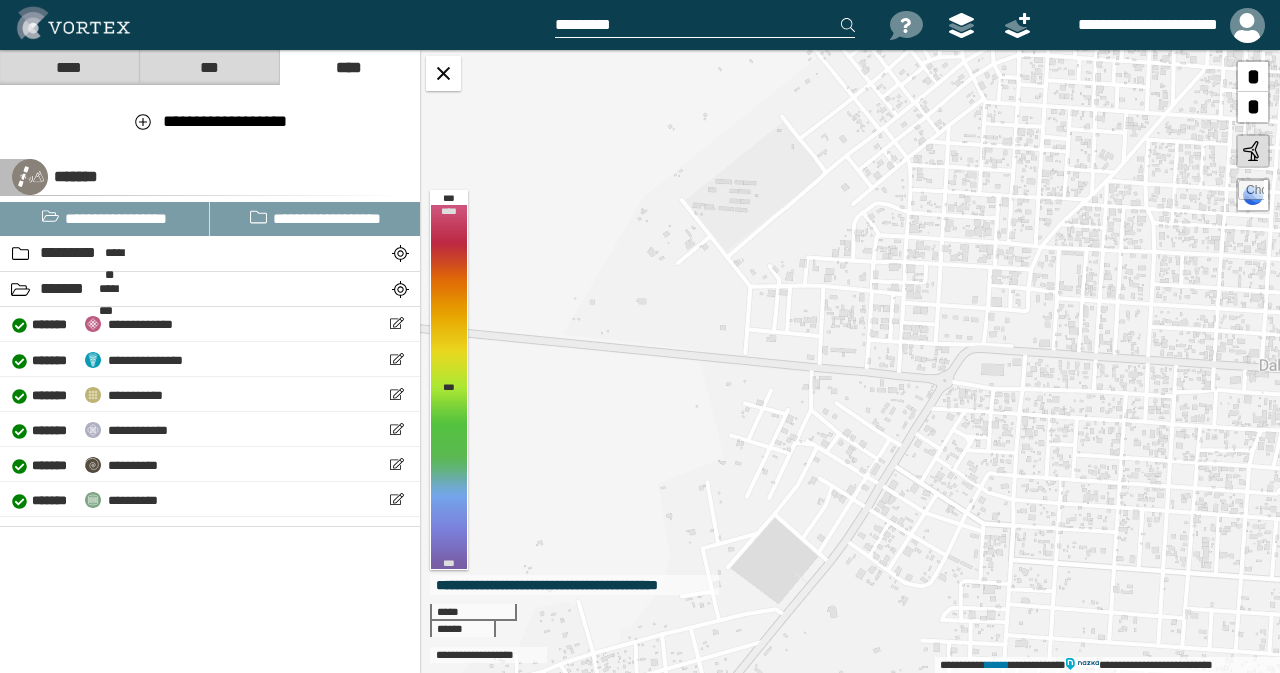 click on "**********" at bounding box center (850, 361) 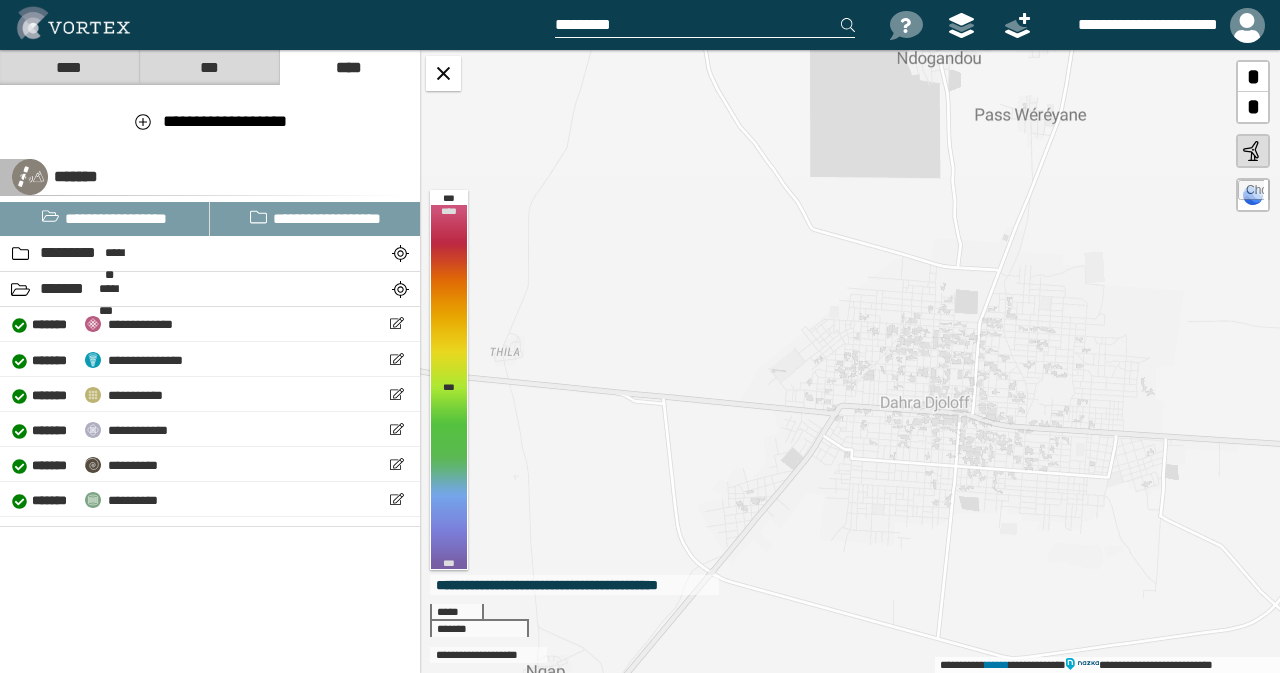 drag, startPoint x: 1087, startPoint y: 465, endPoint x: 942, endPoint y: 461, distance: 145.05516 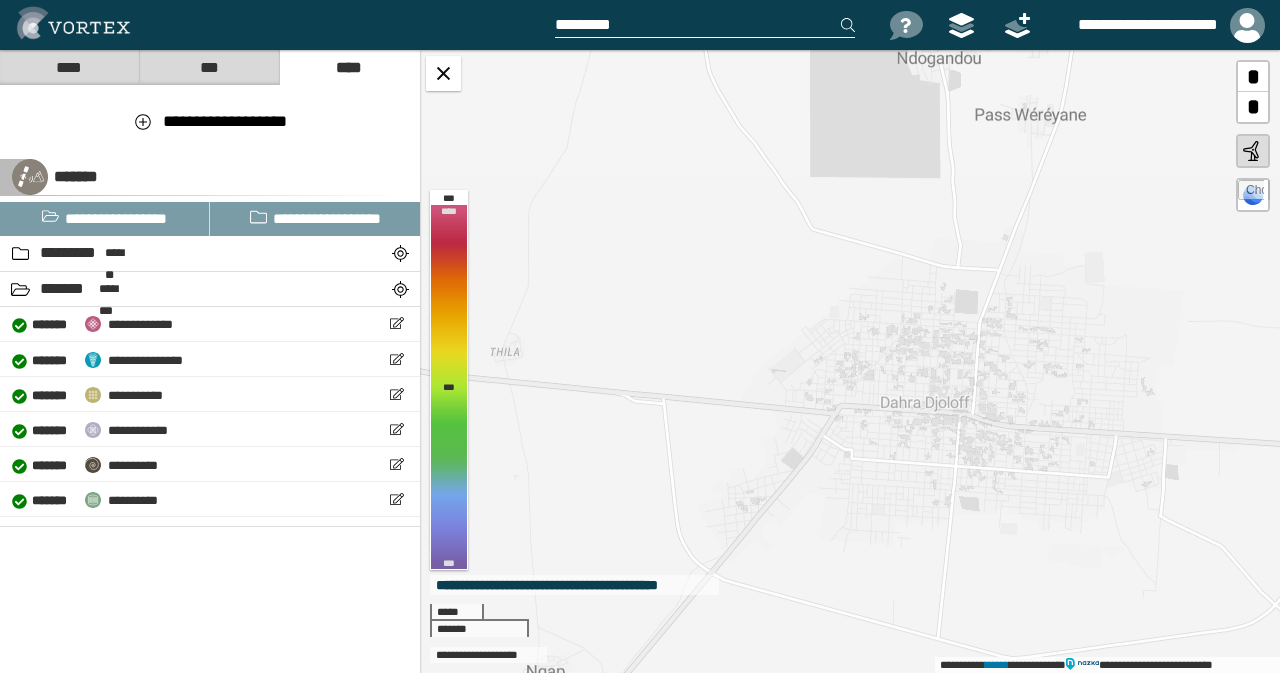 click on "**********" at bounding box center (850, 361) 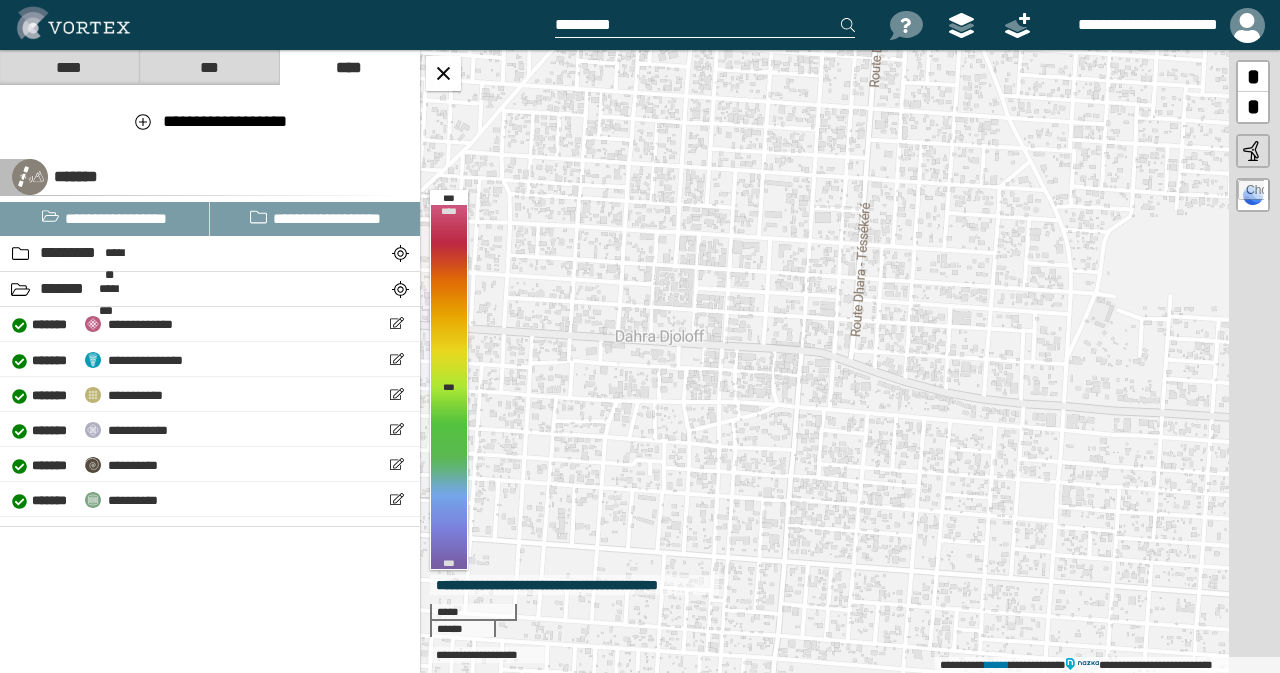 drag, startPoint x: 1124, startPoint y: 424, endPoint x: 750, endPoint y: 402, distance: 374.6465 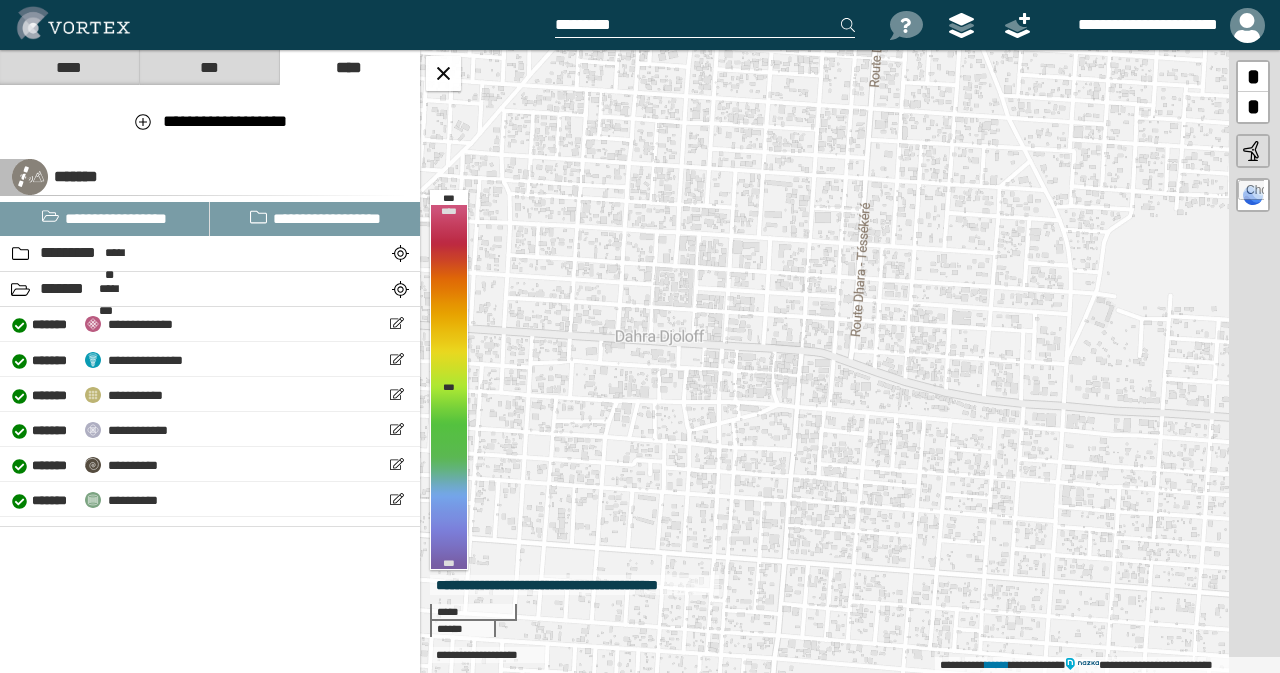 click on "**********" at bounding box center [850, 361] 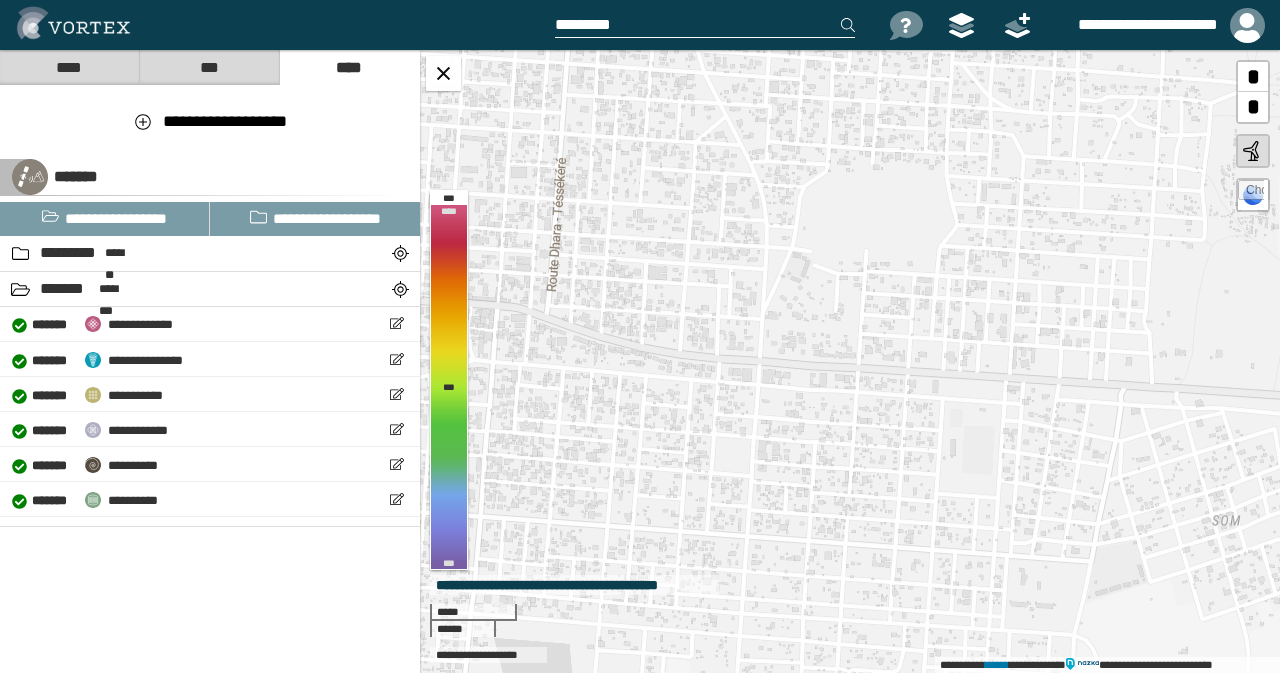 drag, startPoint x: 1010, startPoint y: 422, endPoint x: 702, endPoint y: 373, distance: 311.87338 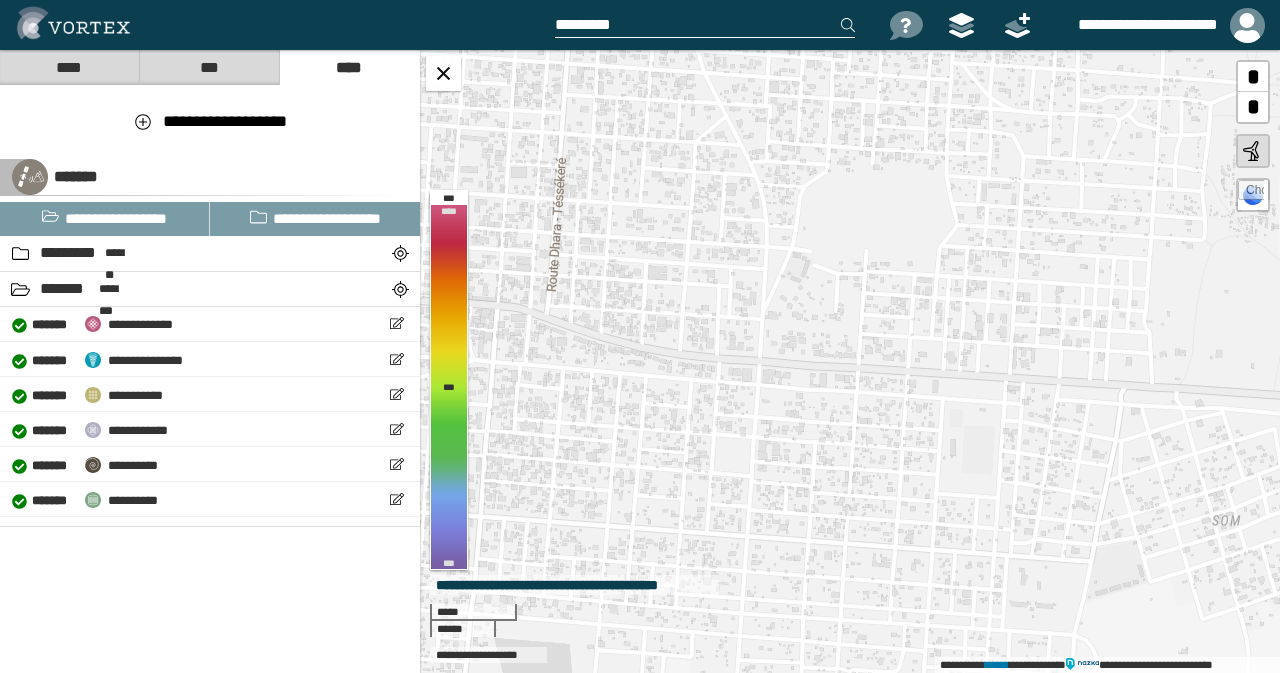 click on "**********" at bounding box center (850, 361) 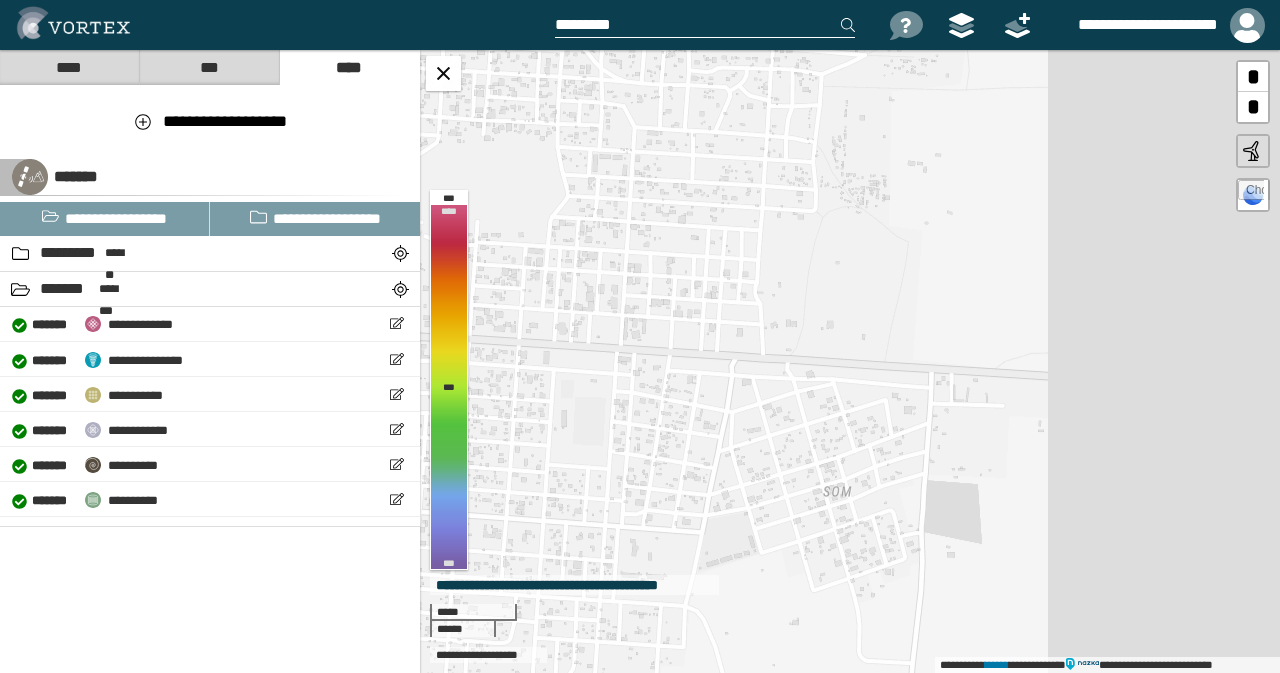 drag, startPoint x: 945, startPoint y: 406, endPoint x: 556, endPoint y: 381, distance: 389.80252 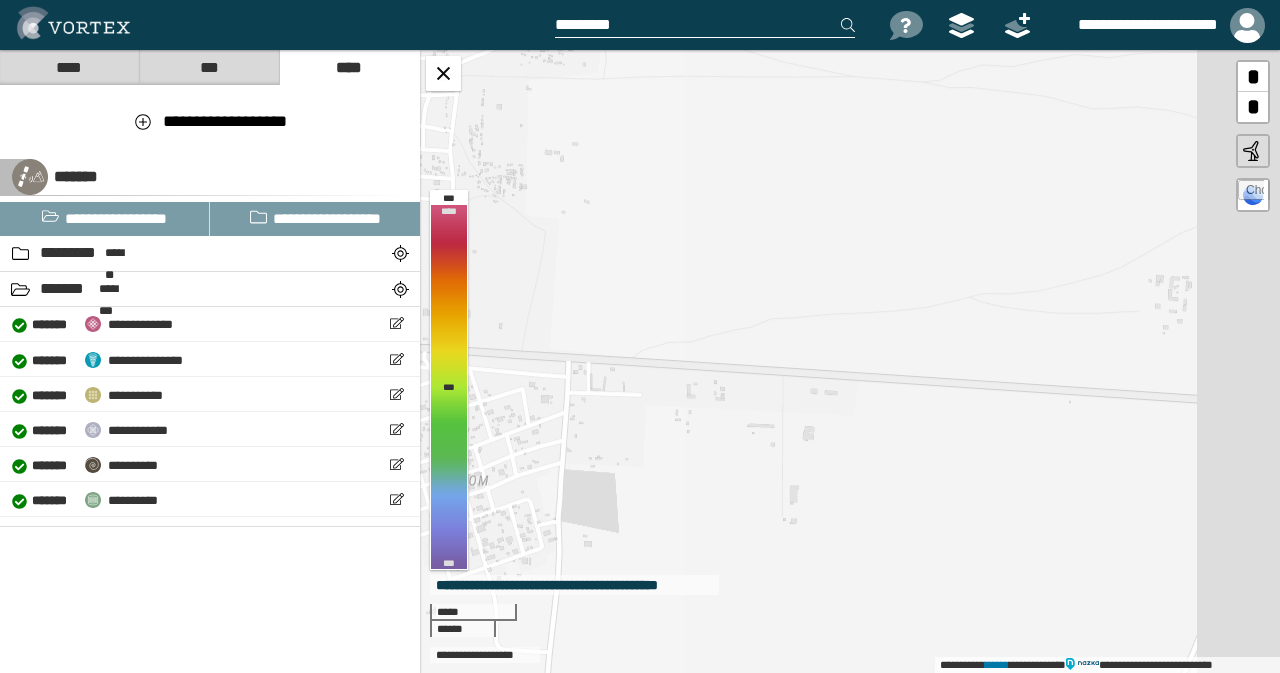 drag, startPoint x: 1022, startPoint y: 397, endPoint x: 664, endPoint y: 386, distance: 358.16895 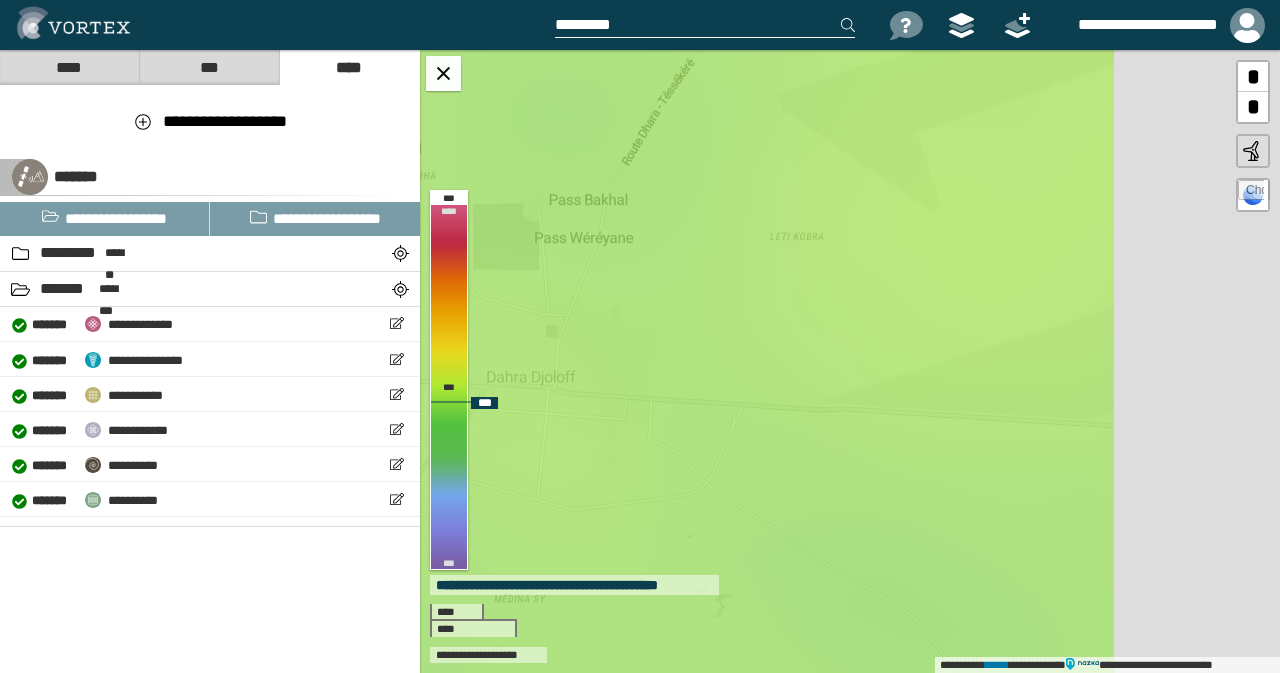 drag, startPoint x: 1049, startPoint y: 459, endPoint x: 818, endPoint y: 439, distance: 231.86418 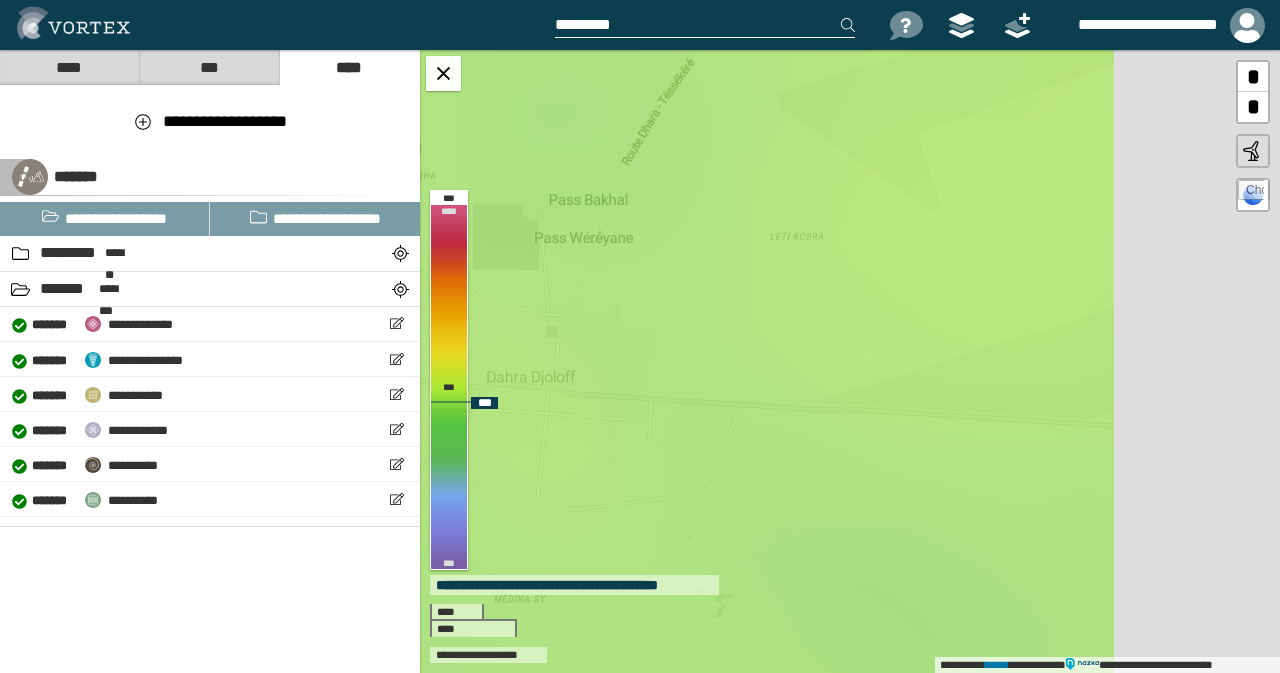 click on "**********" at bounding box center [850, 361] 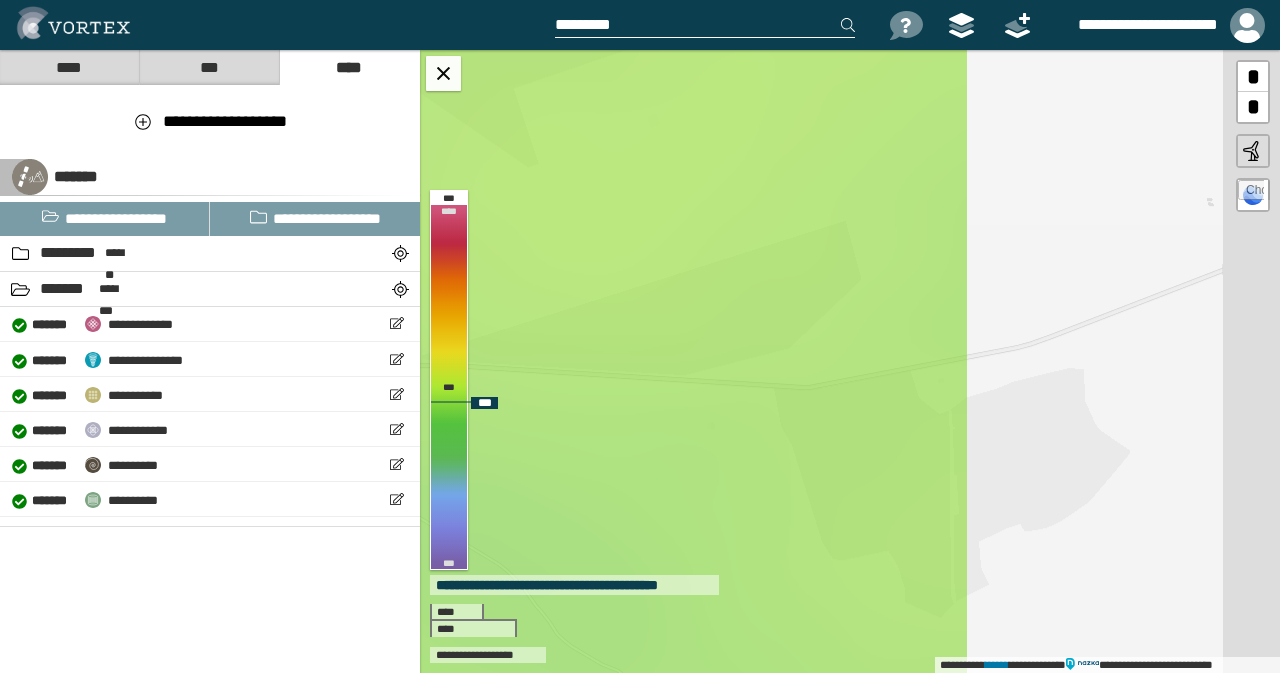 drag, startPoint x: 1039, startPoint y: 453, endPoint x: 634, endPoint y: 409, distance: 407.38312 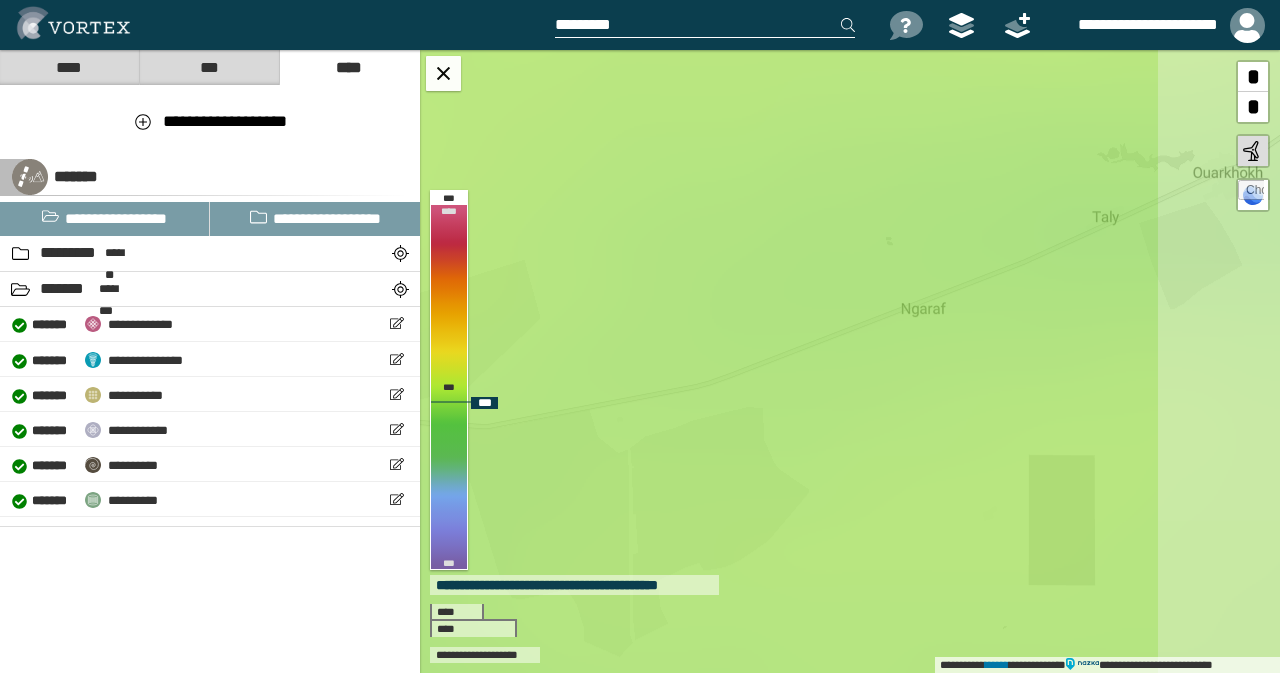 drag, startPoint x: 1071, startPoint y: 418, endPoint x: 780, endPoint y: 453, distance: 293.09726 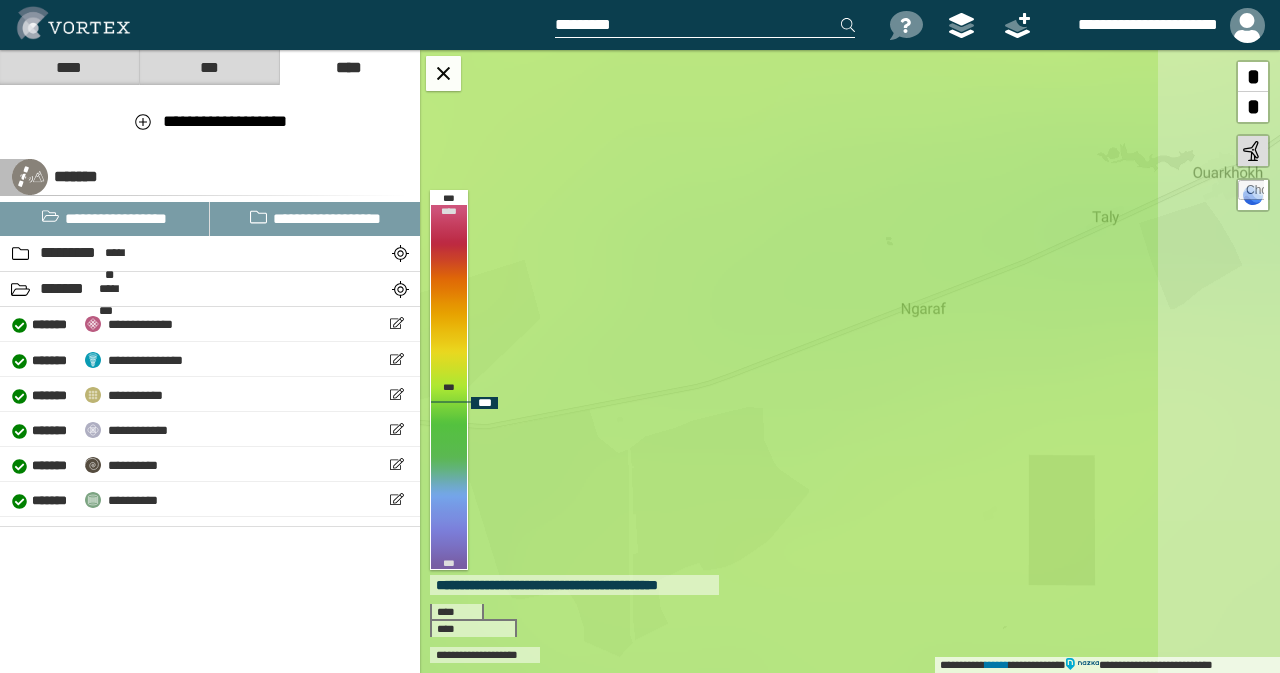 click on "**********" at bounding box center [850, 361] 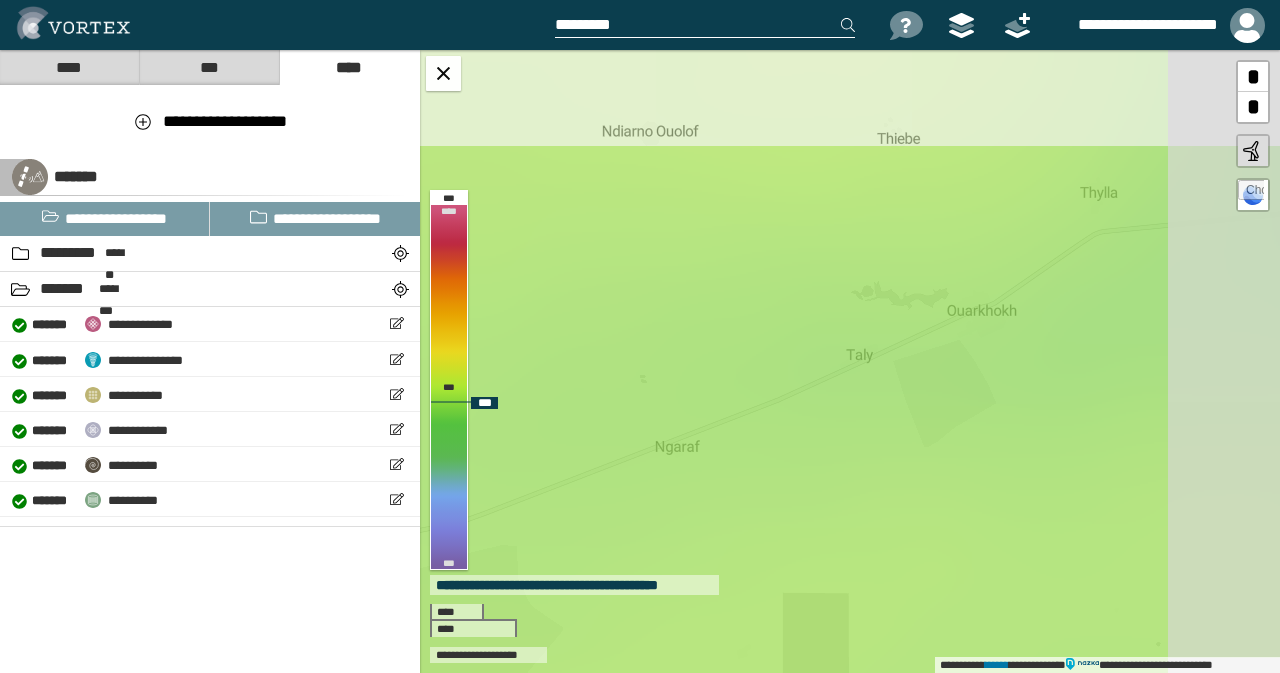 drag, startPoint x: 974, startPoint y: 347, endPoint x: 728, endPoint y: 485, distance: 282.0638 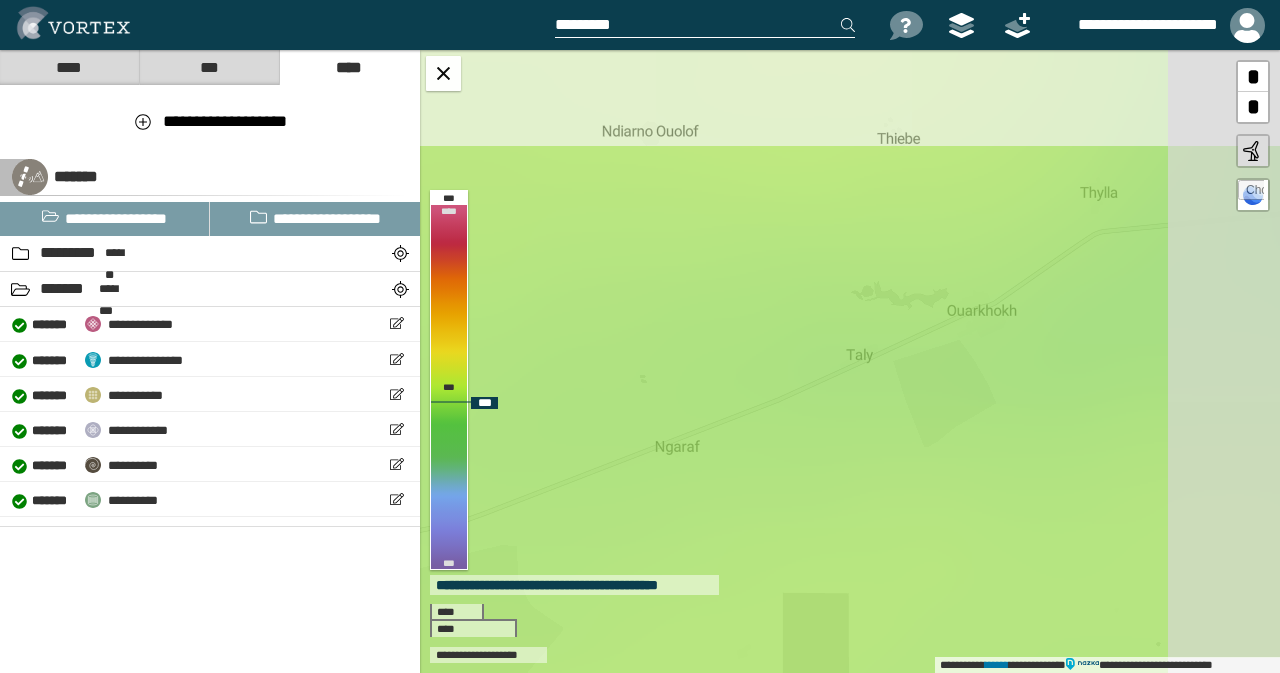 click on "**********" at bounding box center (850, 361) 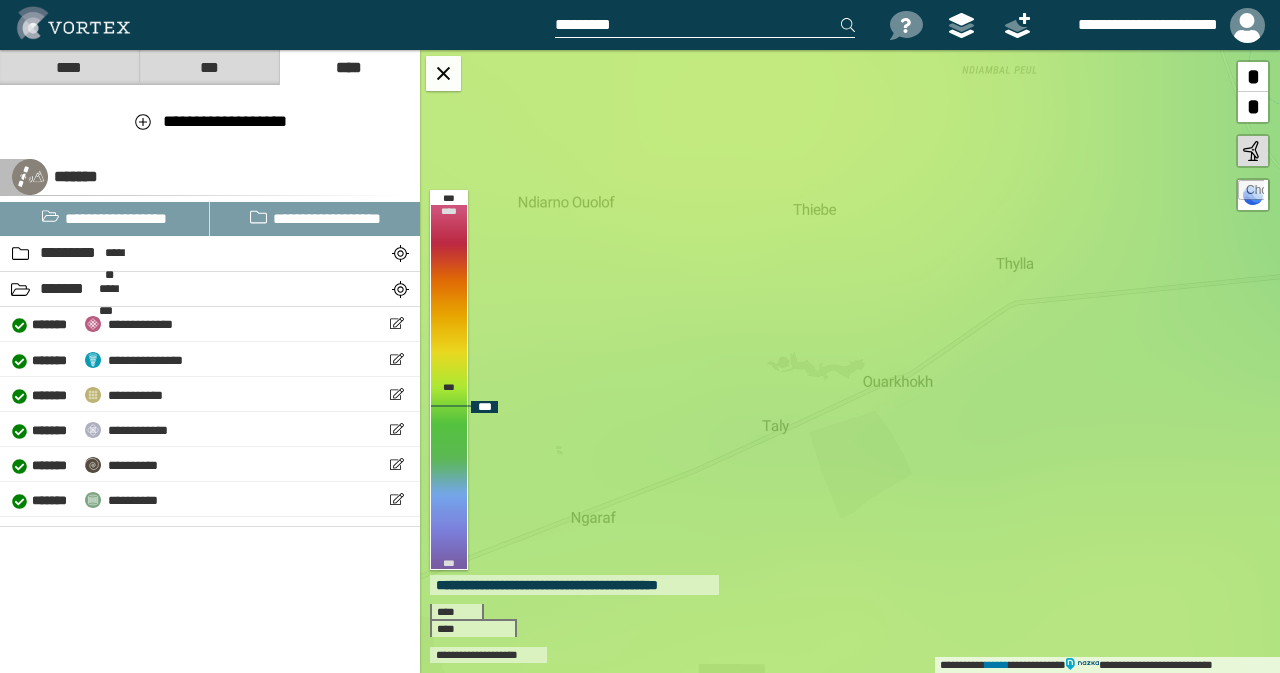 drag, startPoint x: 972, startPoint y: 365, endPoint x: 887, endPoint y: 437, distance: 111.39569 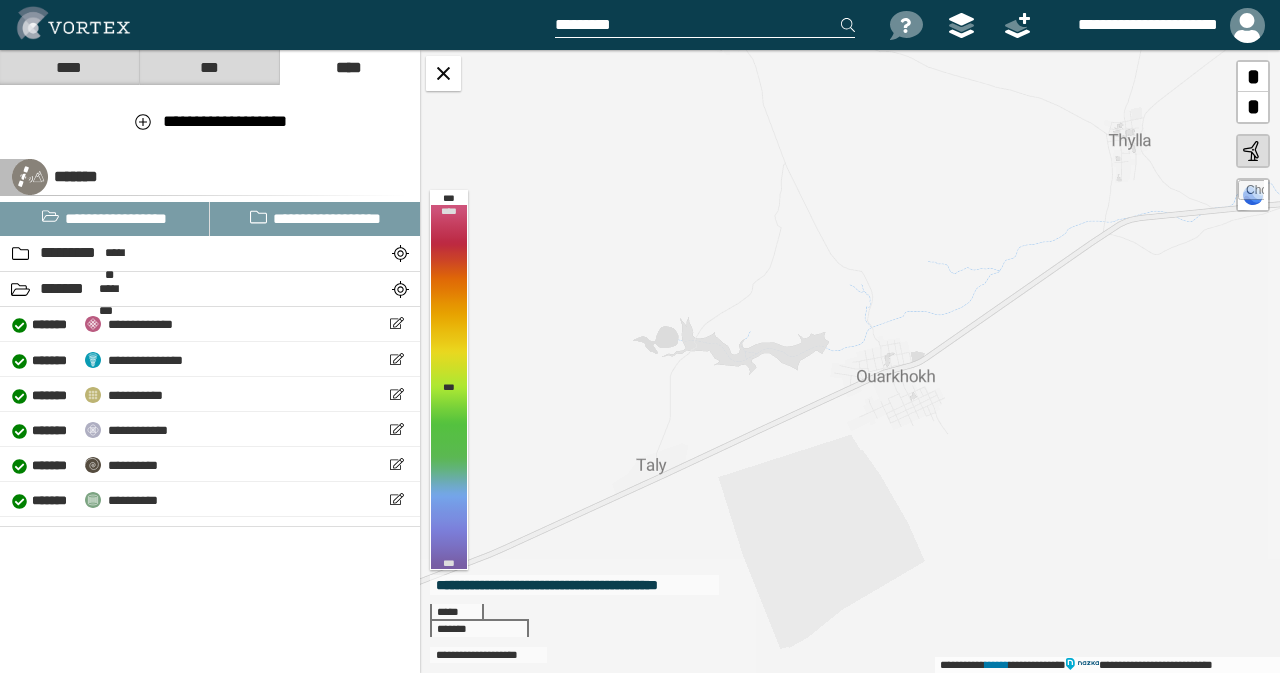 click on "**********" at bounding box center (850, 361) 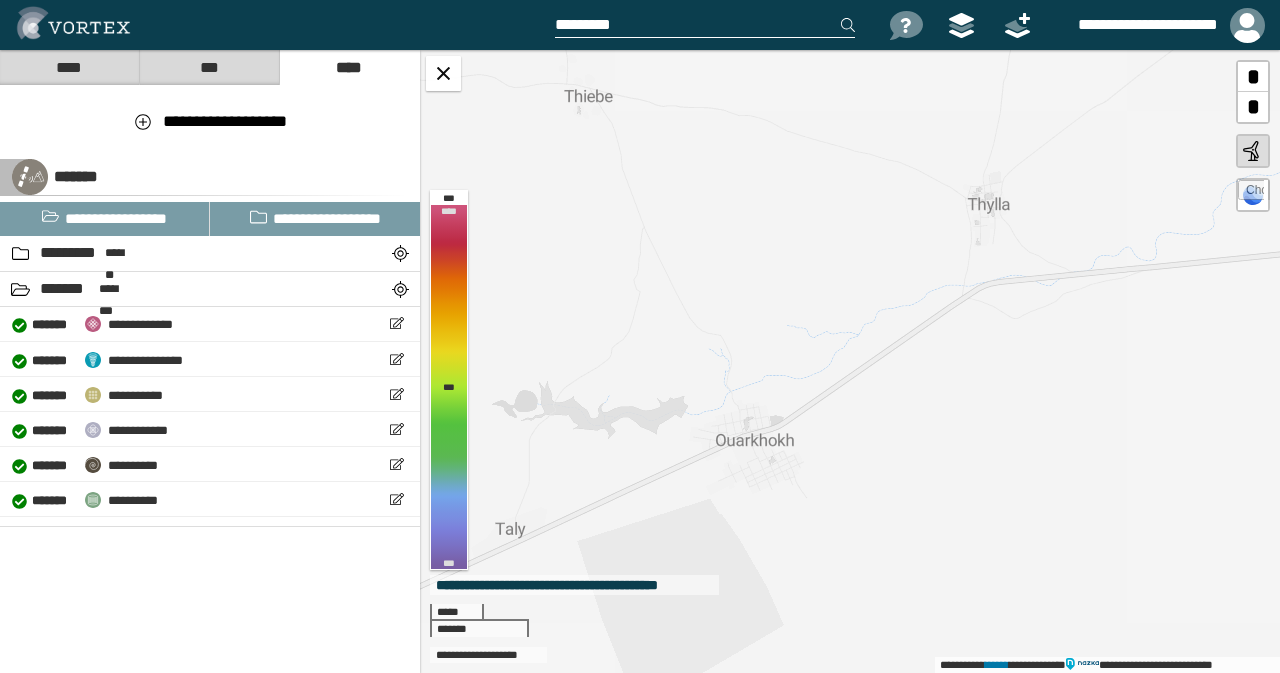 drag, startPoint x: 1020, startPoint y: 384, endPoint x: 853, endPoint y: 431, distance: 173.48775 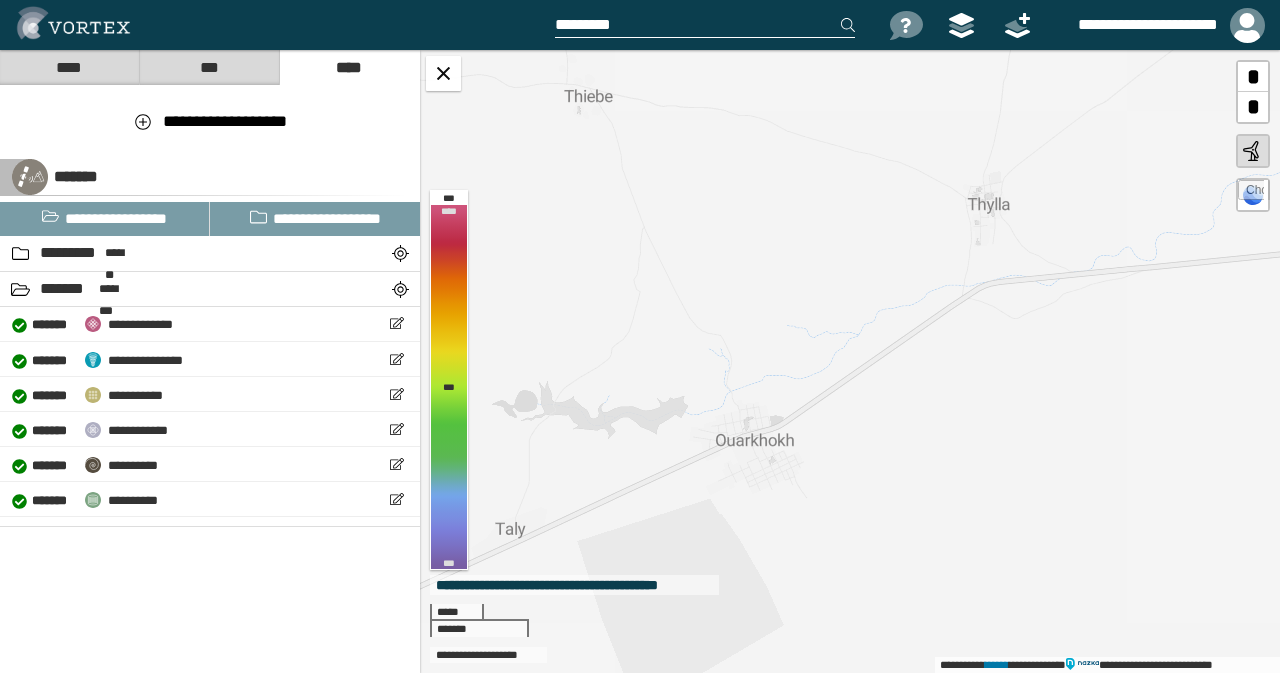 click on "**********" at bounding box center (850, 361) 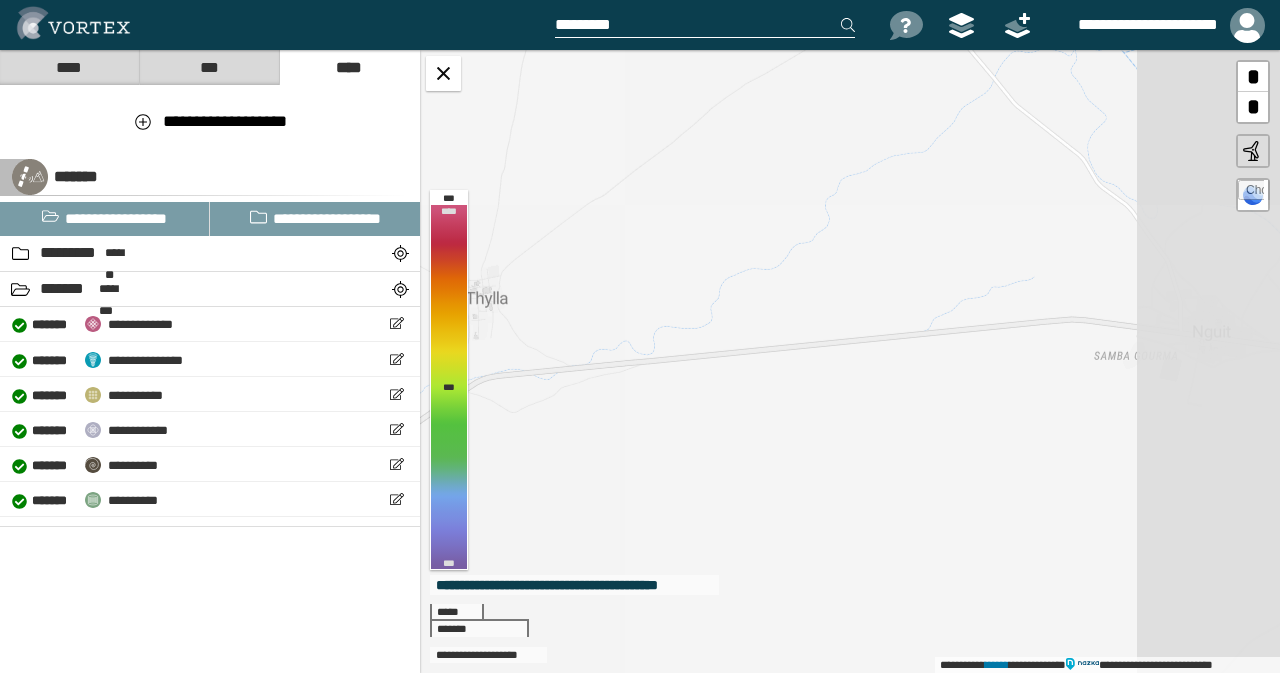 drag, startPoint x: 1060, startPoint y: 435, endPoint x: 511, endPoint y: 513, distance: 554.5133 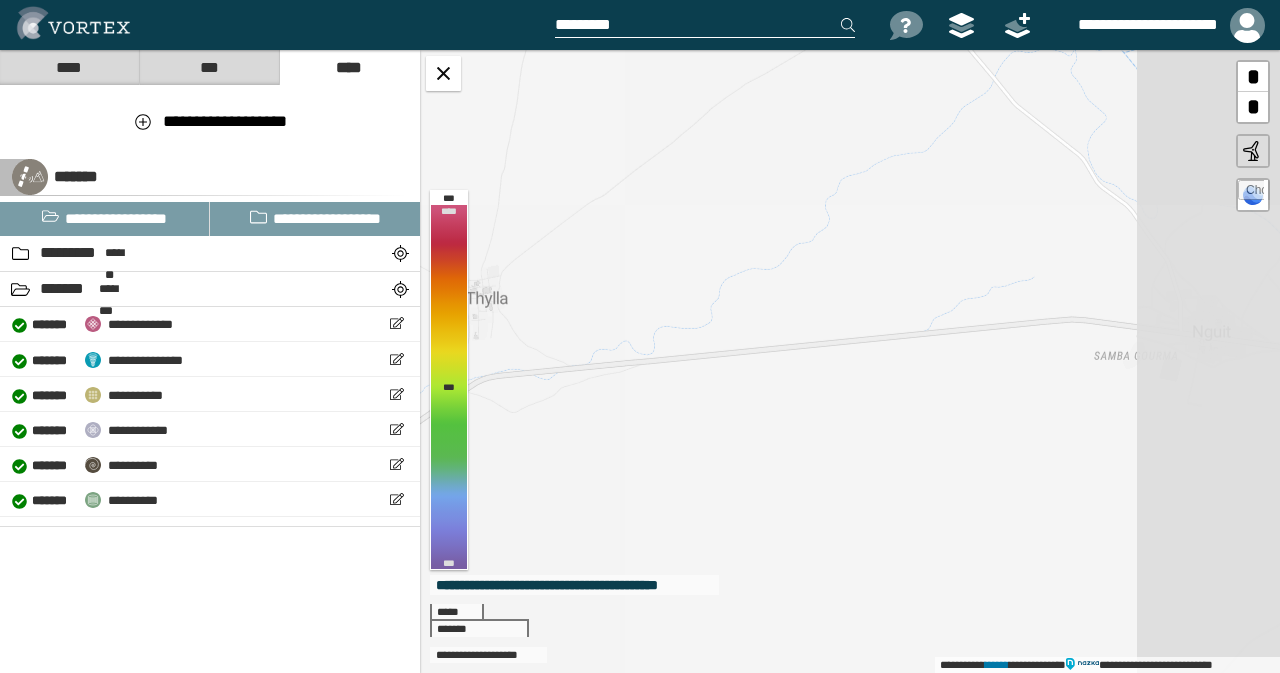 click on "**********" at bounding box center [850, 361] 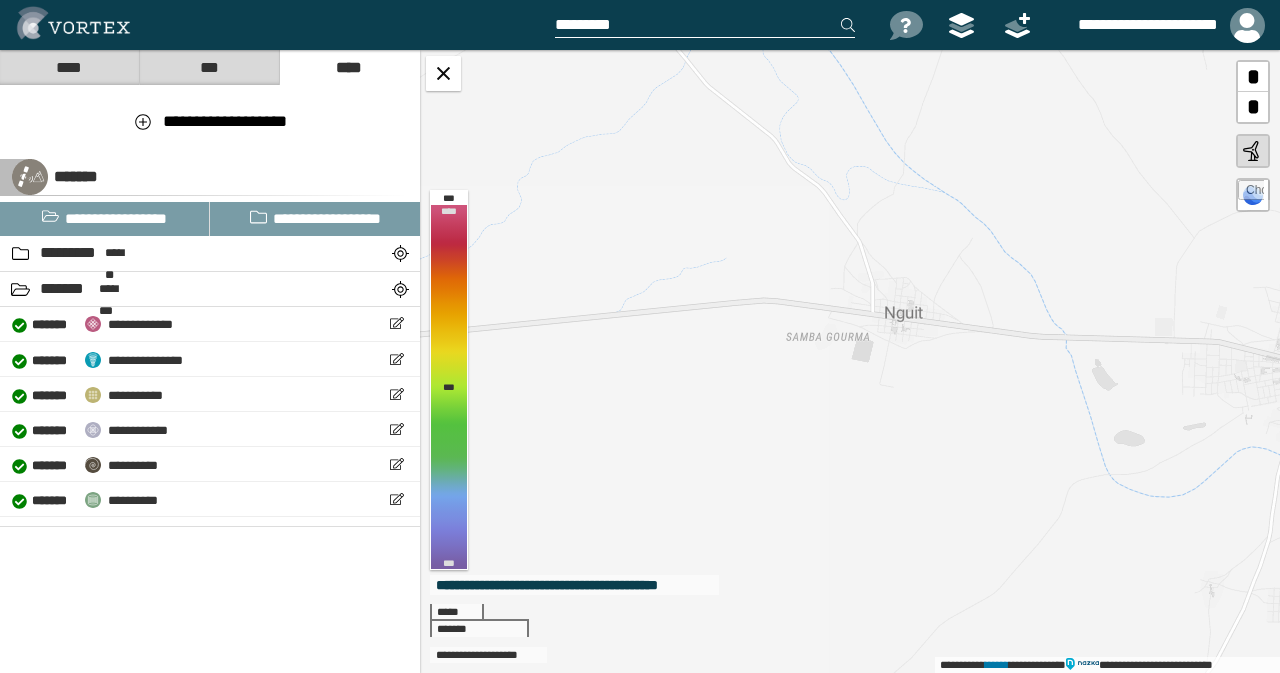 drag, startPoint x: 1082, startPoint y: 427, endPoint x: 844, endPoint y: 412, distance: 238.47221 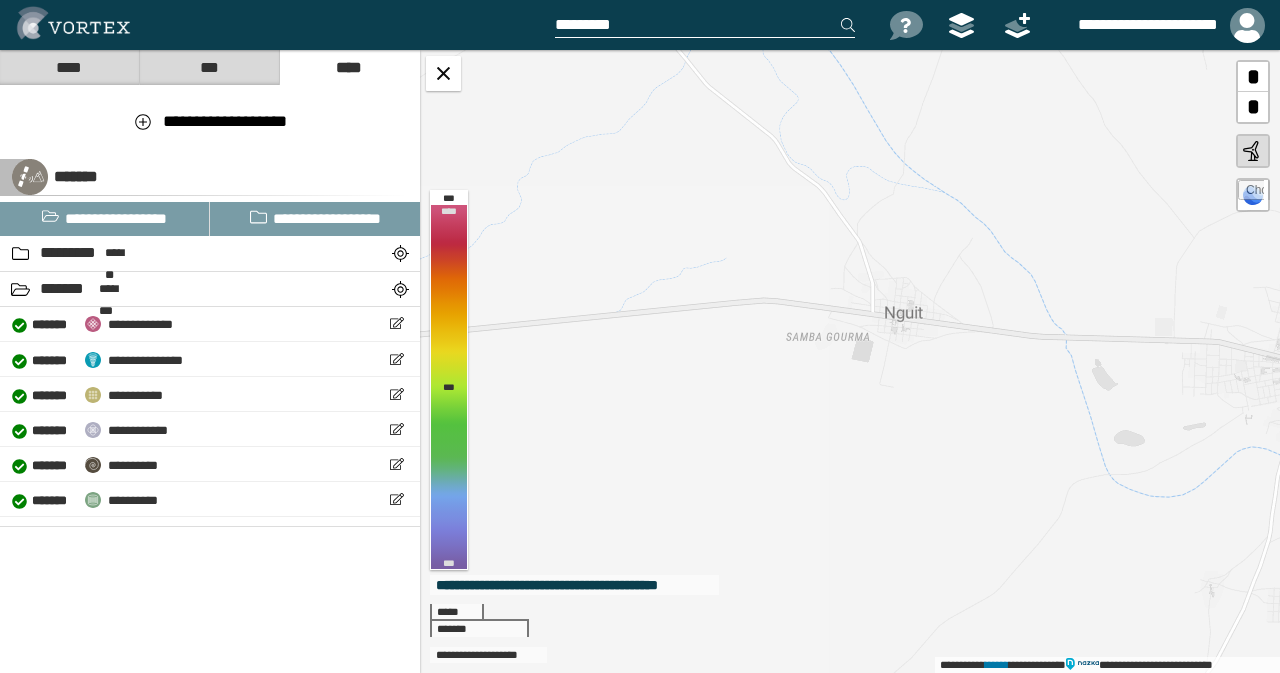 click on "**********" at bounding box center (850, 361) 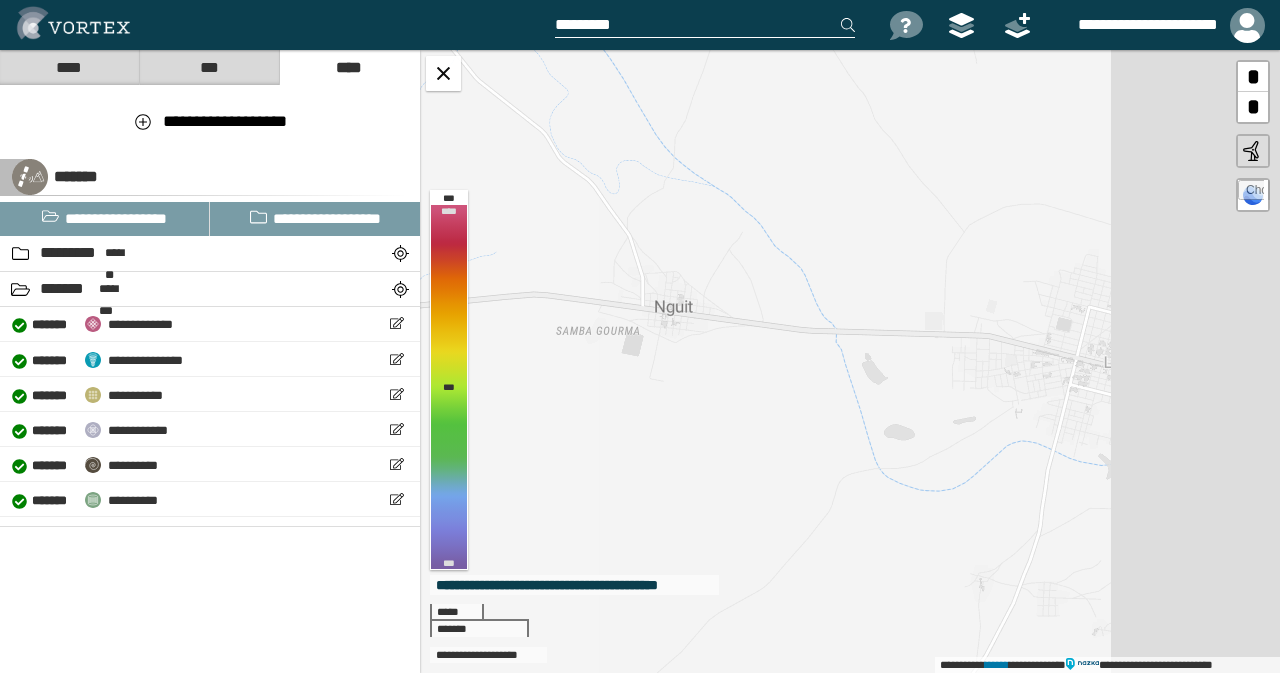 drag, startPoint x: 994, startPoint y: 409, endPoint x: 764, endPoint y: 403, distance: 230.07825 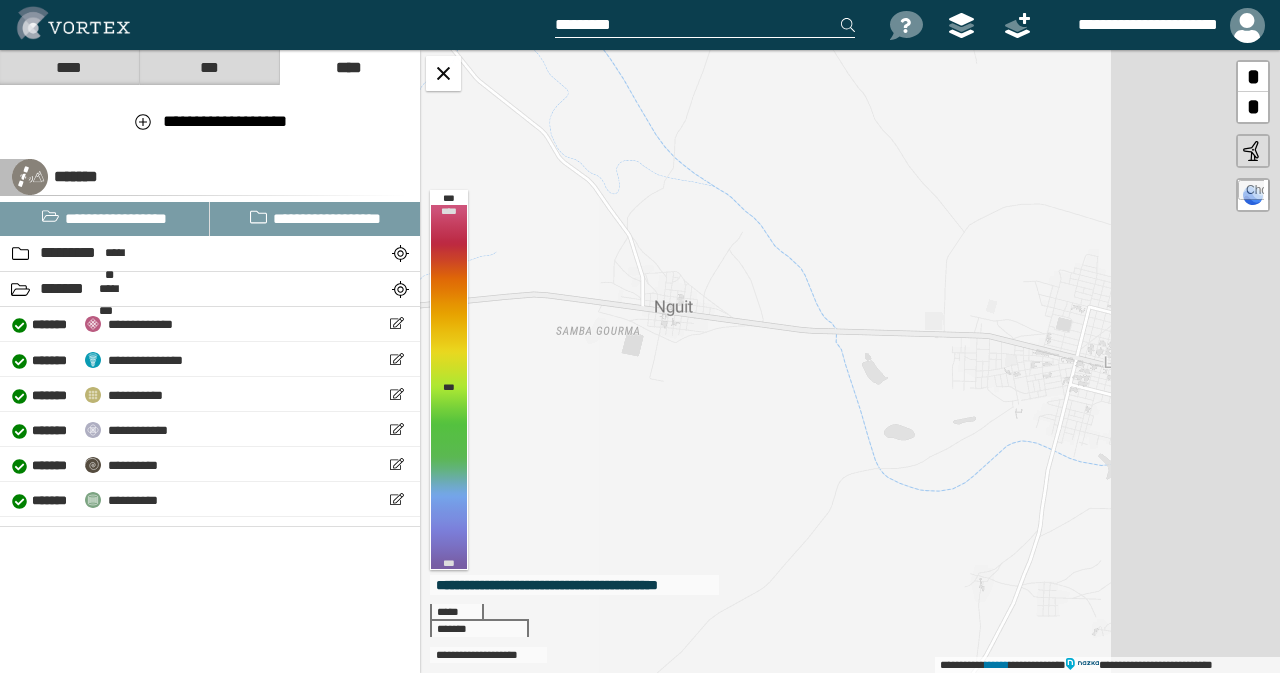 click on "**********" at bounding box center [850, 361] 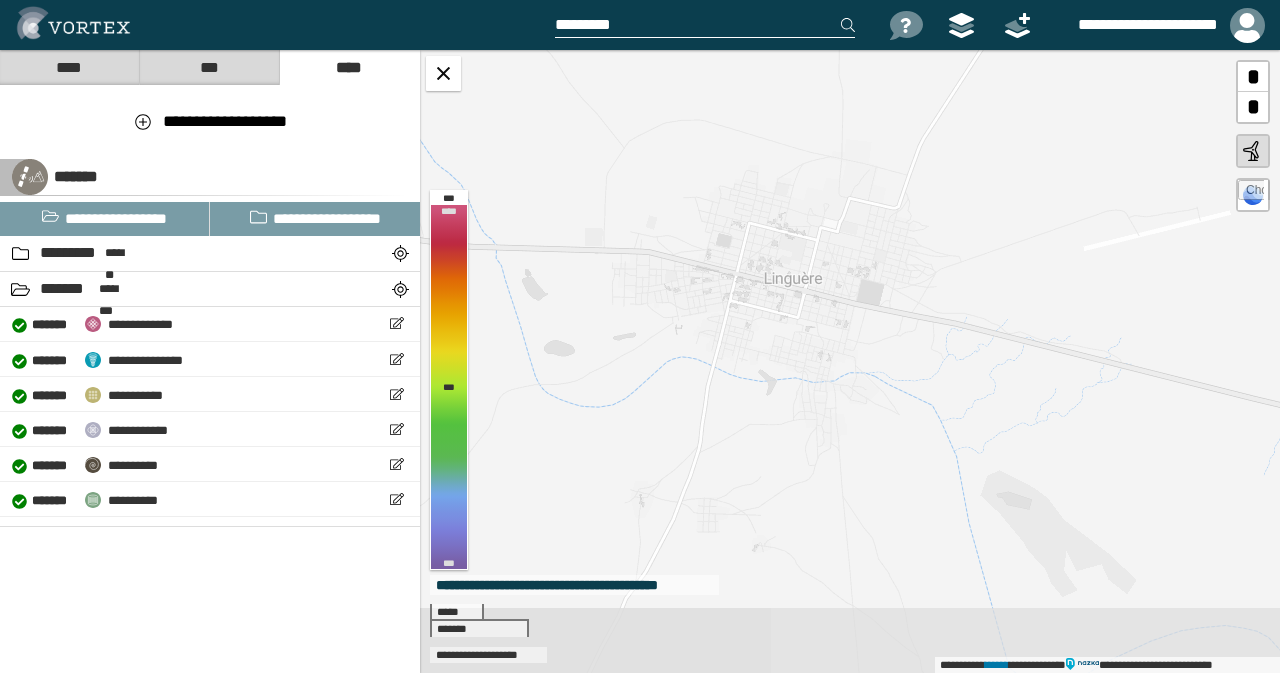 drag, startPoint x: 1060, startPoint y: 443, endPoint x: 720, endPoint y: 359, distance: 350.22278 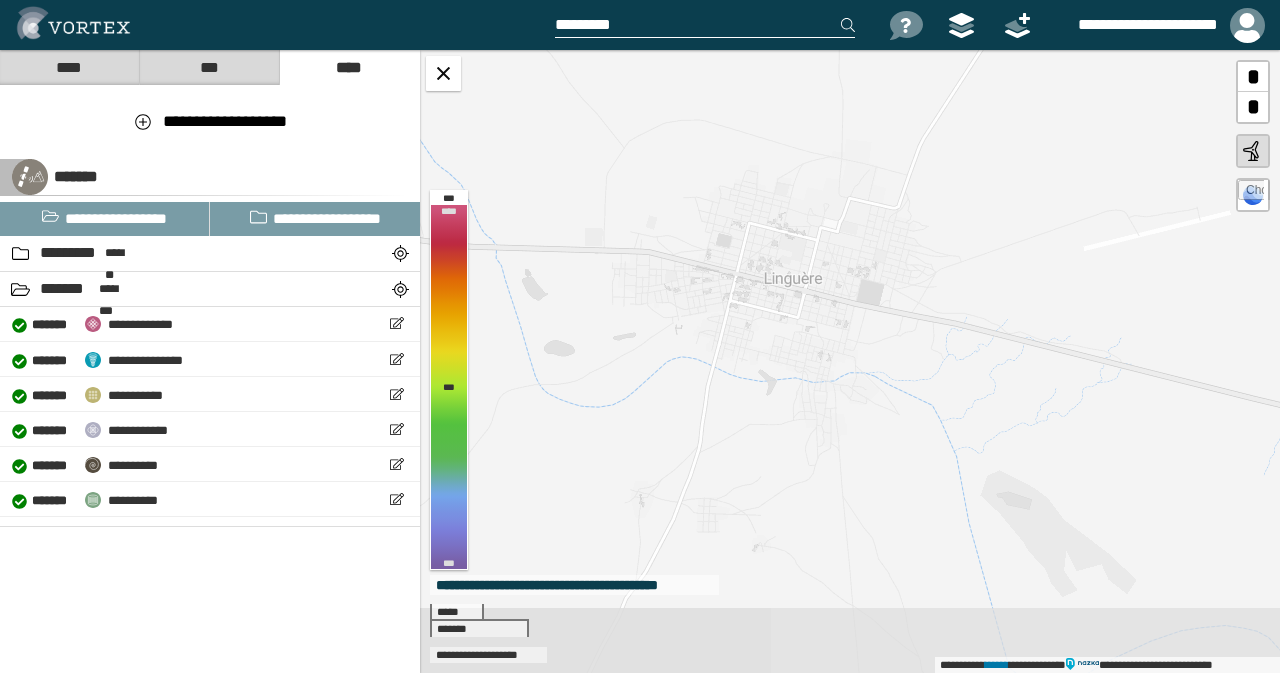 click on "**********" at bounding box center [850, 361] 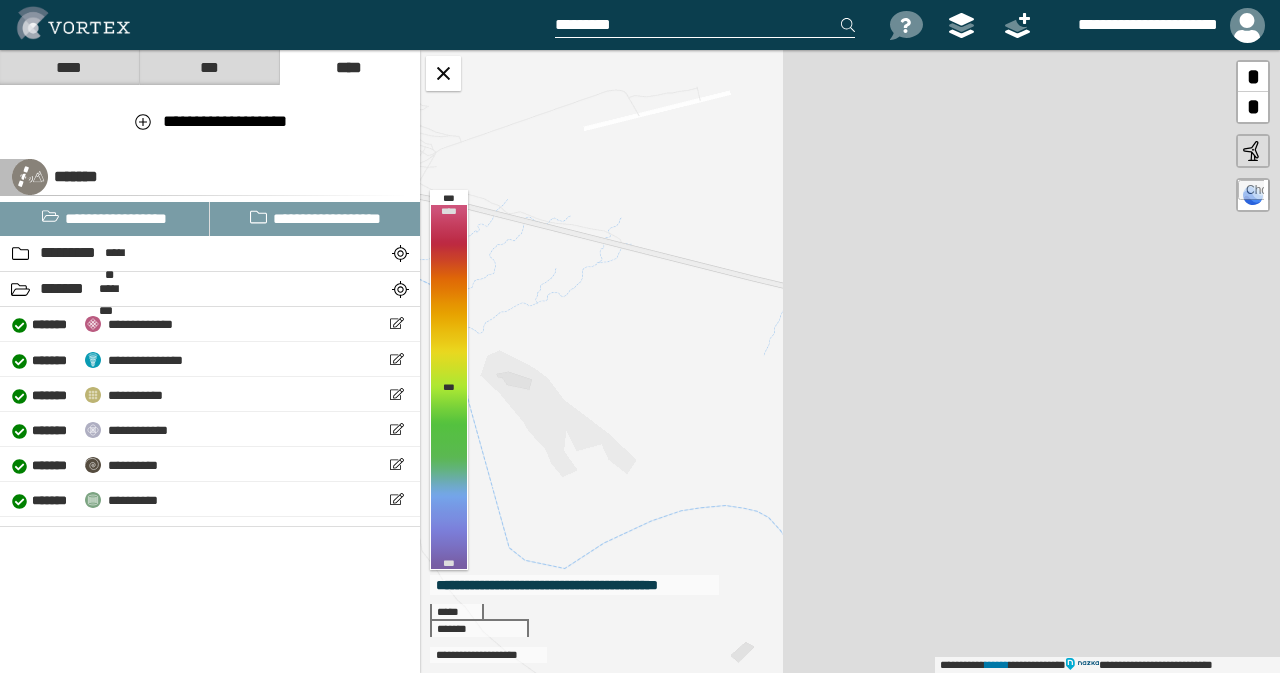 drag, startPoint x: 1103, startPoint y: 450, endPoint x: 589, endPoint y: 327, distance: 528.5121 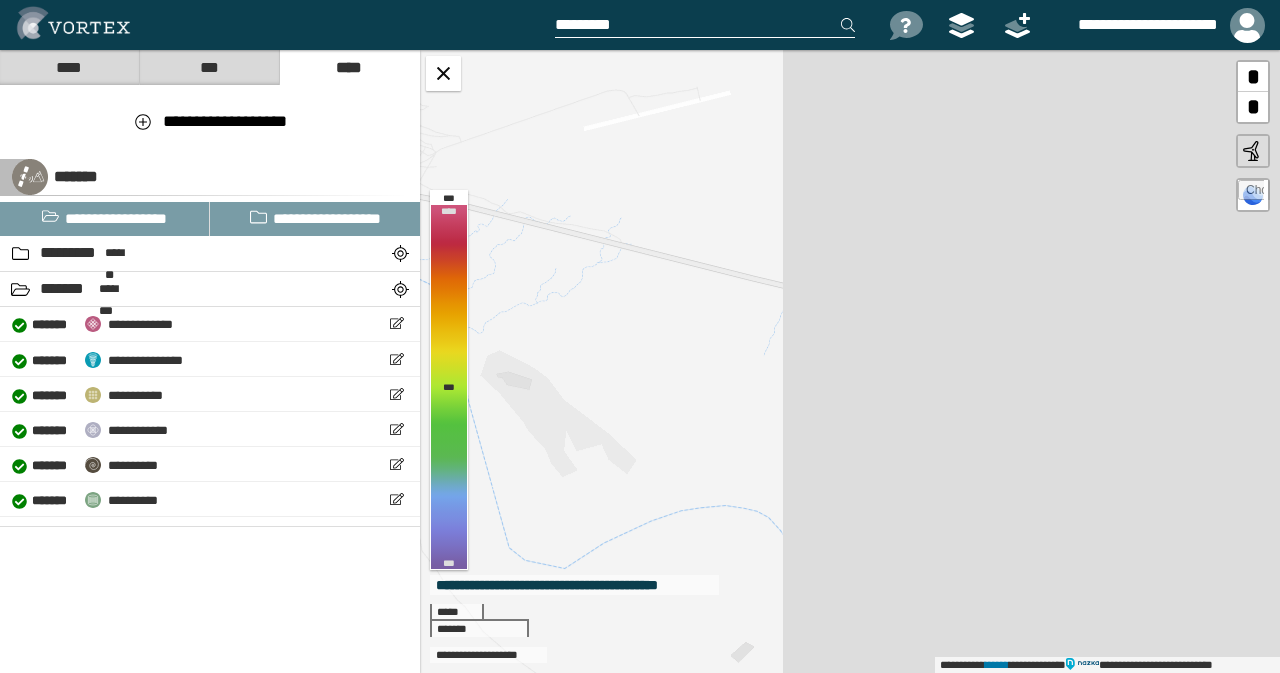 click on "**********" at bounding box center (850, 361) 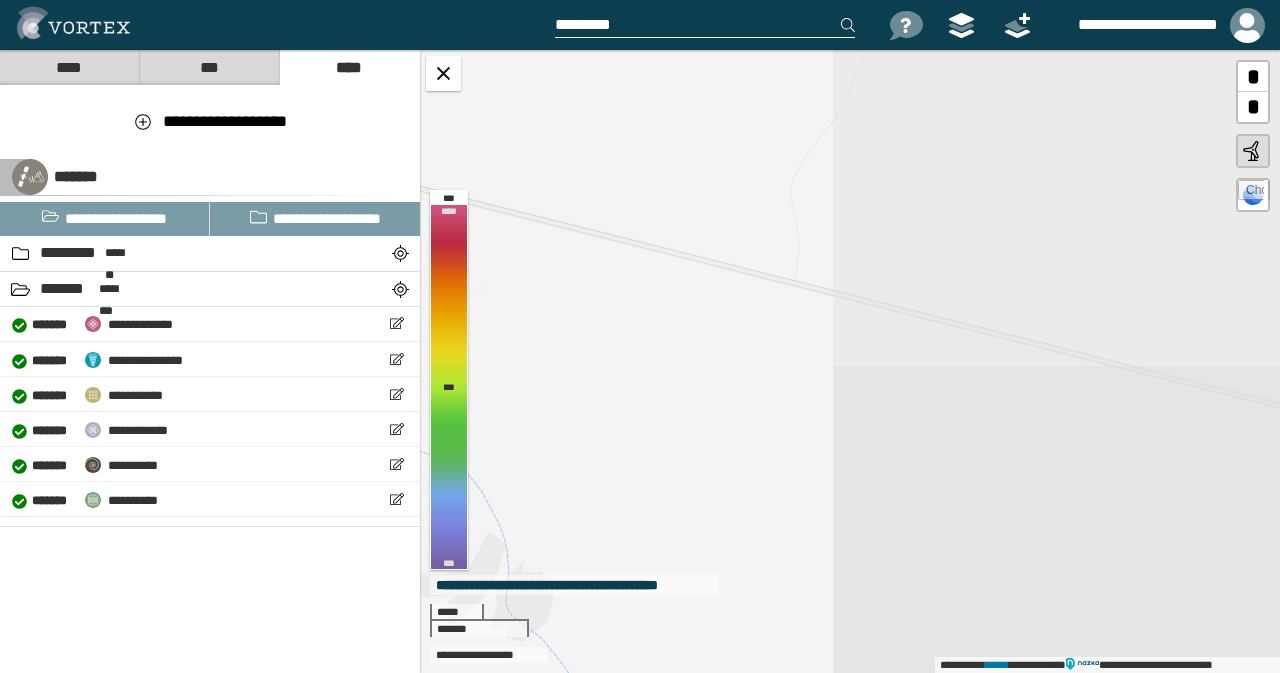 drag, startPoint x: 1108, startPoint y: 429, endPoint x: 649, endPoint y: 306, distance: 475.1947 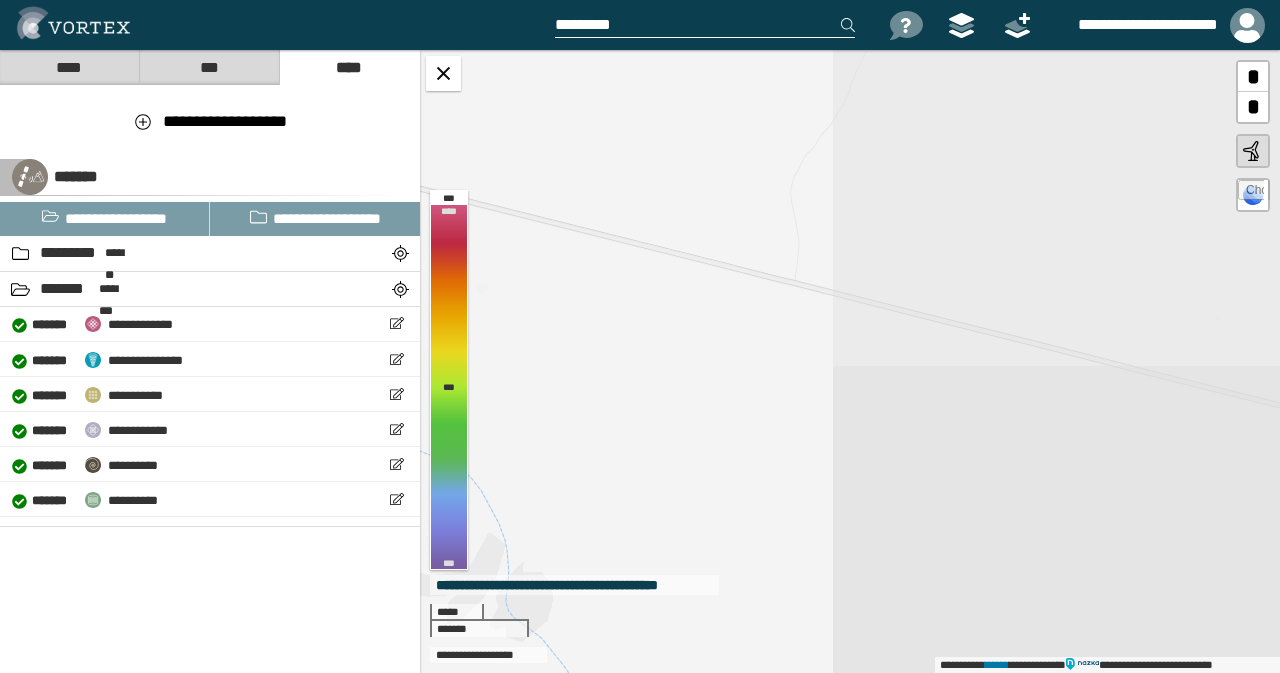 click on "**********" at bounding box center (850, 361) 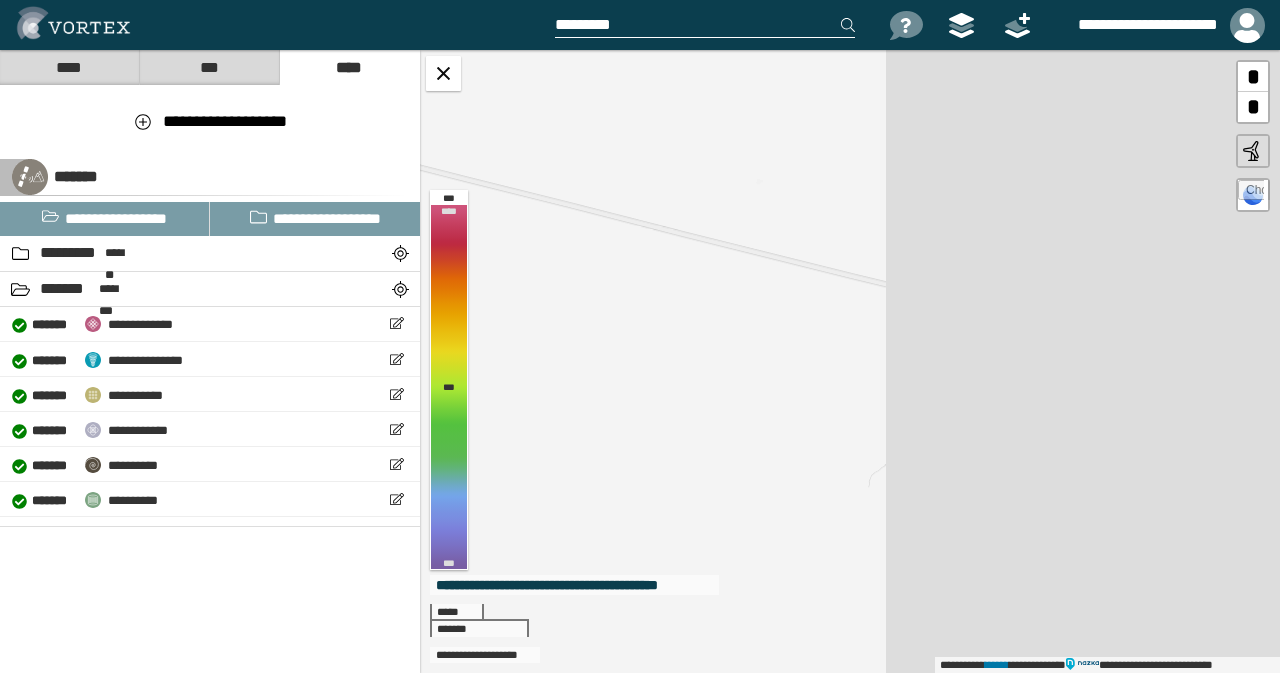 drag, startPoint x: 1070, startPoint y: 453, endPoint x: 688, endPoint y: 337, distance: 399.22424 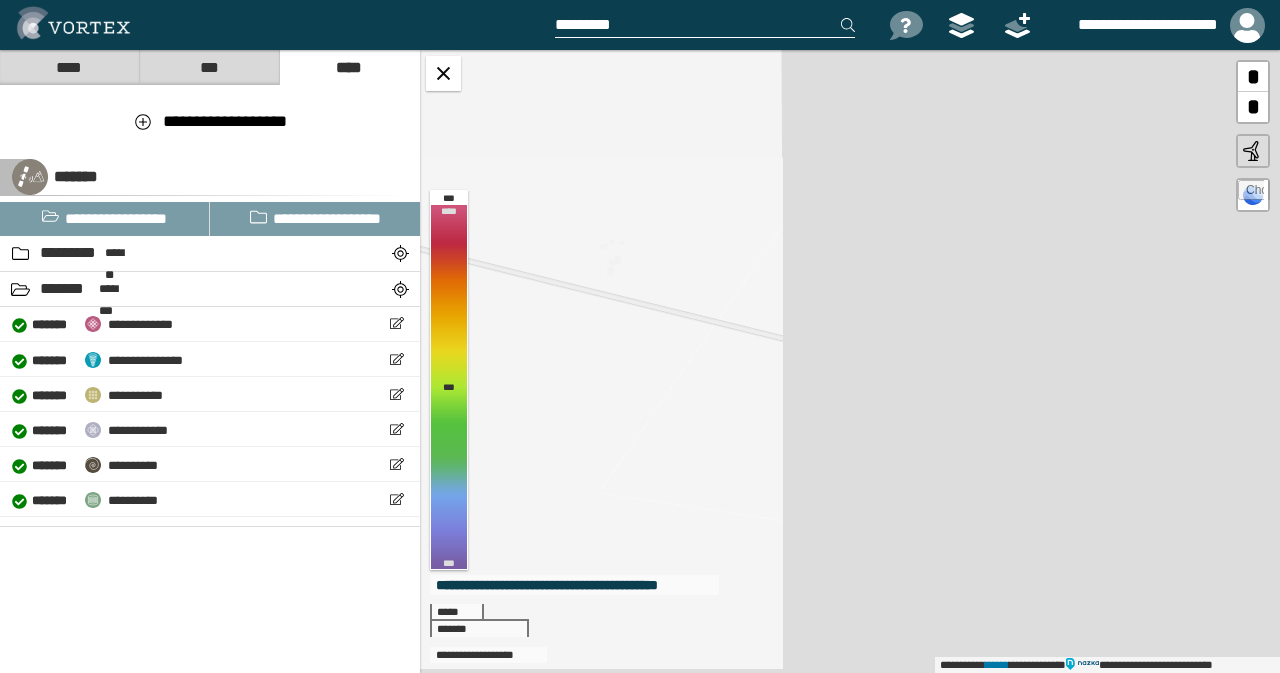drag, startPoint x: 1126, startPoint y: 421, endPoint x: 566, endPoint y: 363, distance: 562.99554 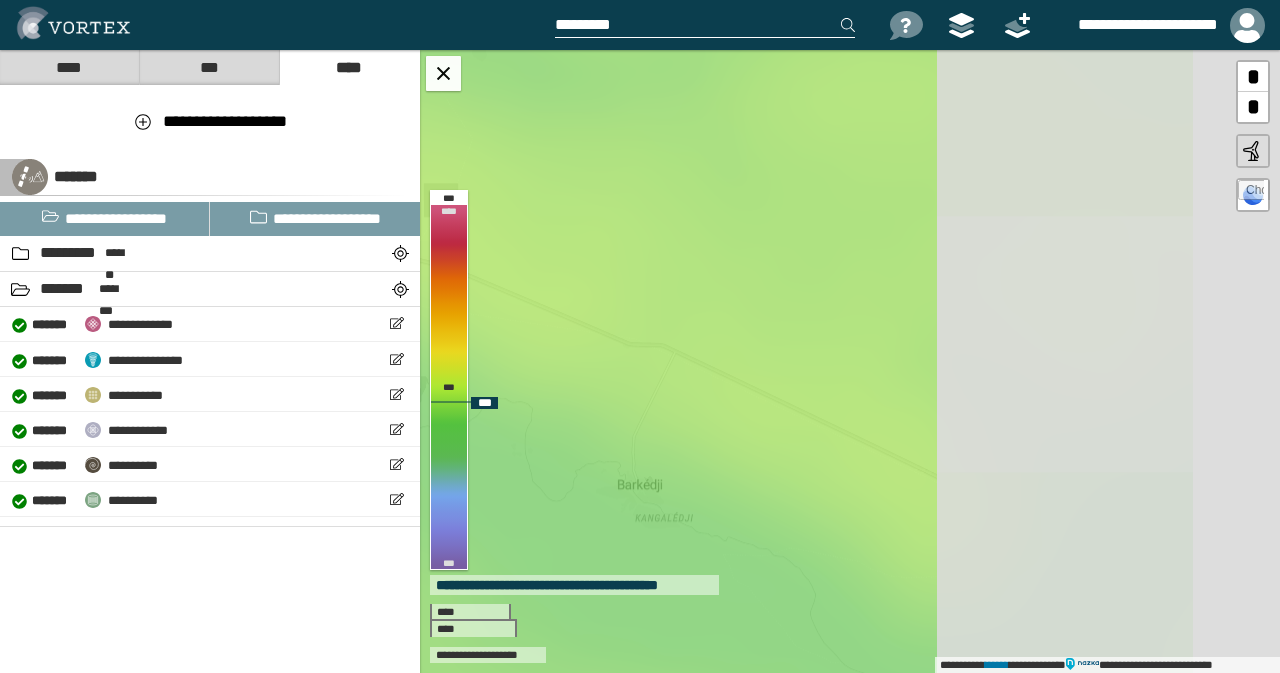 drag, startPoint x: 1022, startPoint y: 489, endPoint x: 555, endPoint y: 357, distance: 485.2968 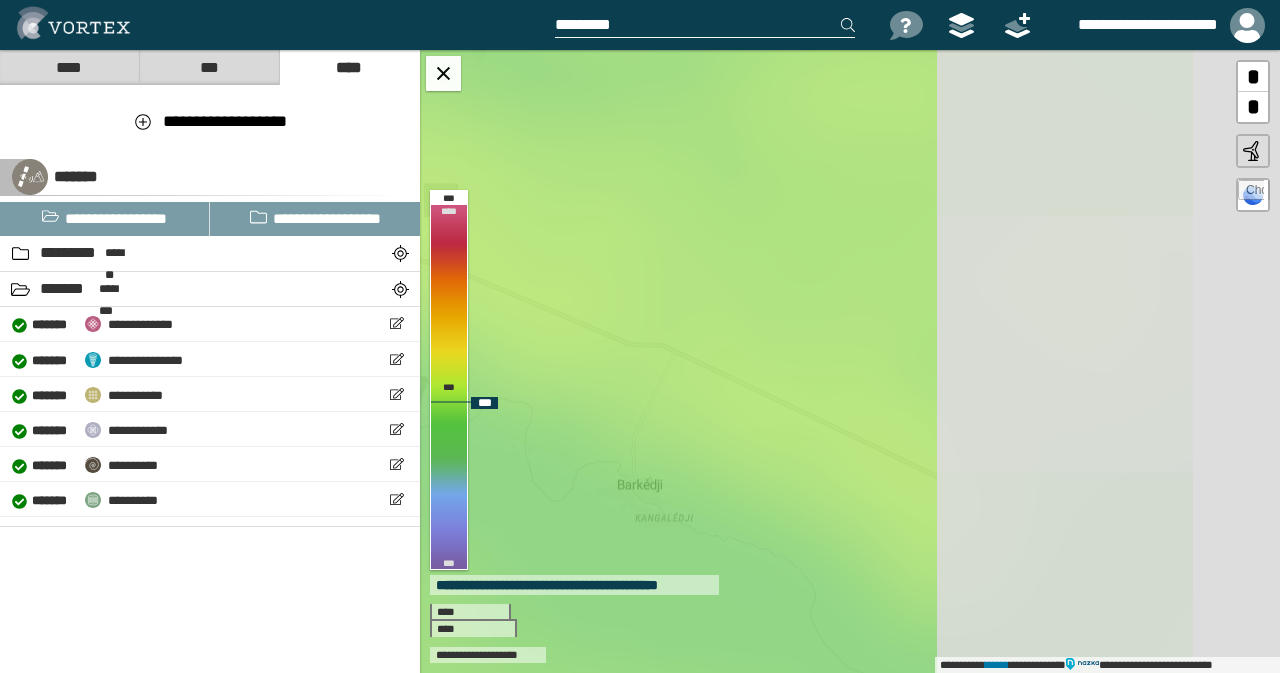 click on "**********" at bounding box center (850, 361) 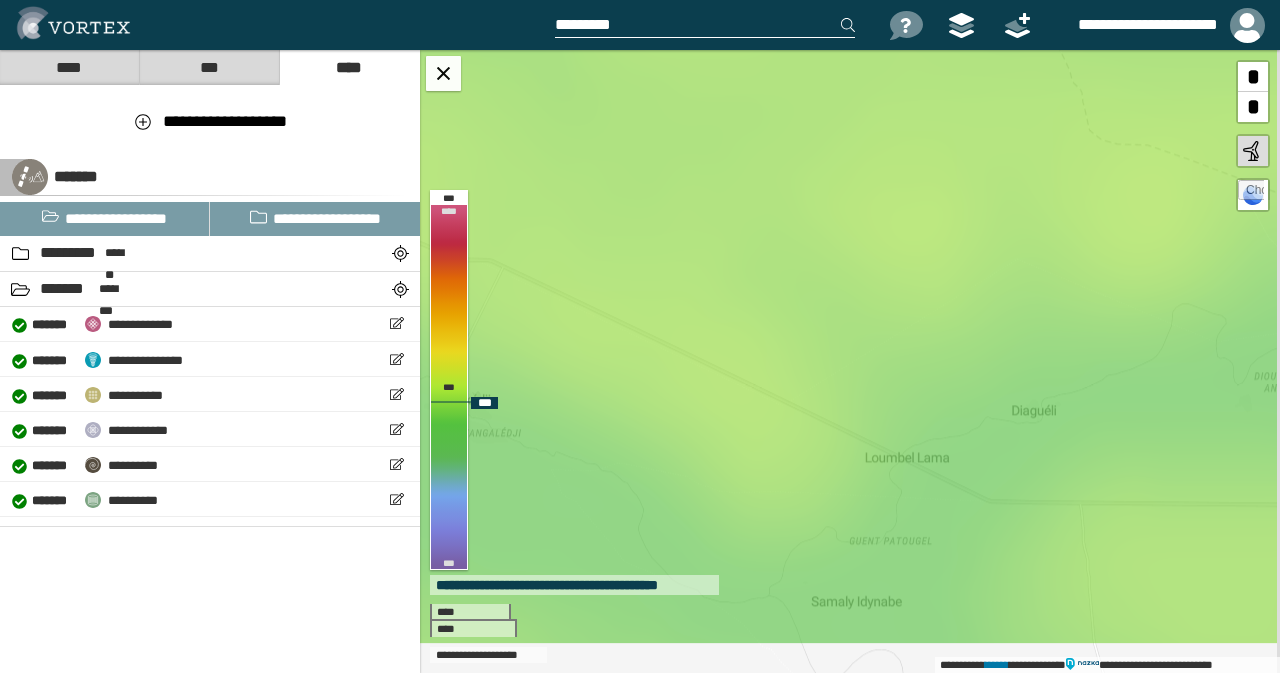 drag, startPoint x: 928, startPoint y: 513, endPoint x: 800, endPoint y: 437, distance: 148.86235 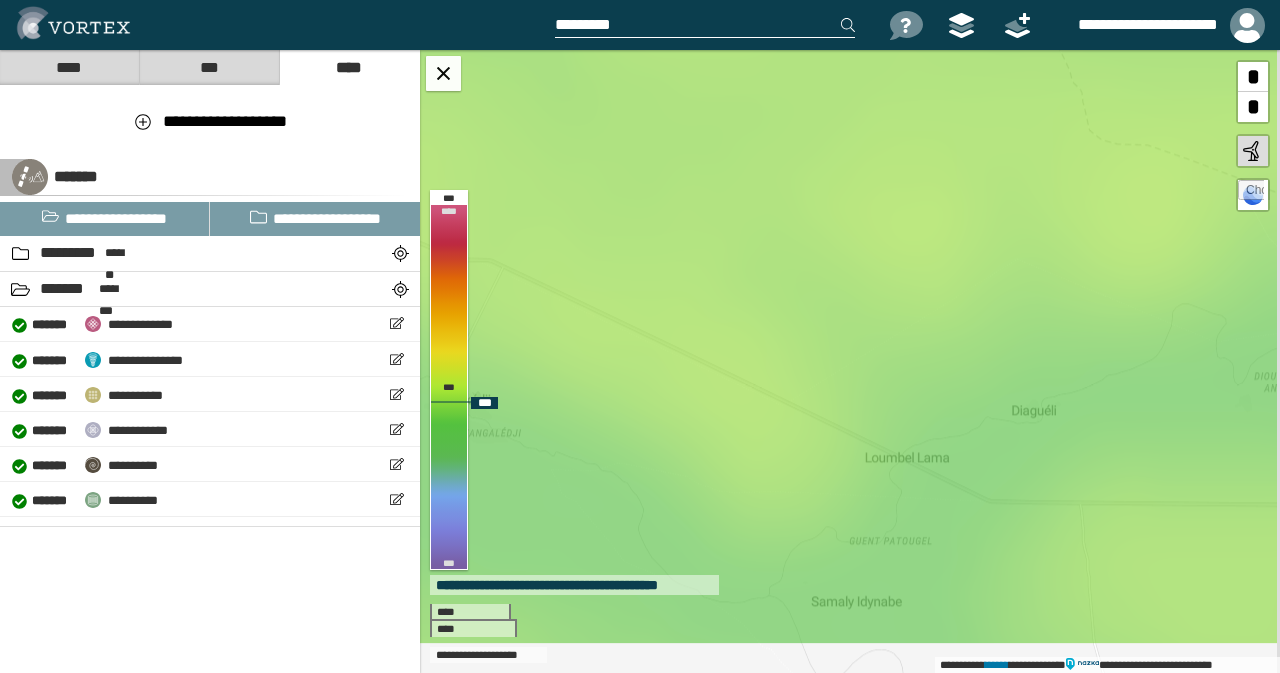 click on "**********" at bounding box center [850, 361] 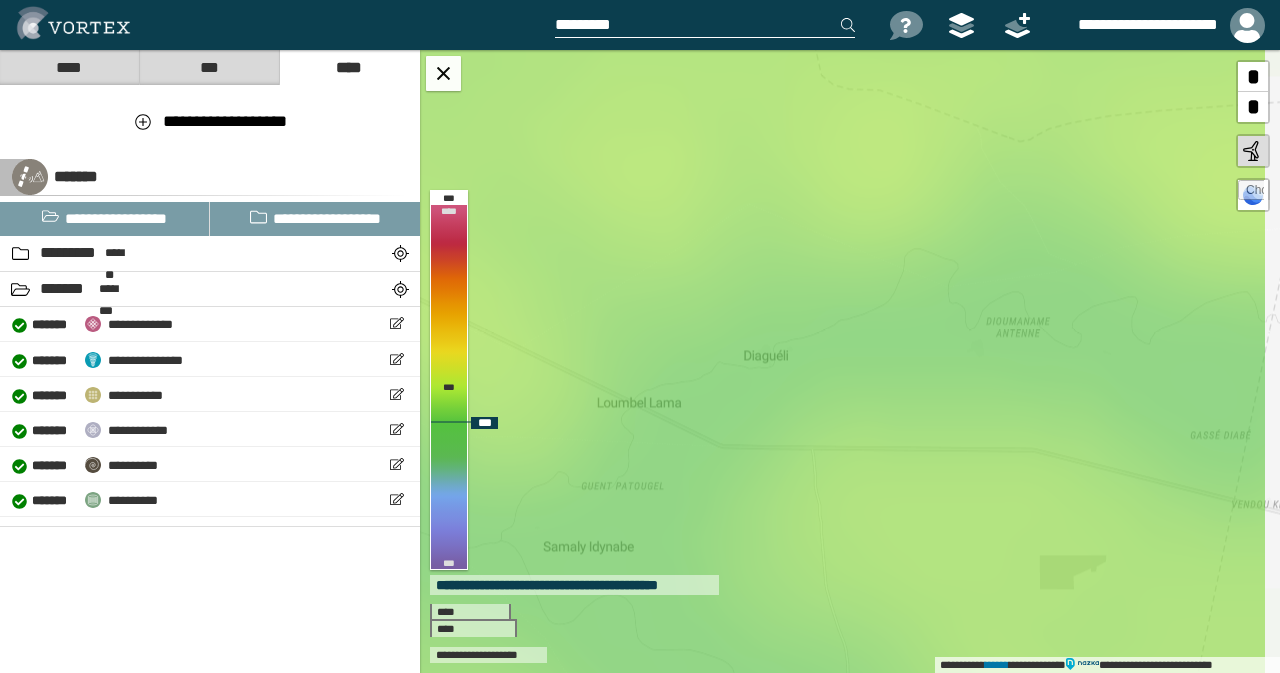 drag 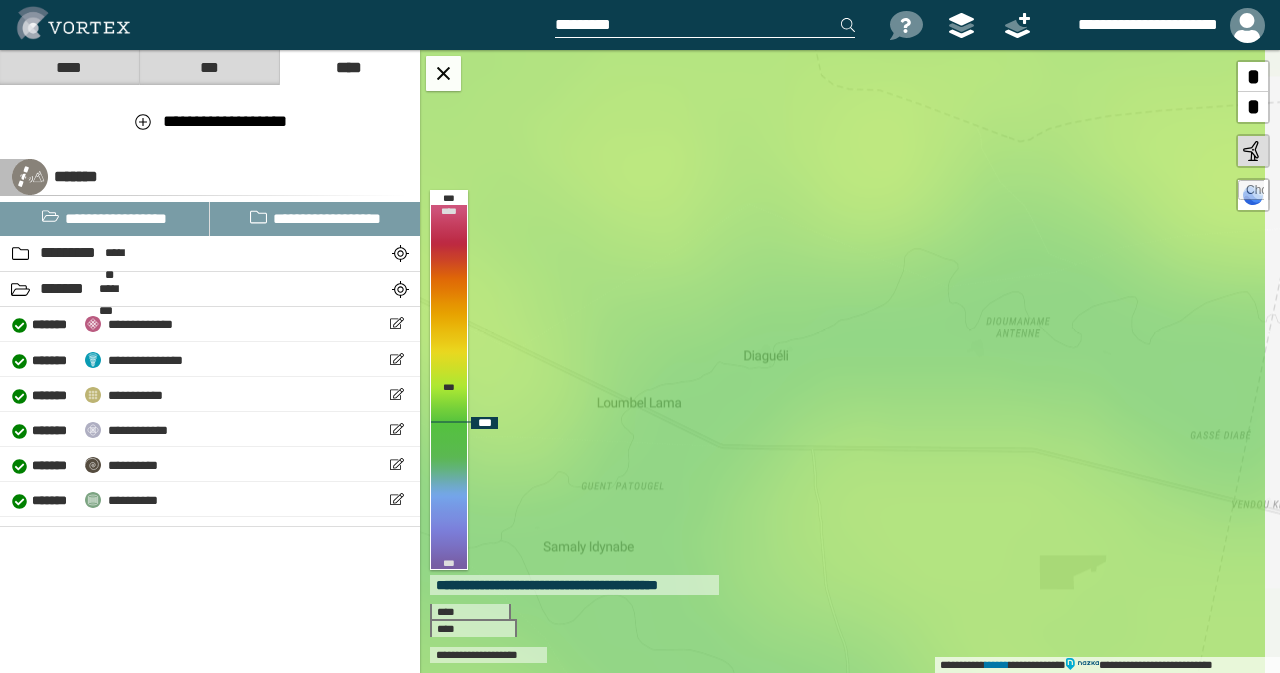 click on "**********" at bounding box center [850, 361] 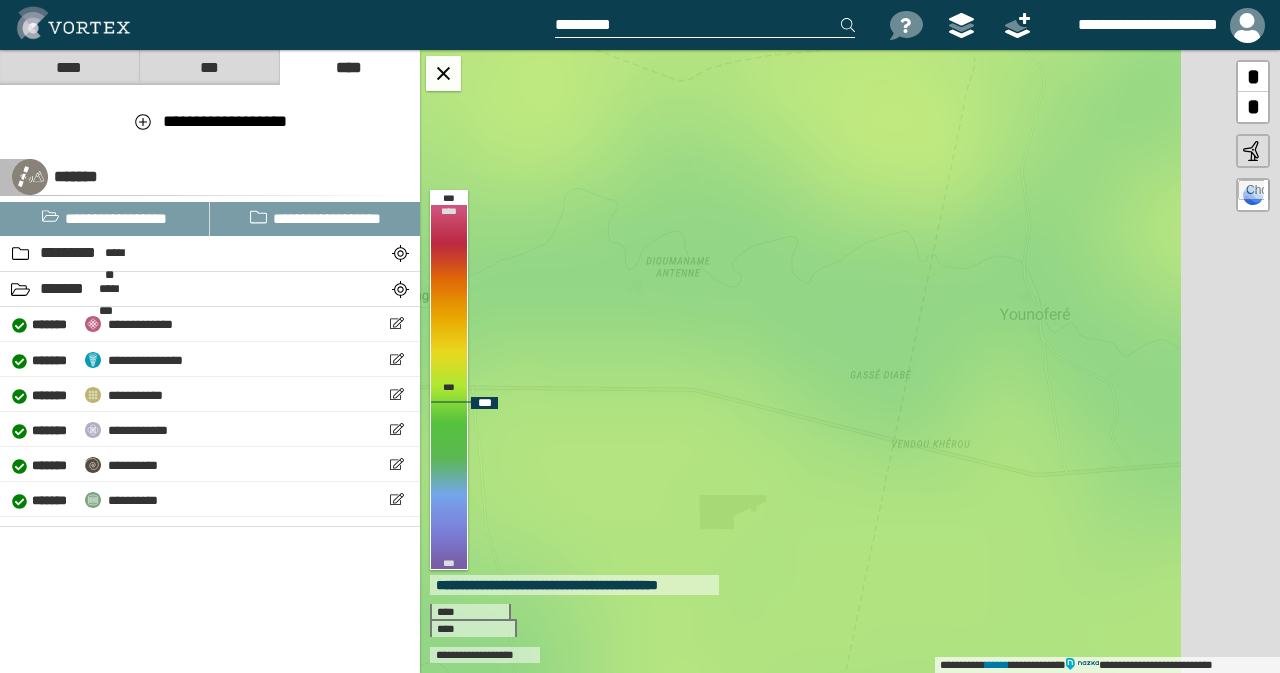 click on "**********" at bounding box center (850, 361) 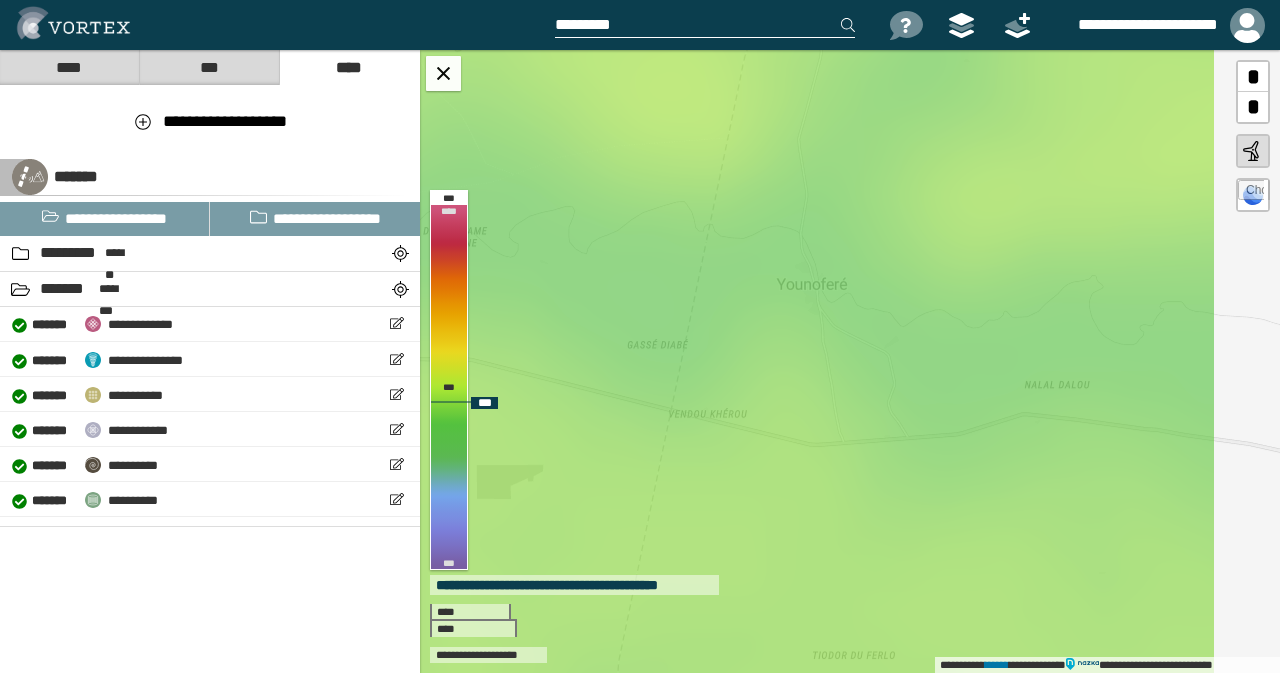 click on "**********" at bounding box center (850, 361) 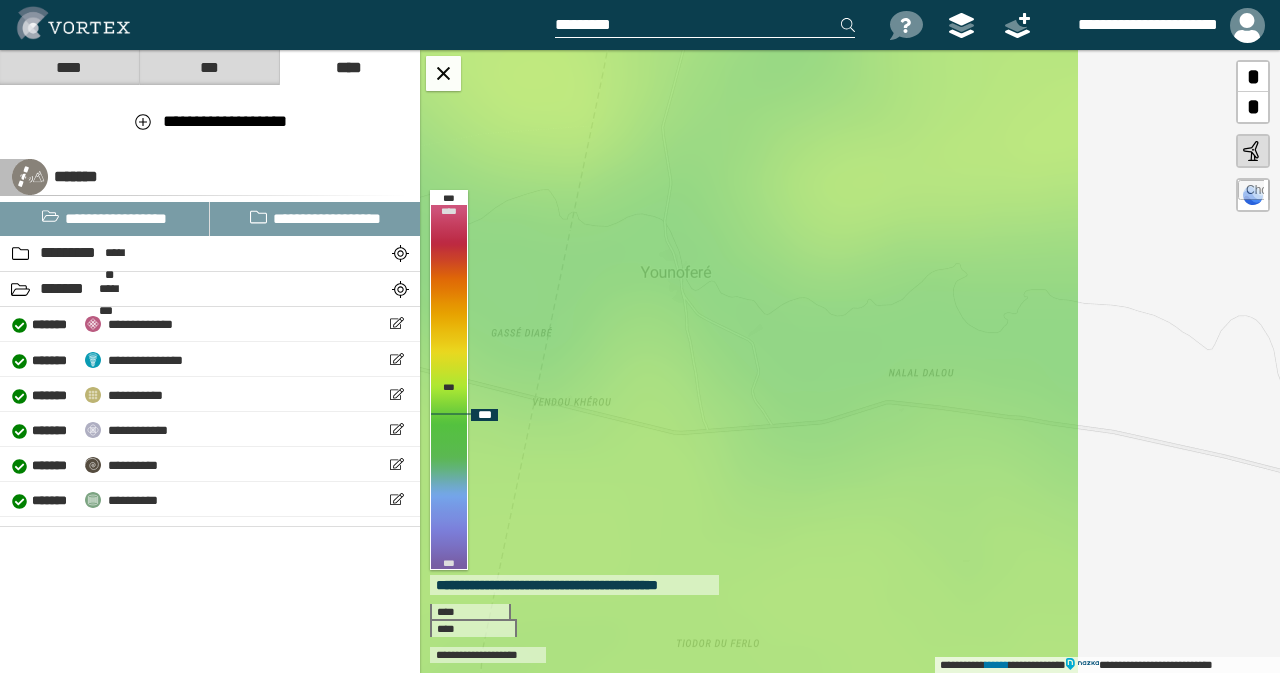 click on "**********" at bounding box center (850, 361) 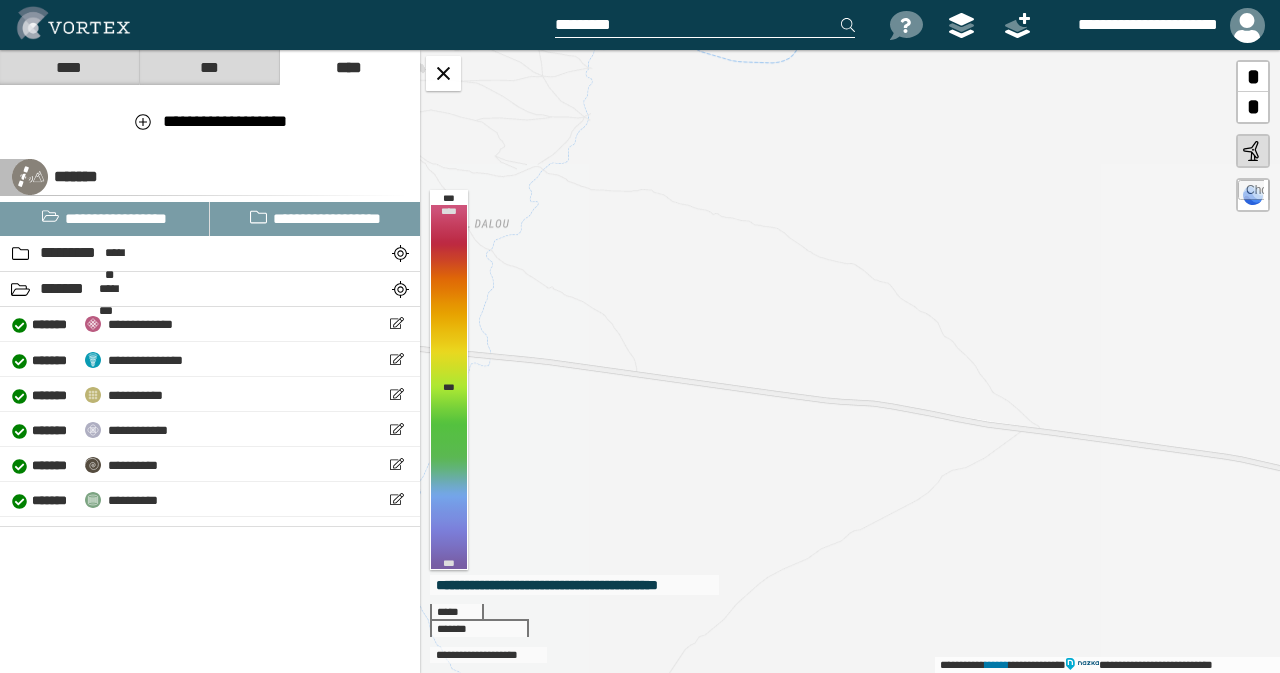 click on "**********" at bounding box center [850, 361] 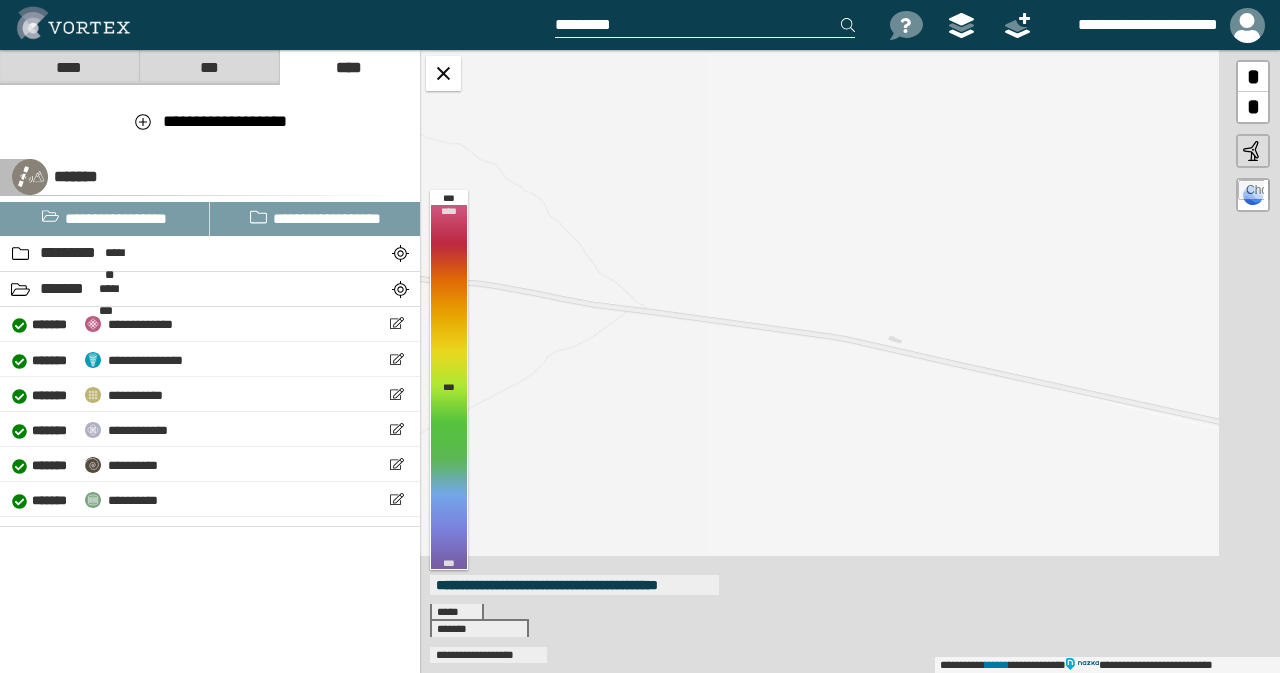 click on "**********" at bounding box center (850, 361) 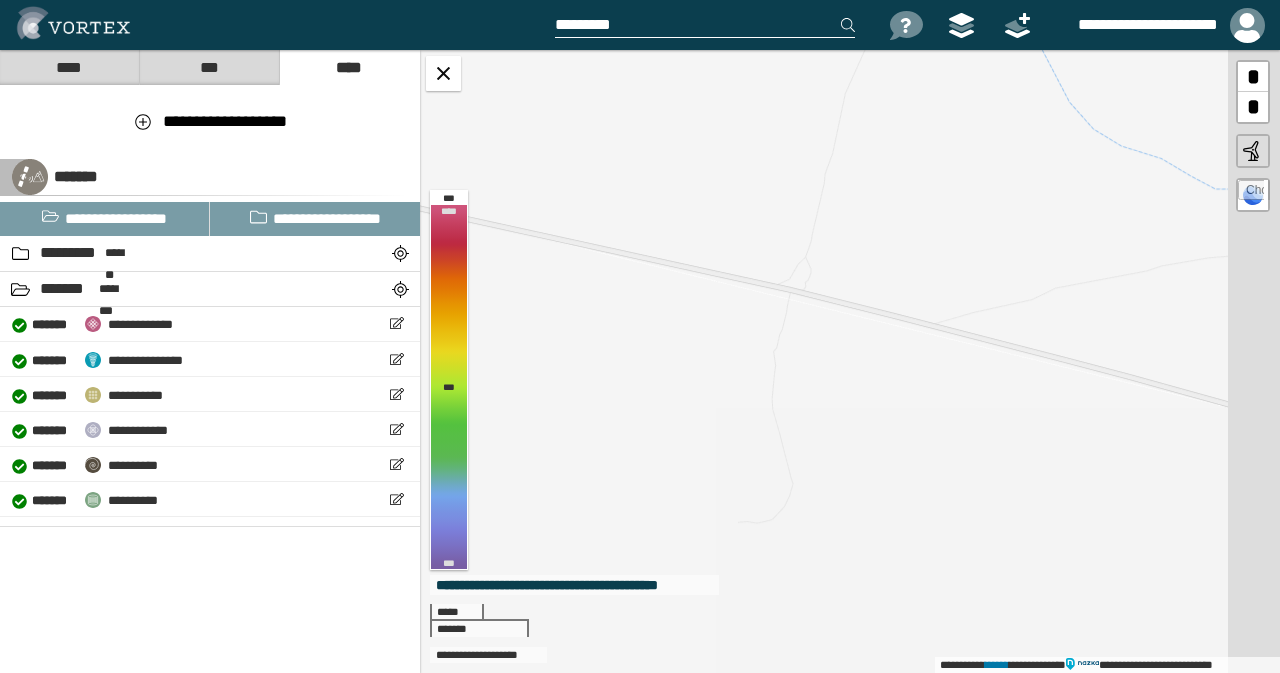 click on "**********" at bounding box center [850, 361] 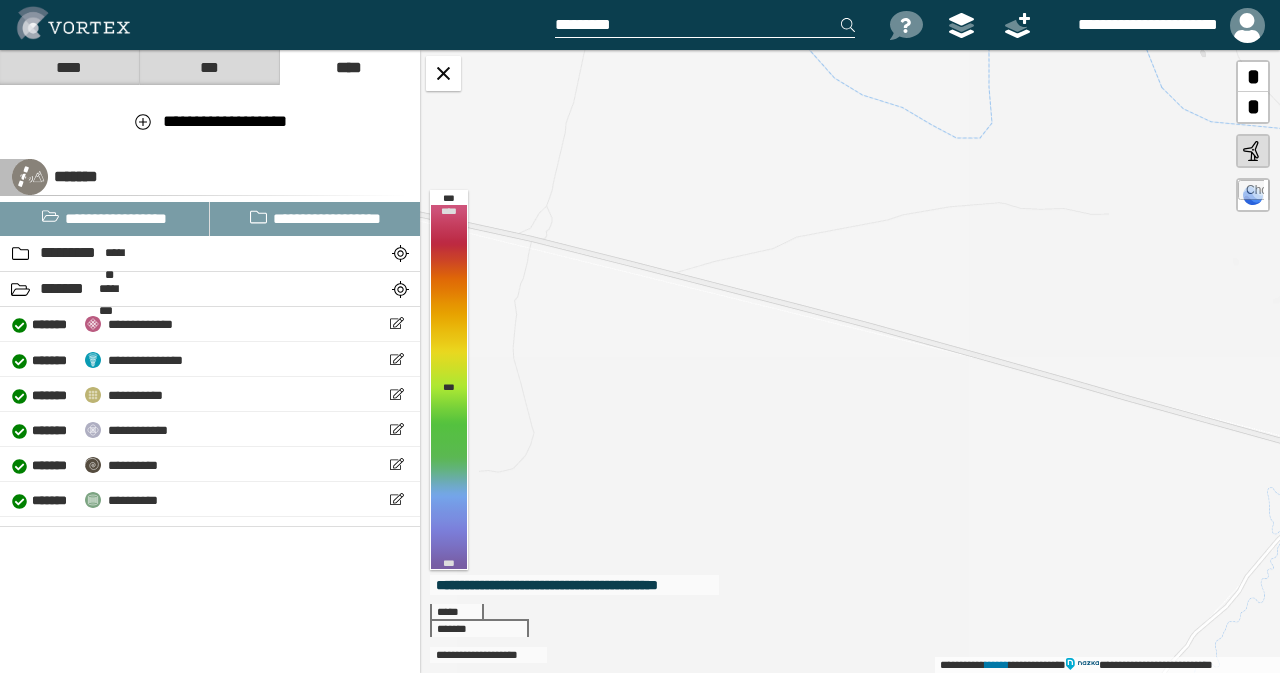 click on "**********" at bounding box center [850, 361] 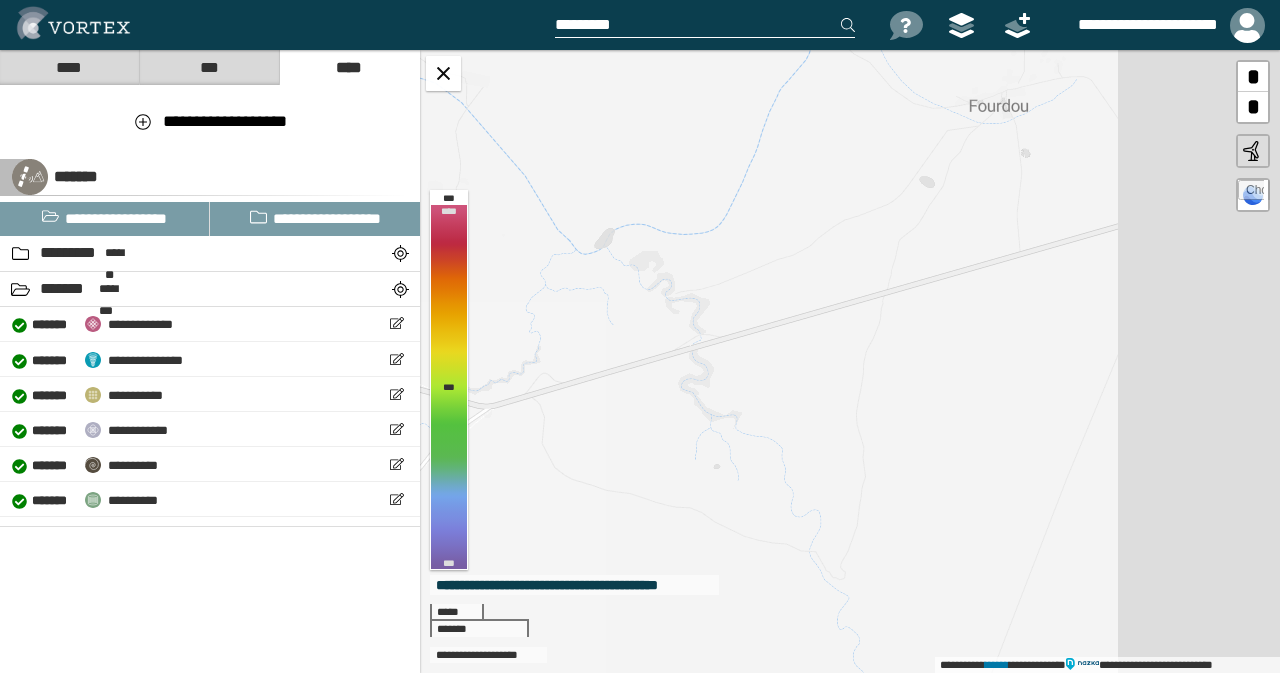 click on "**********" at bounding box center [850, 361] 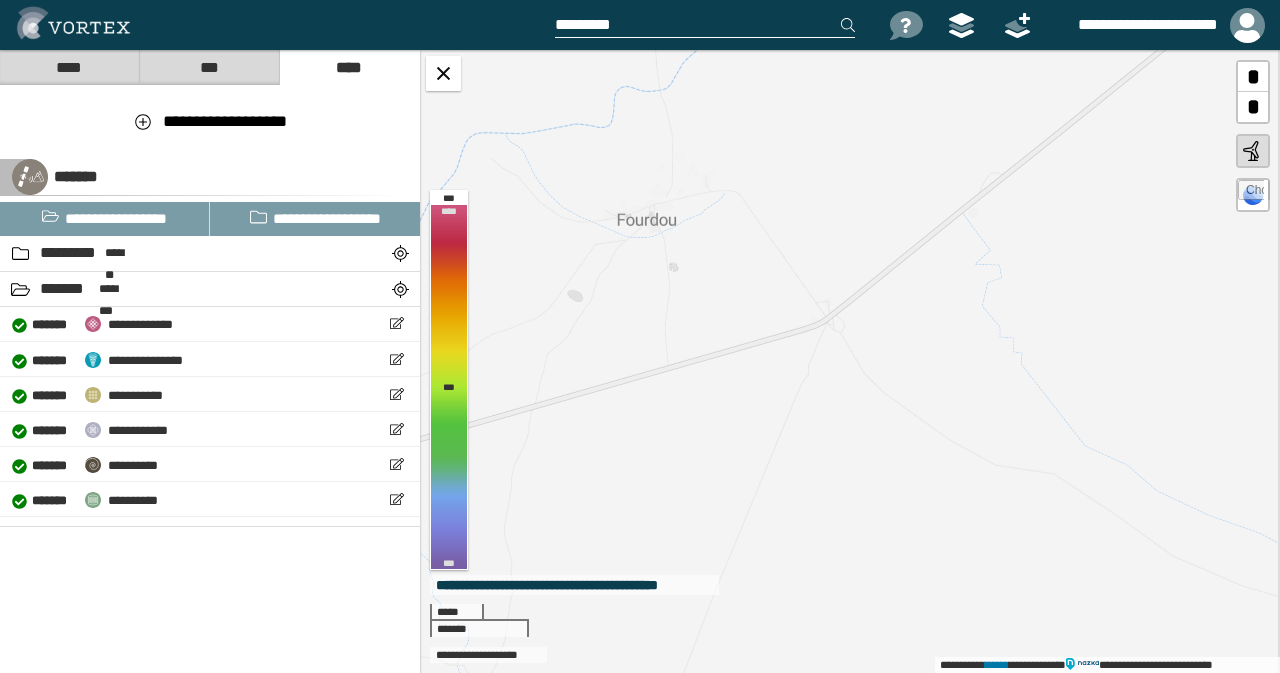click on "**********" at bounding box center (850, 361) 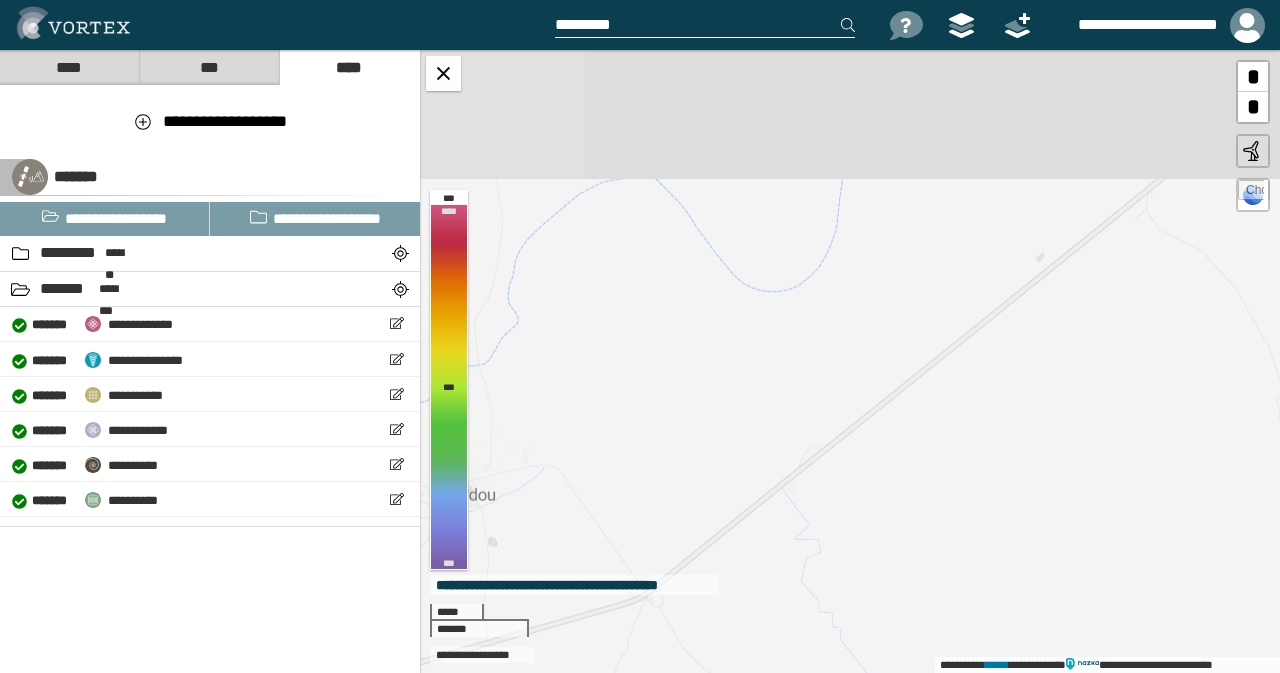 click on "**********" at bounding box center [850, 361] 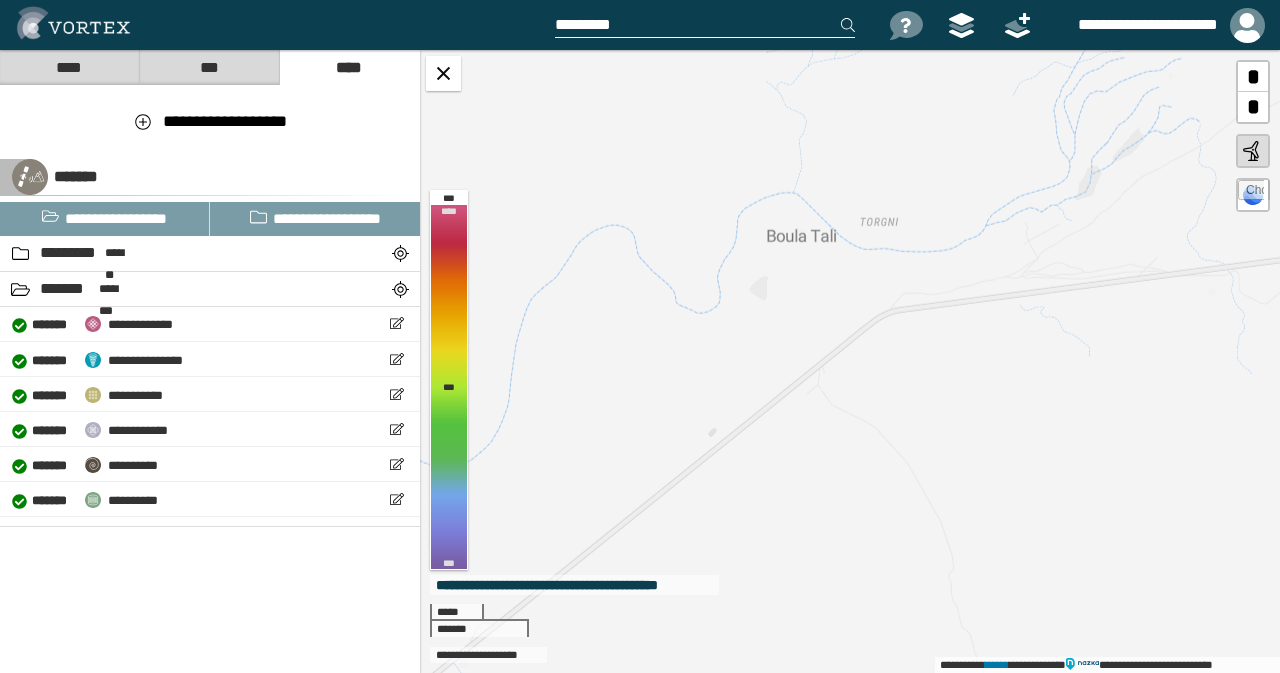 click on "**********" at bounding box center [850, 361] 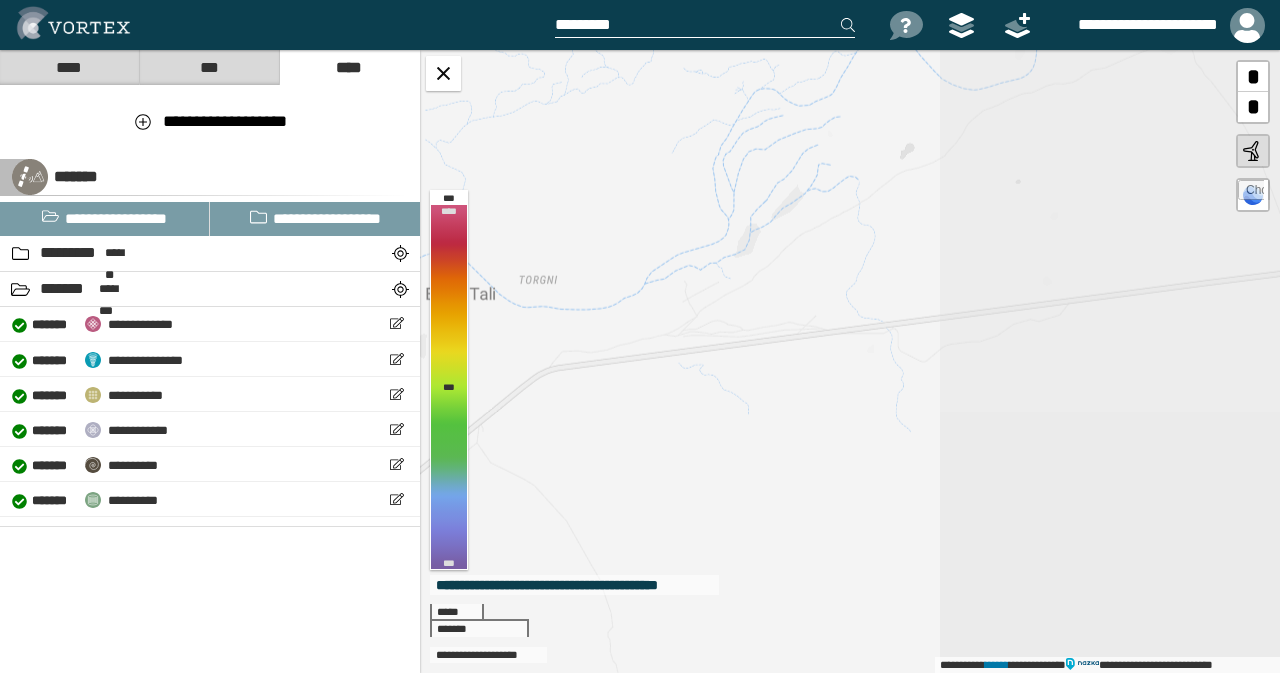 click on "**********" at bounding box center (850, 361) 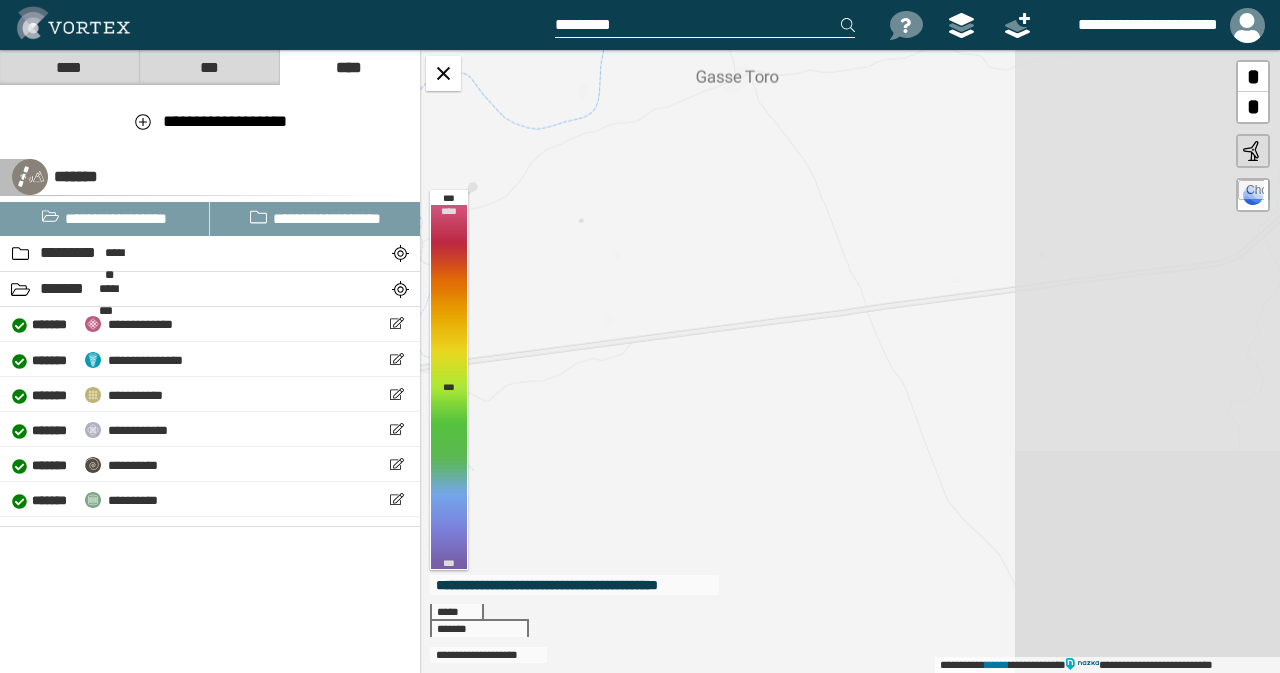 click on "**********" at bounding box center (850, 361) 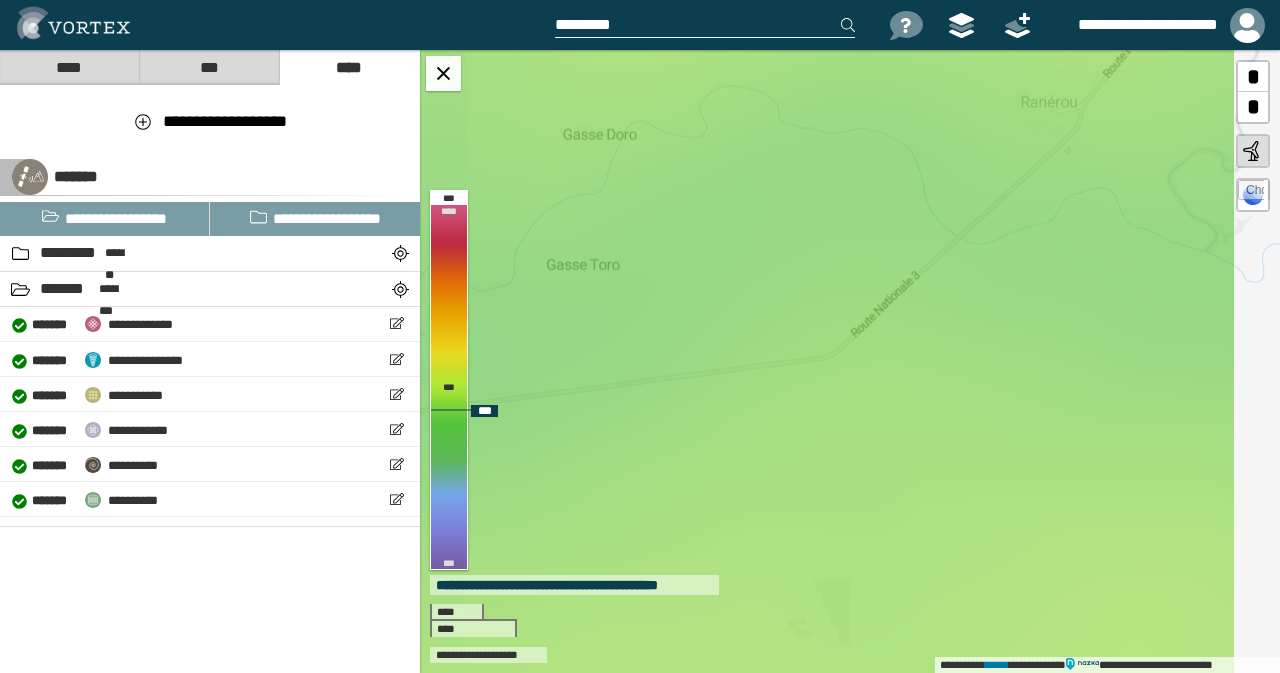 click on "**********" at bounding box center (850, 361) 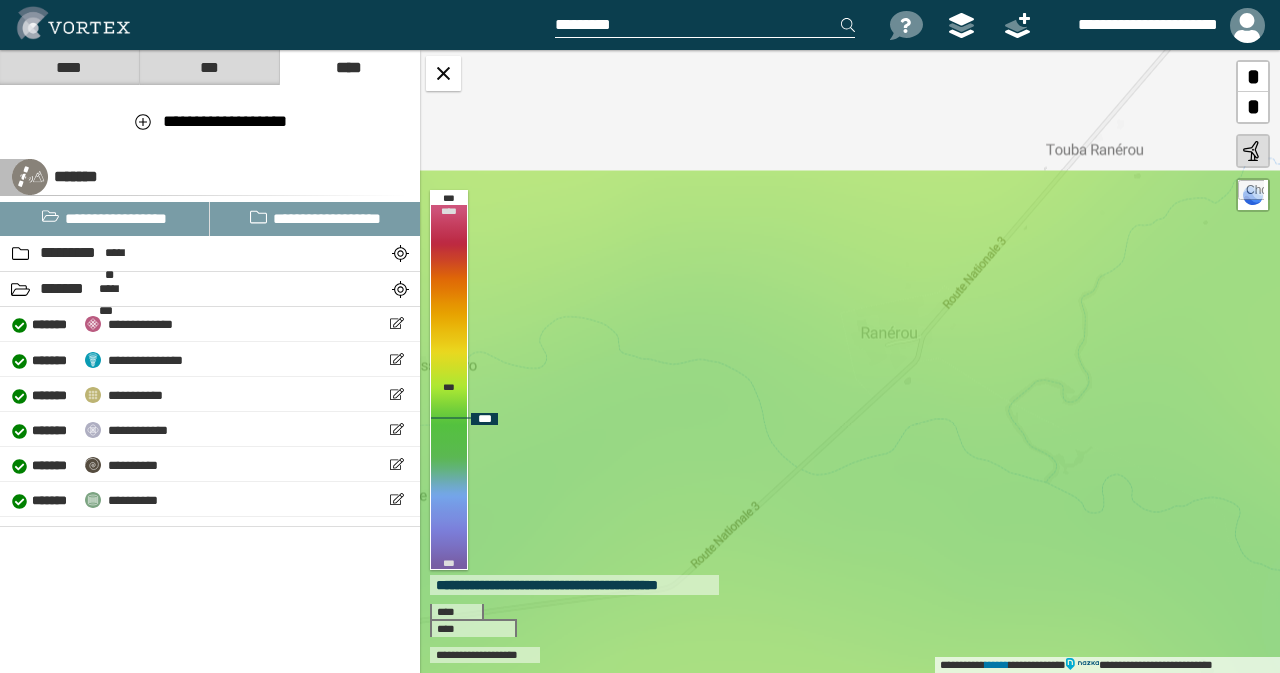 click on "**********" at bounding box center [850, 361] 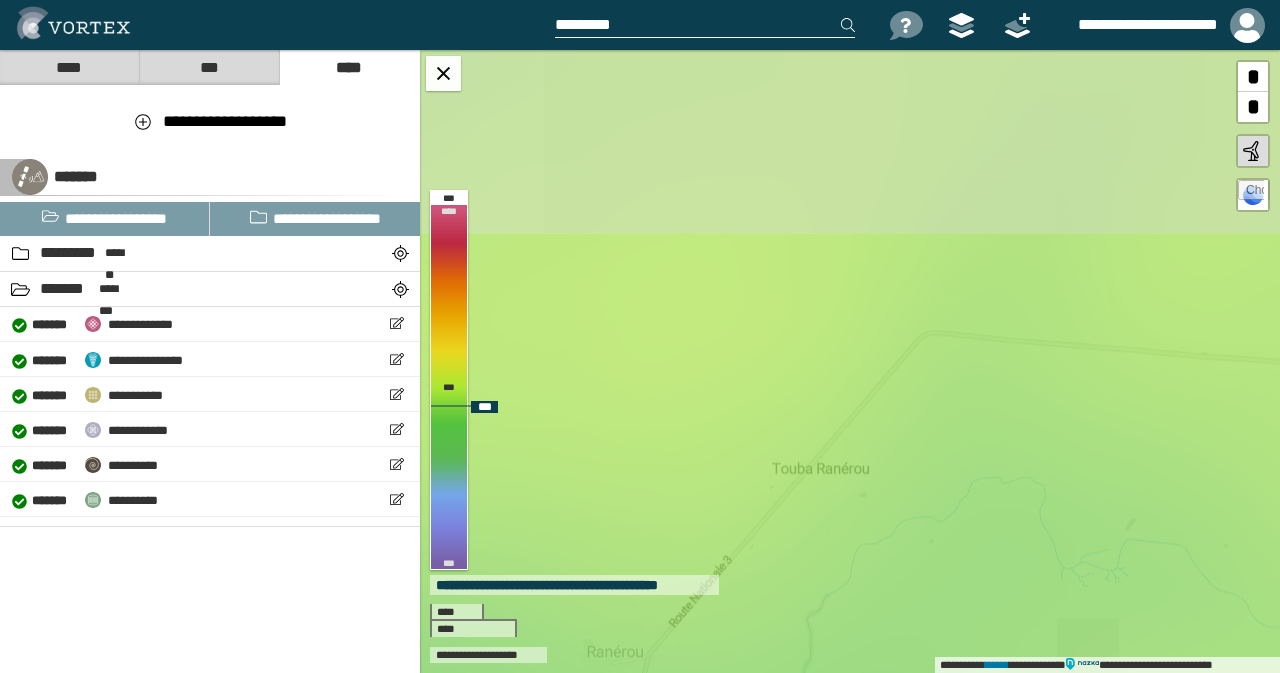 click on "**********" at bounding box center (850, 361) 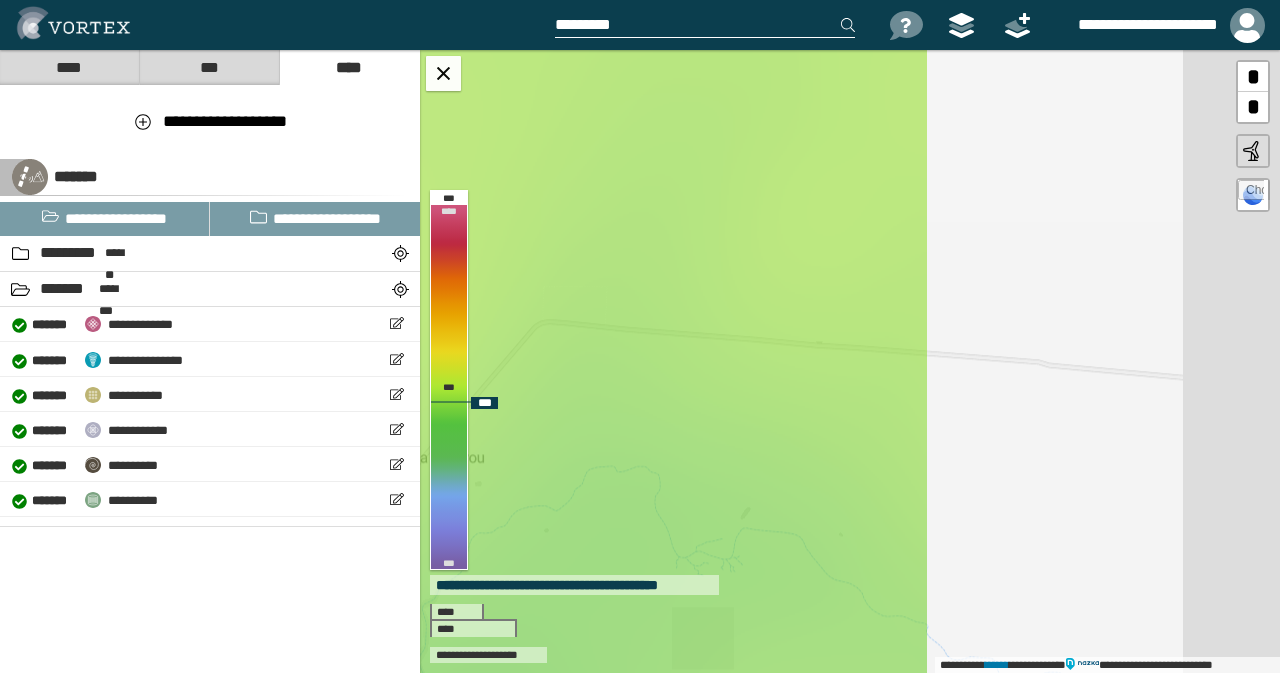 click on "**********" at bounding box center [850, 361] 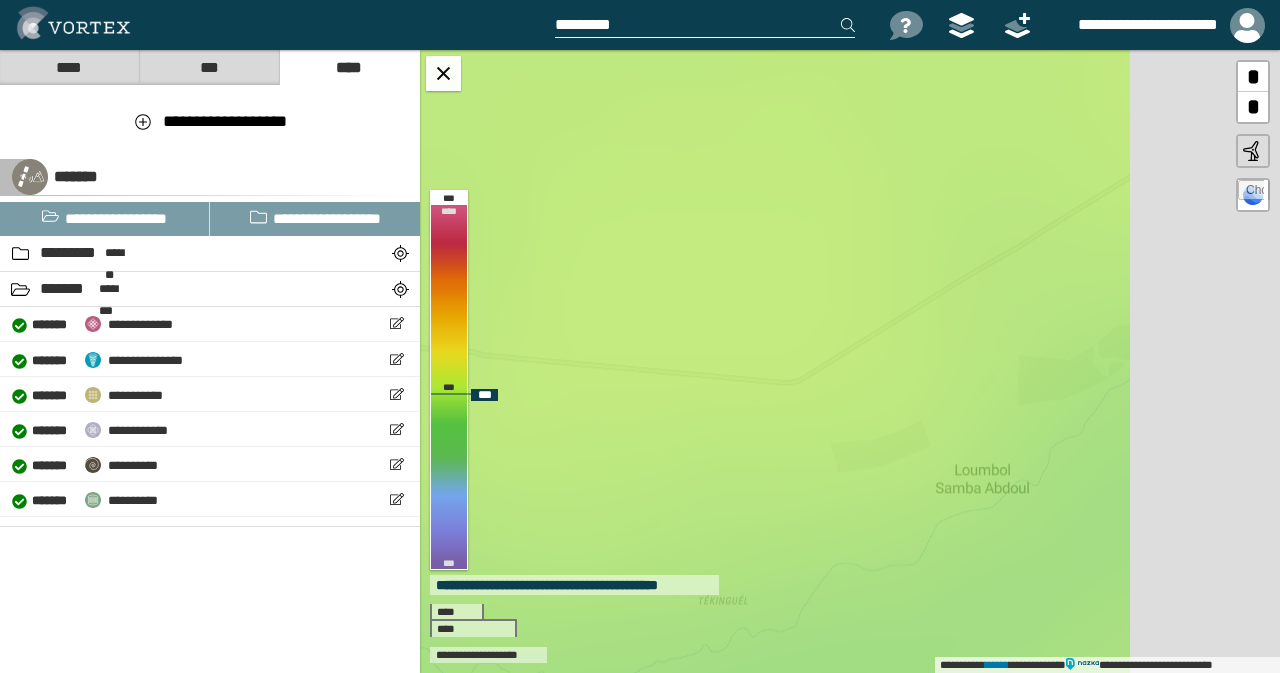 click on "**********" at bounding box center (850, 361) 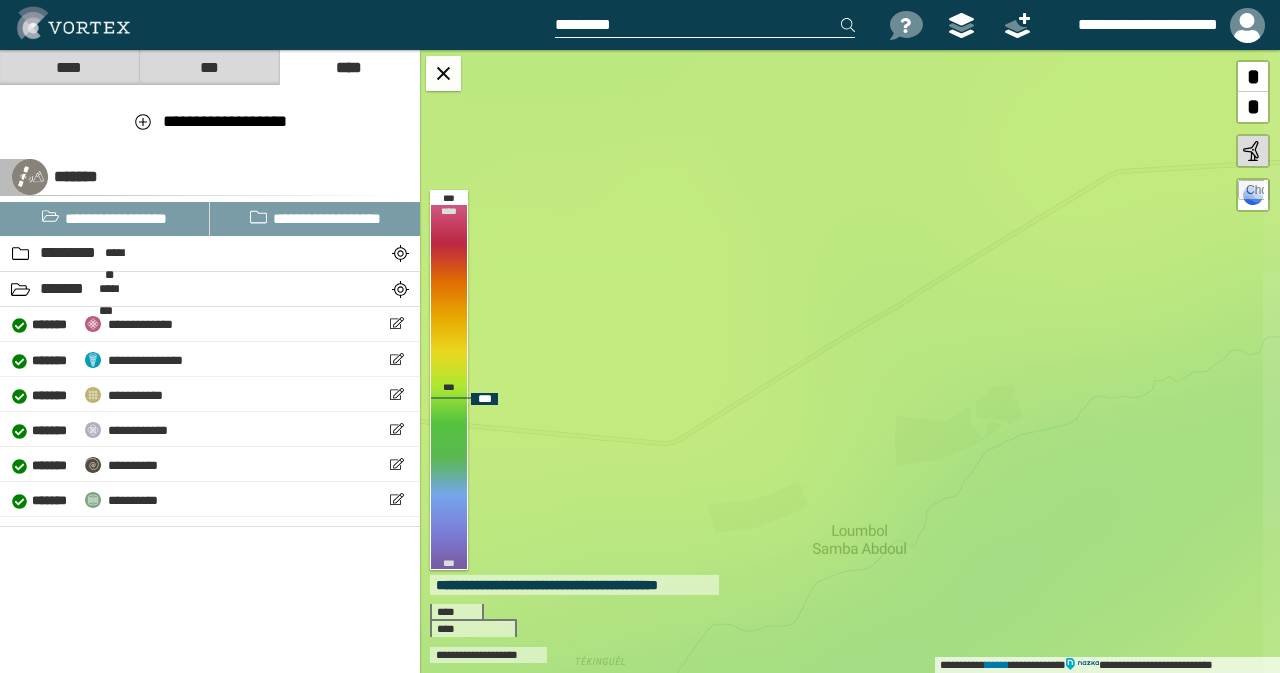 click on "**********" at bounding box center (850, 361) 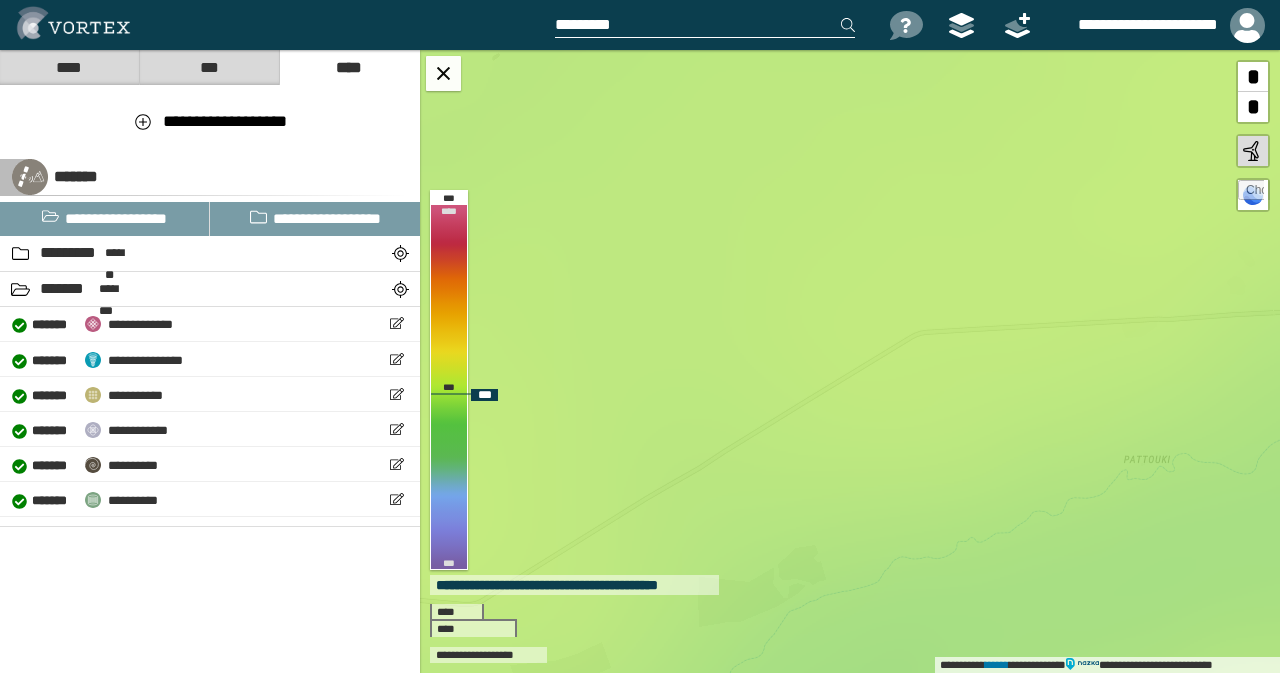 click on "**********" at bounding box center [850, 361] 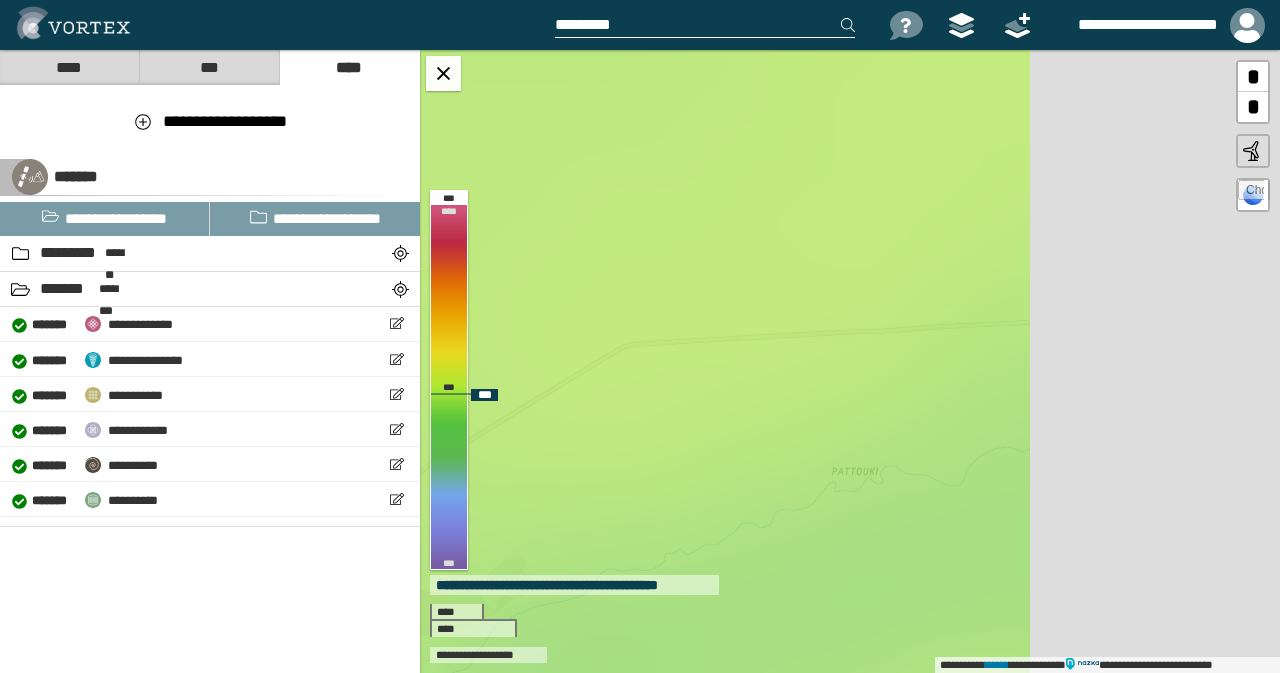 click on "**********" at bounding box center [850, 361] 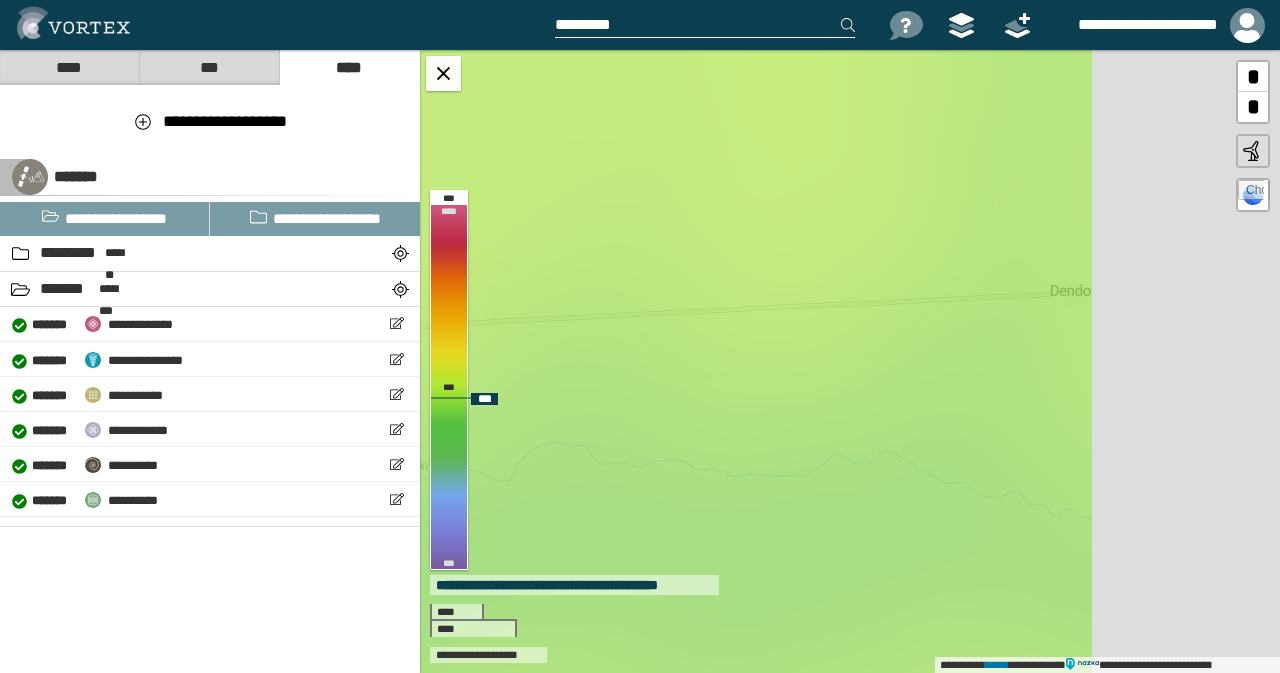 click on "**********" at bounding box center [850, 361] 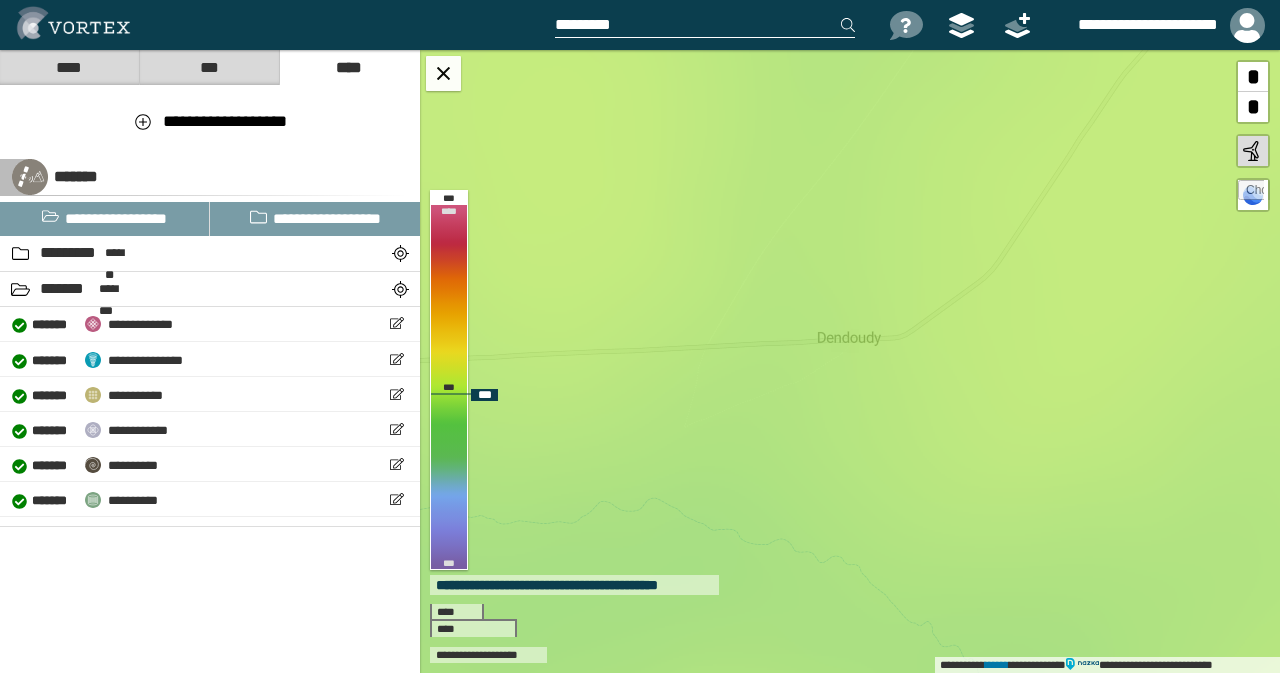 click on "**********" at bounding box center [850, 361] 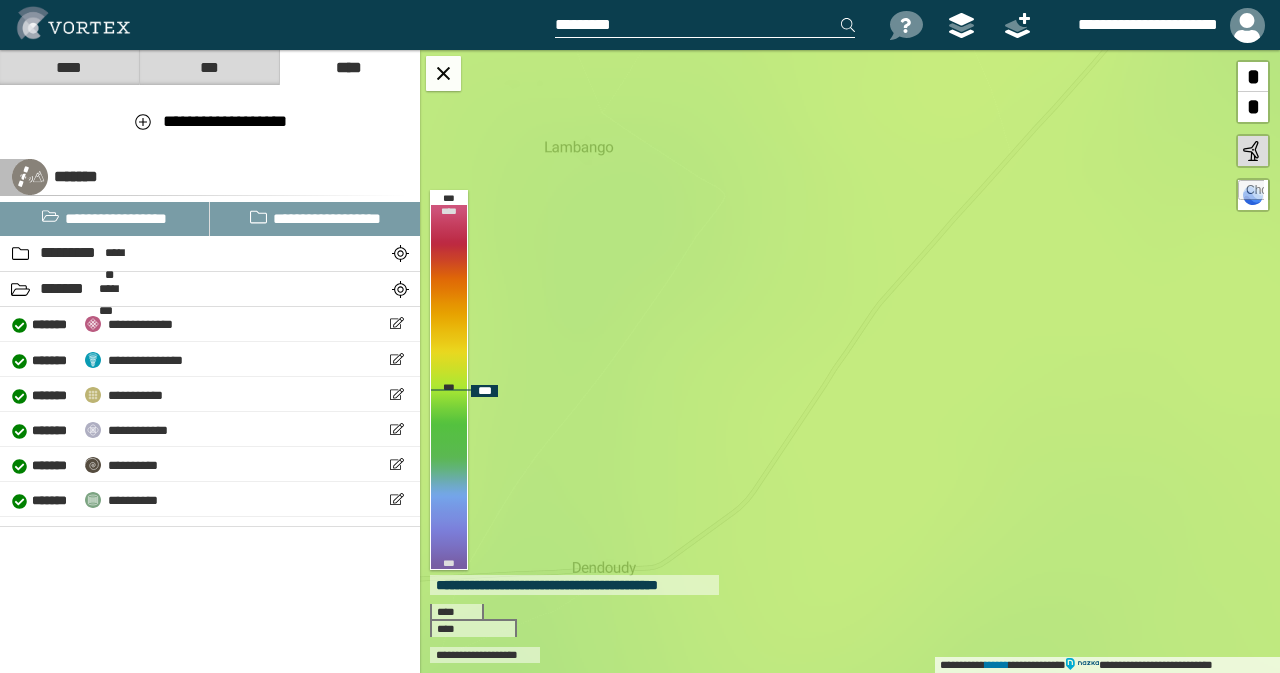click on "**********" at bounding box center [850, 361] 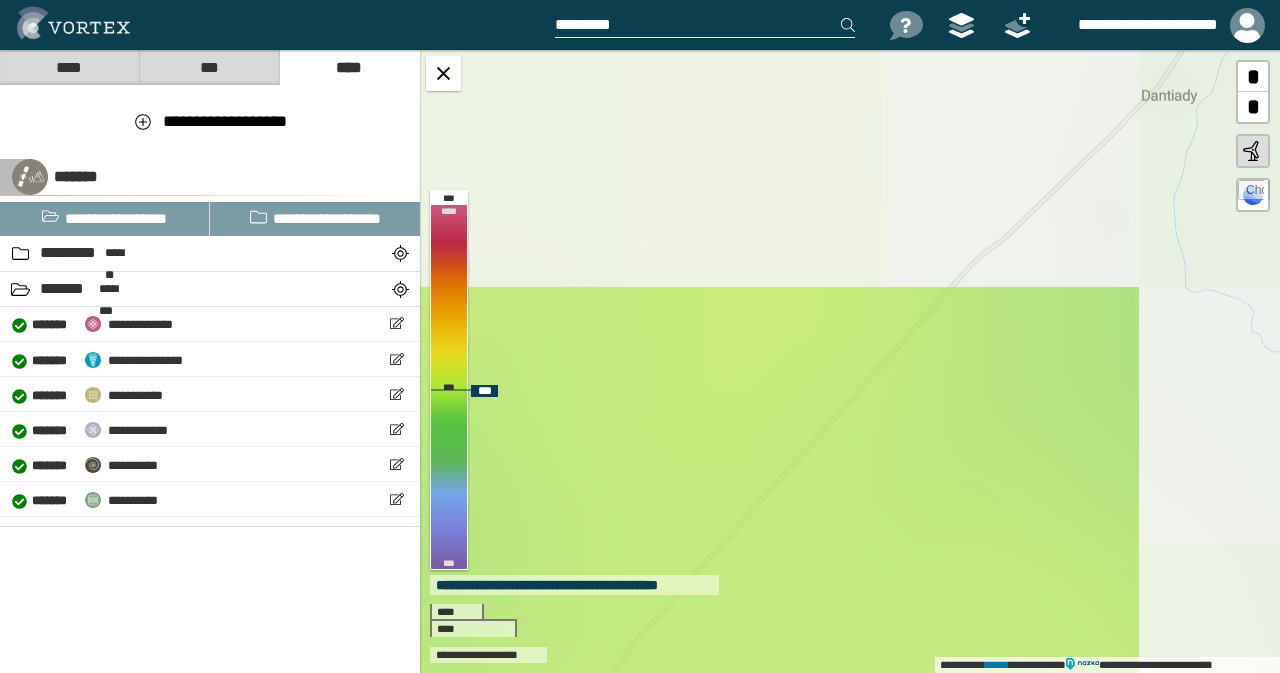 click on "**********" at bounding box center (850, 361) 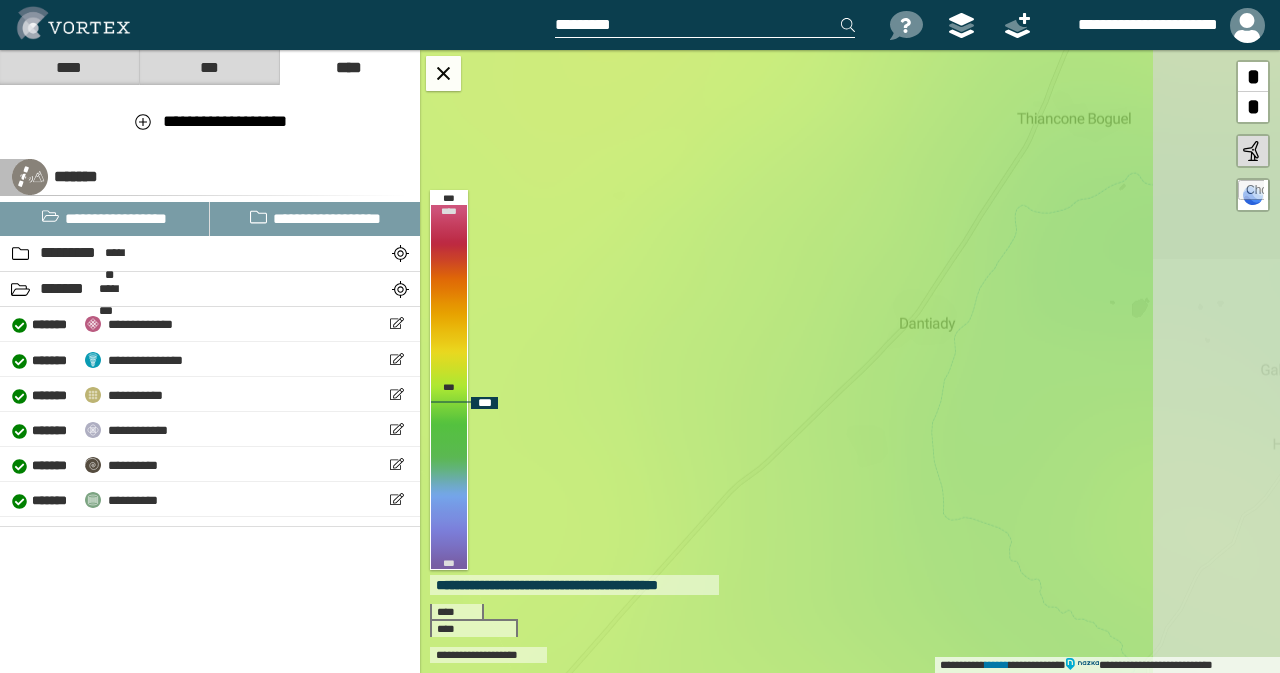 click on "**********" at bounding box center (850, 361) 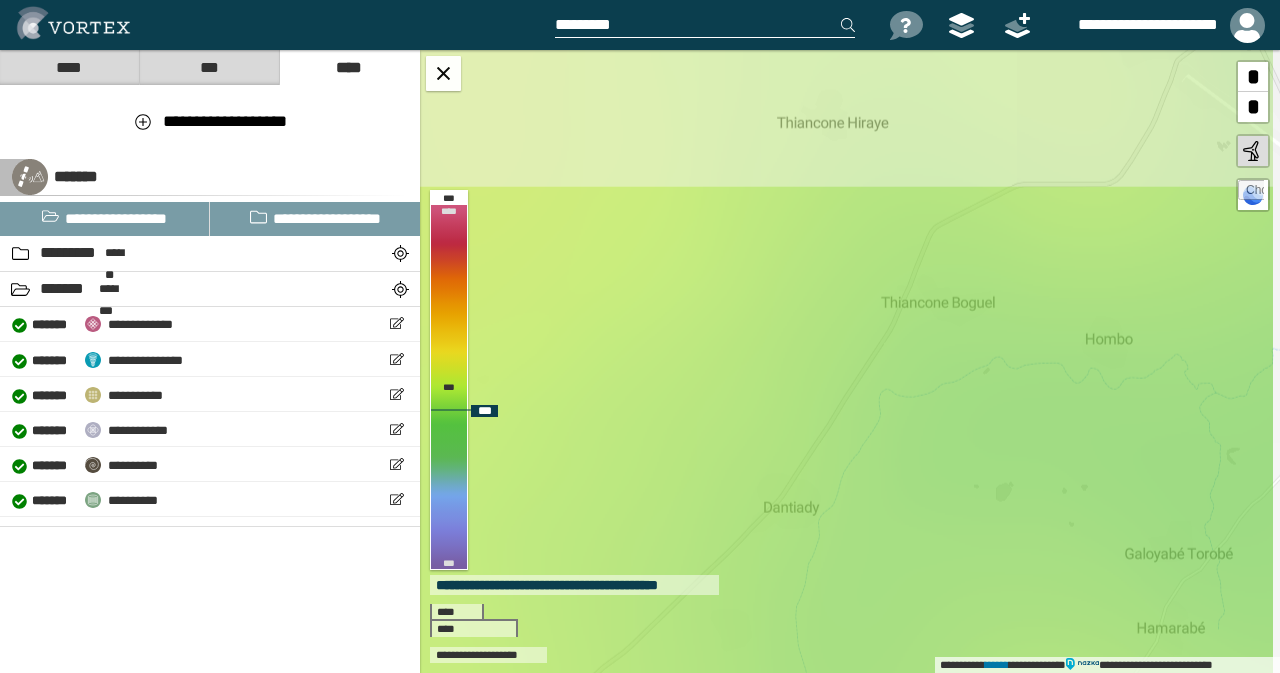 click on "**********" at bounding box center [850, 361] 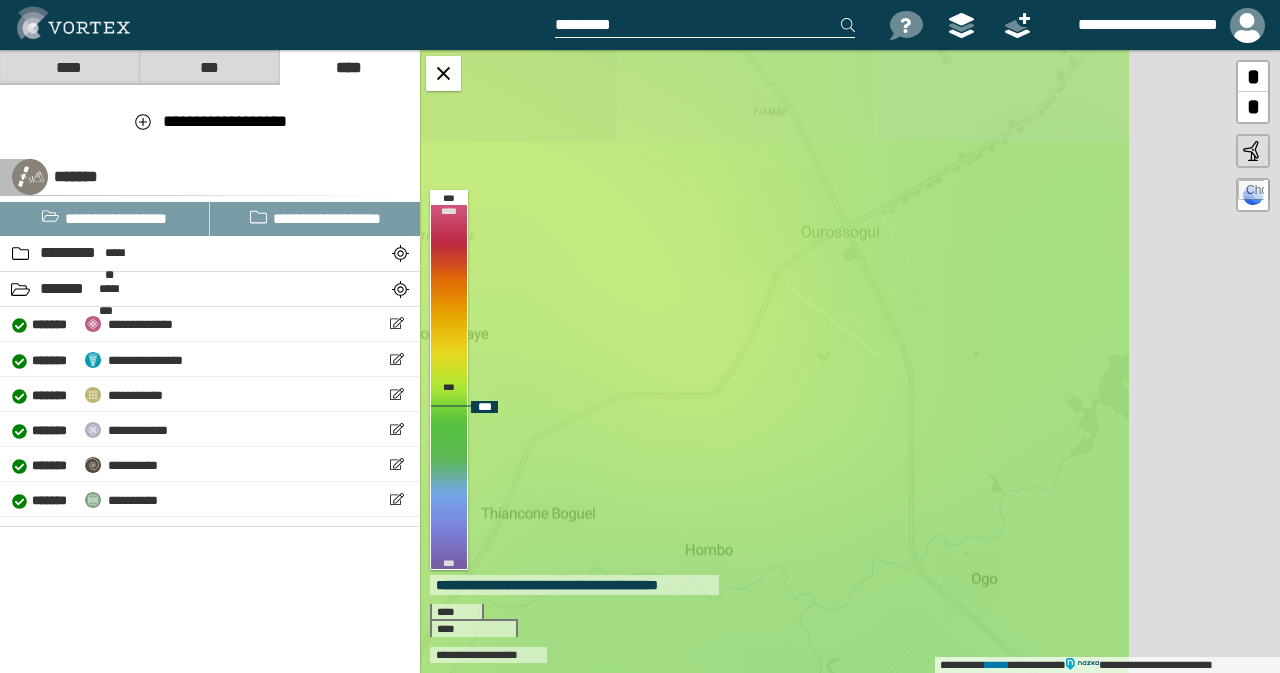 click on "**********" at bounding box center (850, 361) 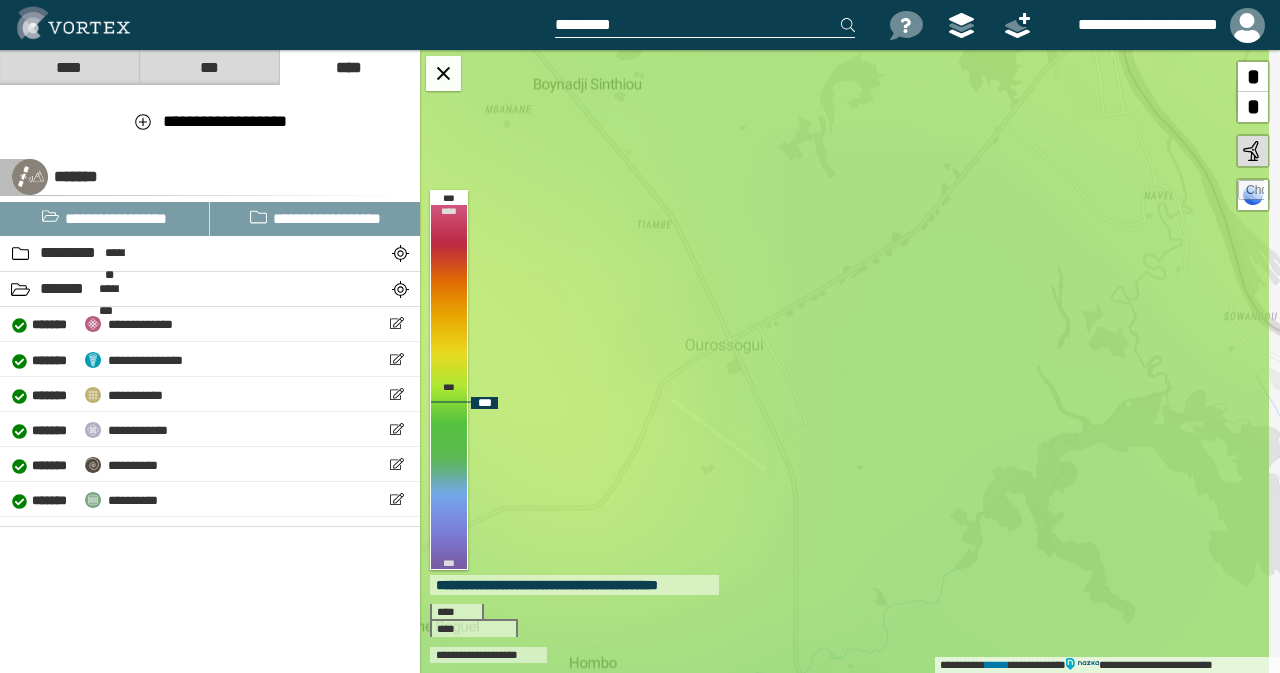 click on "**********" at bounding box center (850, 361) 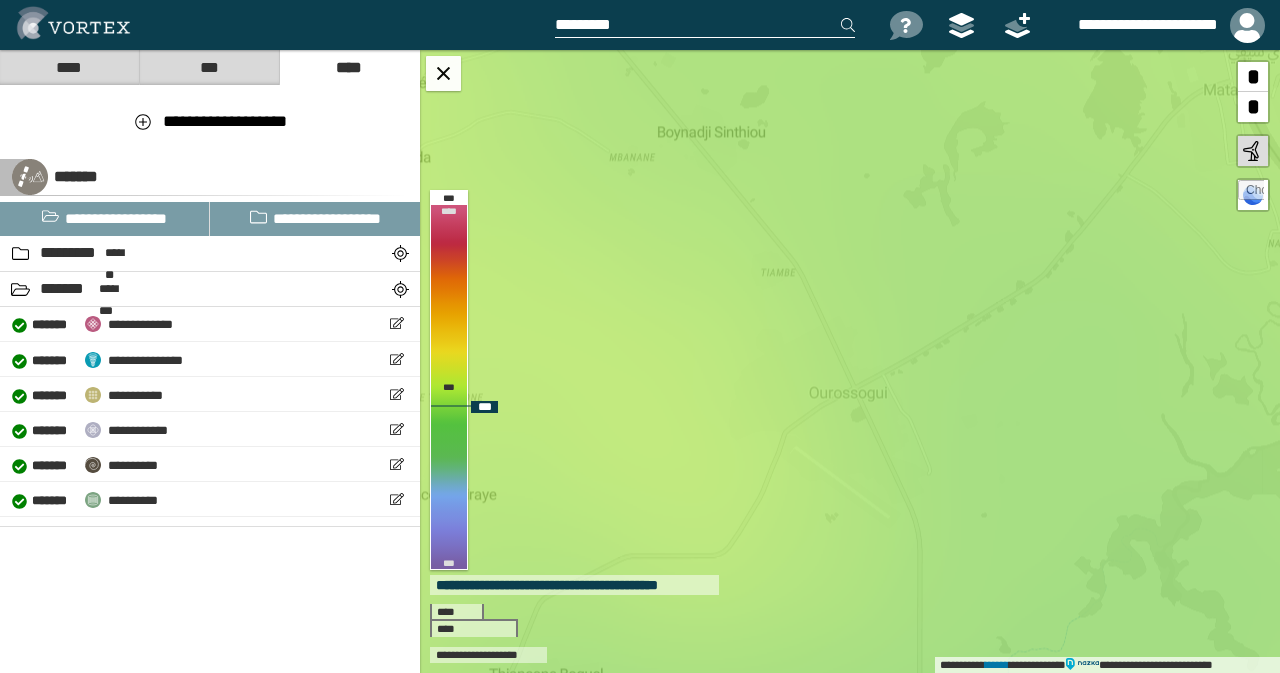 click on "**********" at bounding box center [850, 361] 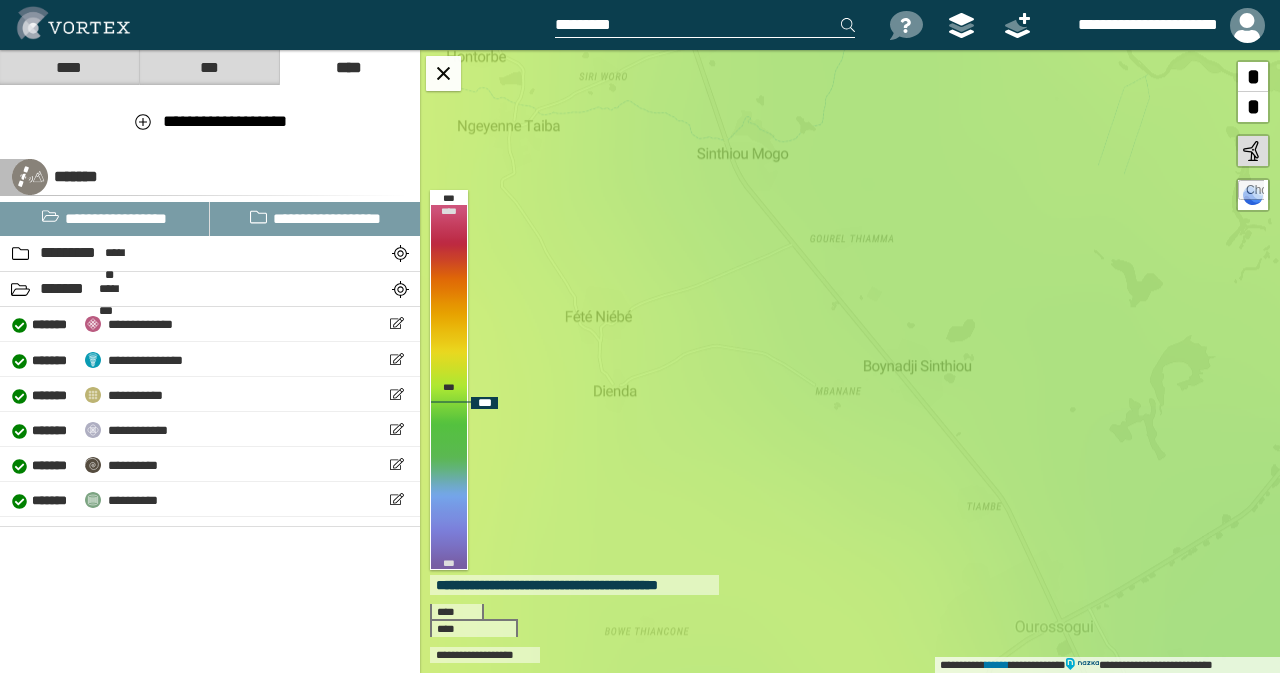 click on "**********" at bounding box center [850, 361] 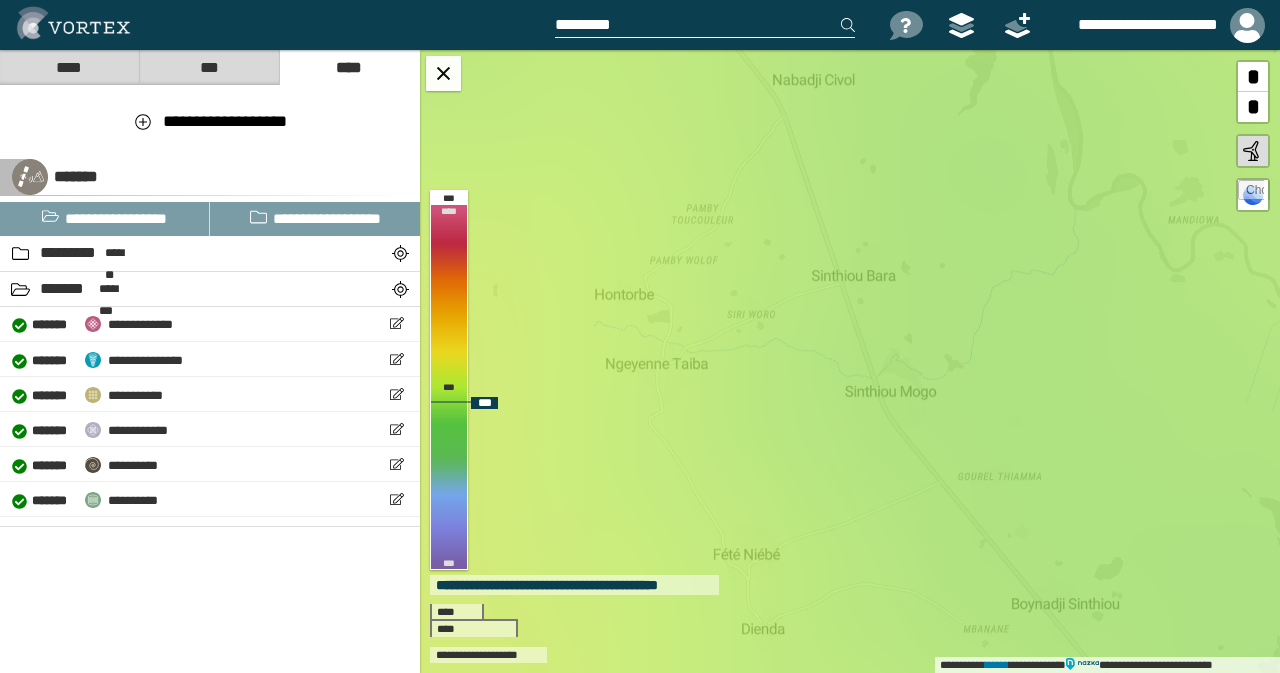click on "**********" at bounding box center [850, 361] 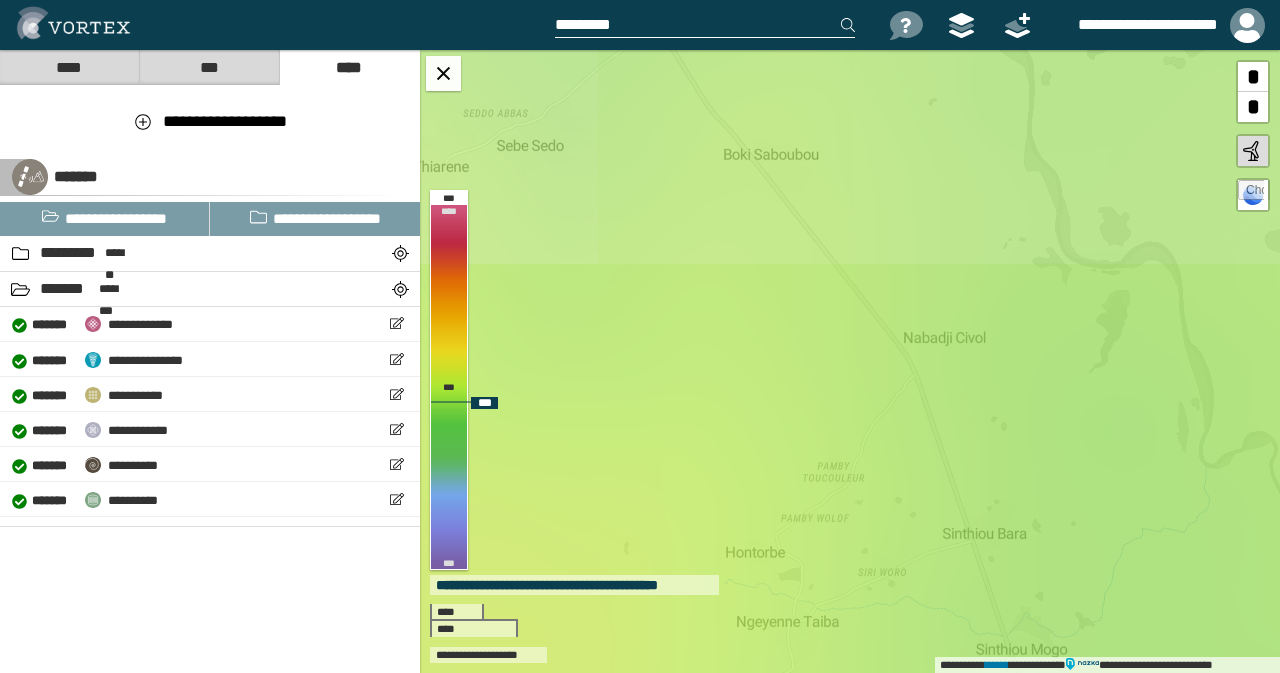 click on "**********" at bounding box center (850, 361) 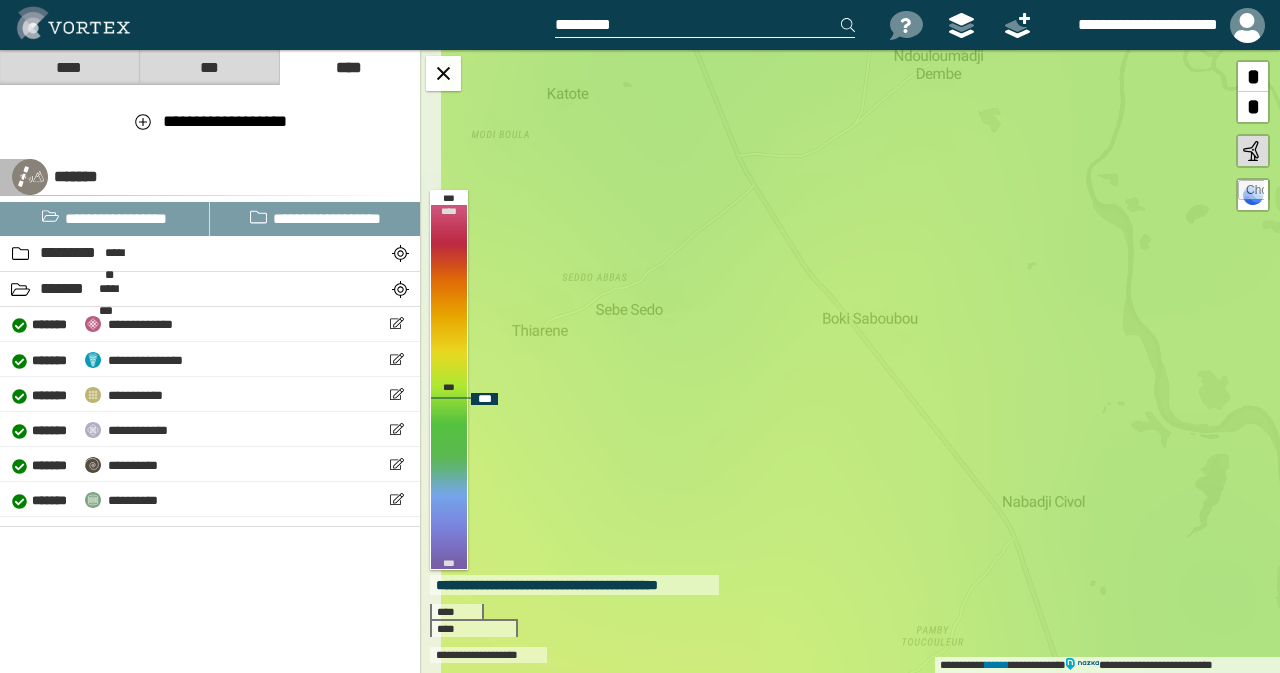 click on "**********" at bounding box center [850, 361] 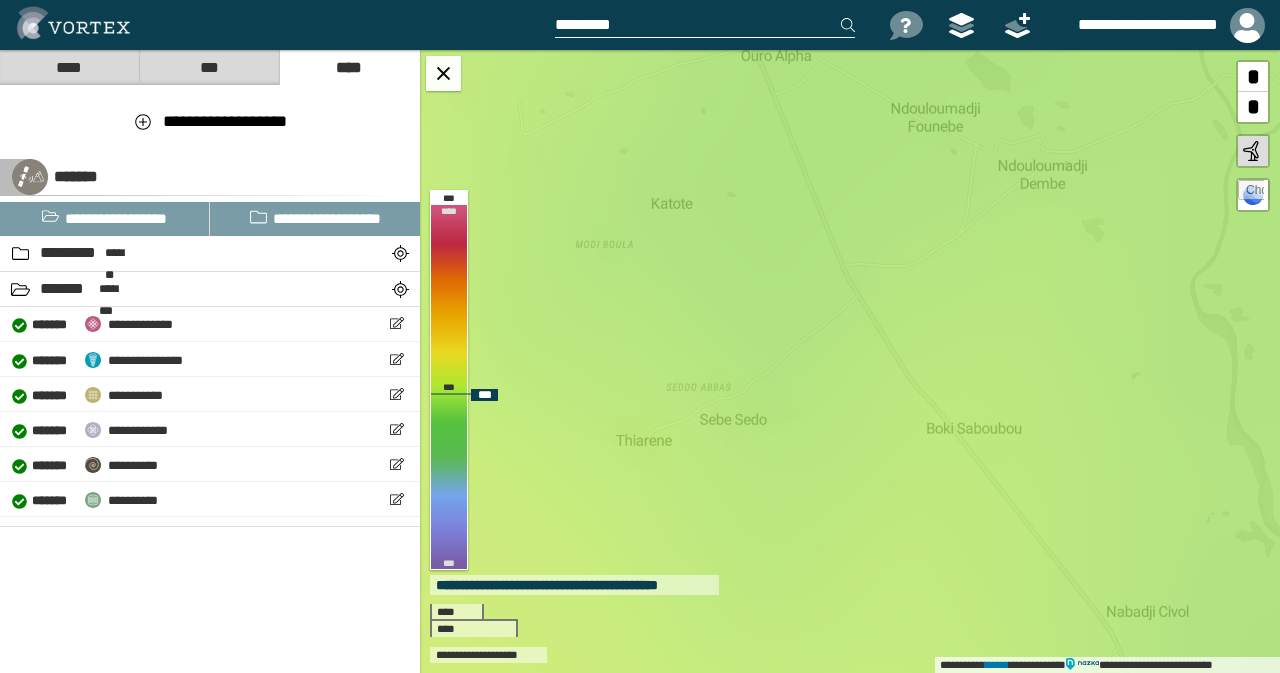 click on "**********" at bounding box center (850, 361) 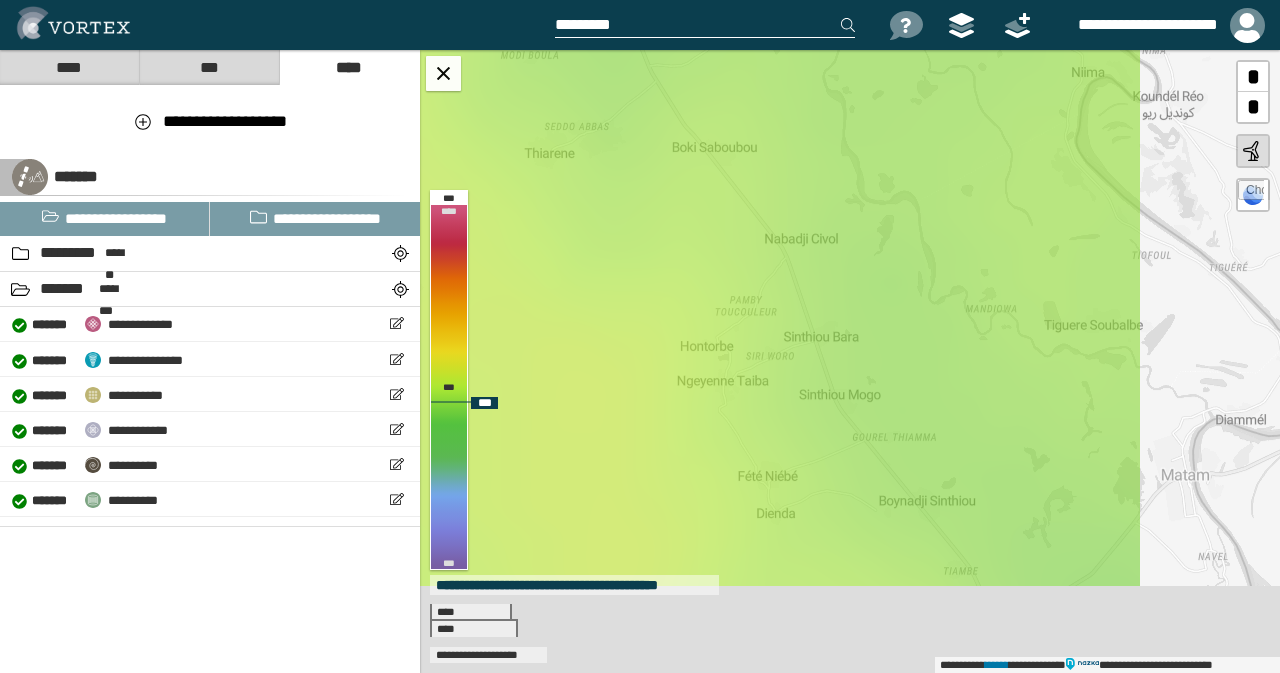 click on "**********" at bounding box center (850, 361) 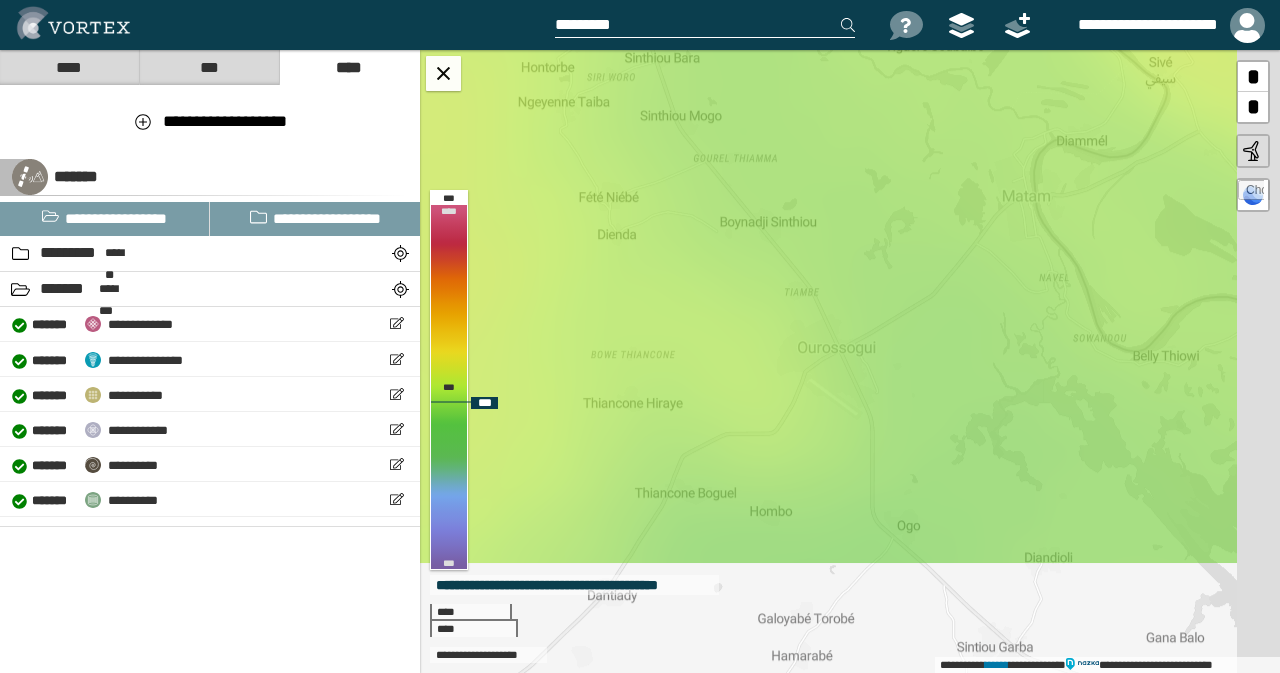 click on "**********" at bounding box center (850, 361) 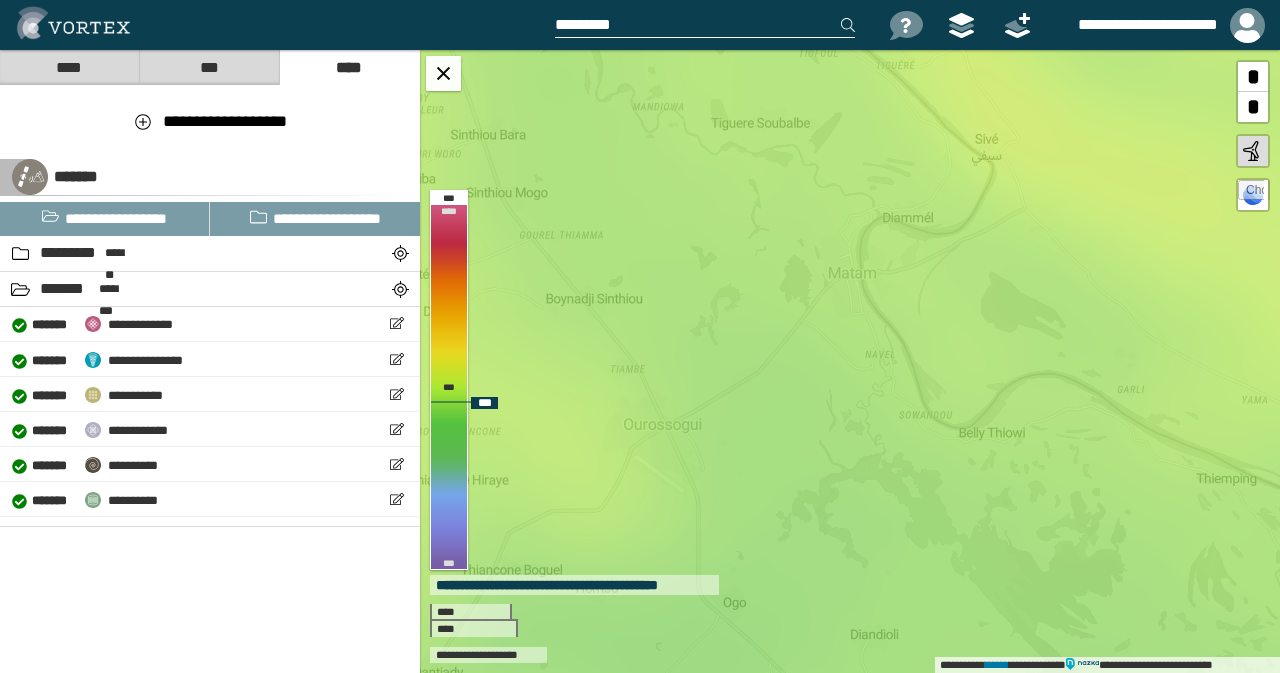 click on "**********" at bounding box center [850, 361] 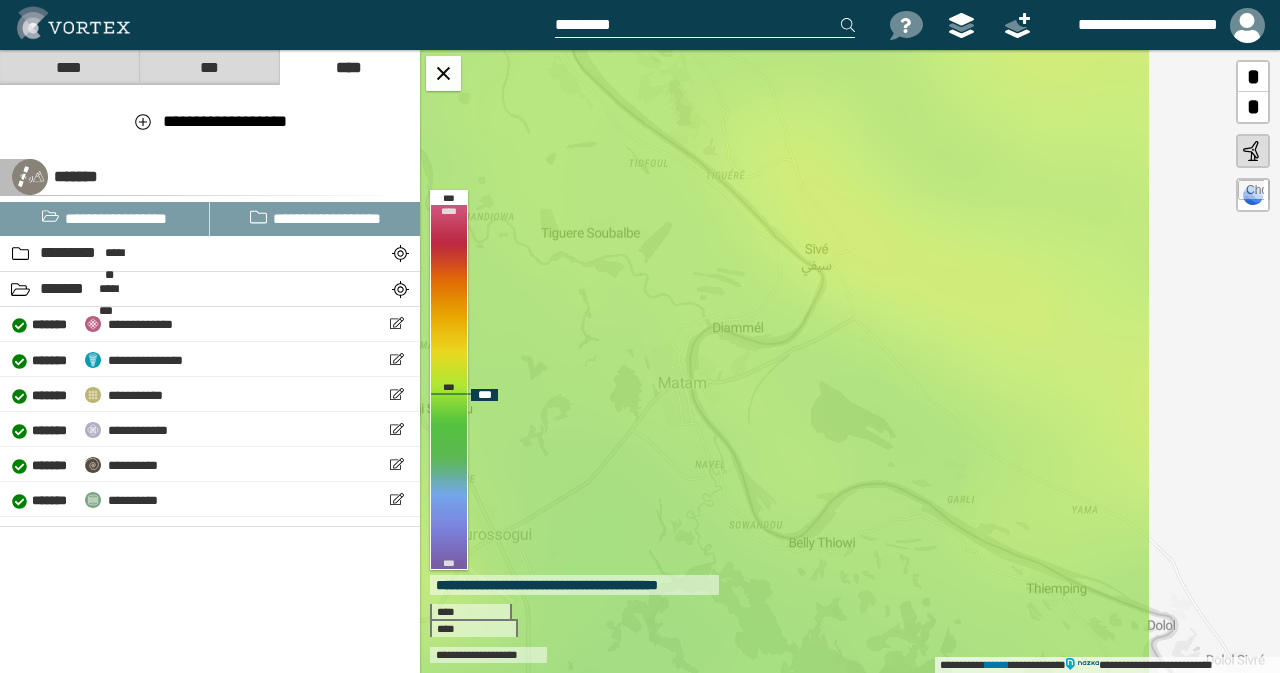 click on "**********" at bounding box center [850, 361] 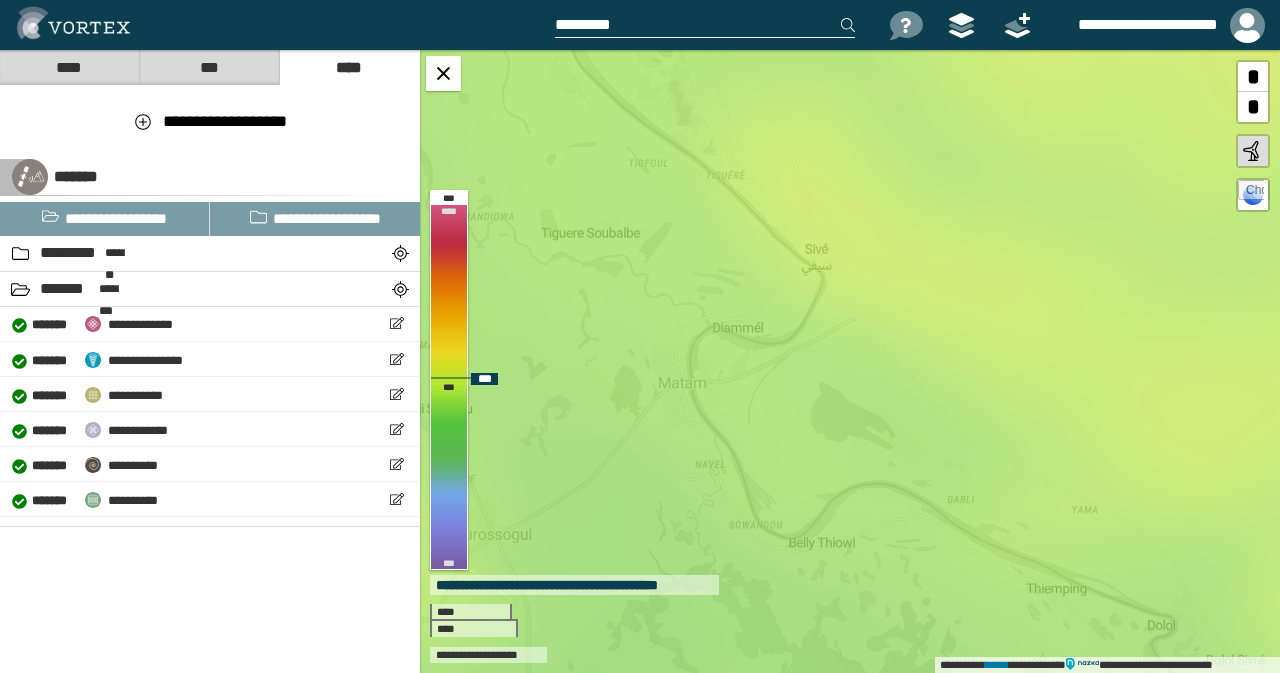 click on "**********" at bounding box center [850, 361] 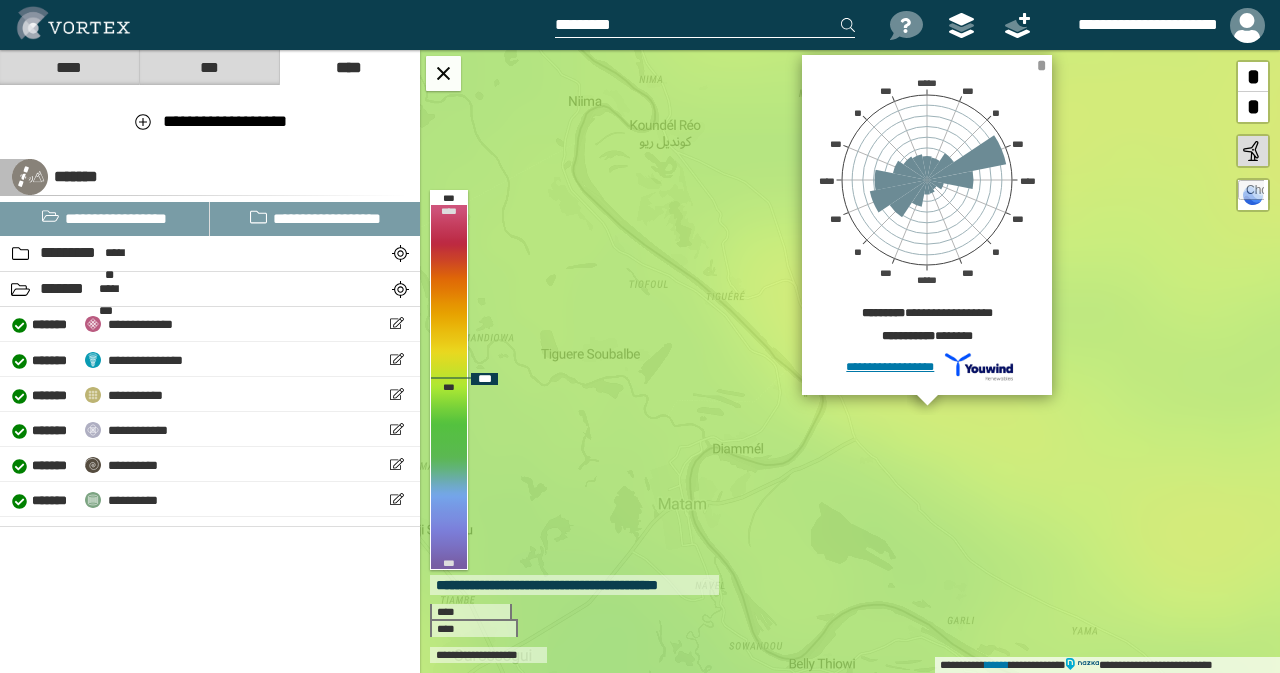 click on "*" at bounding box center [1041, 65] 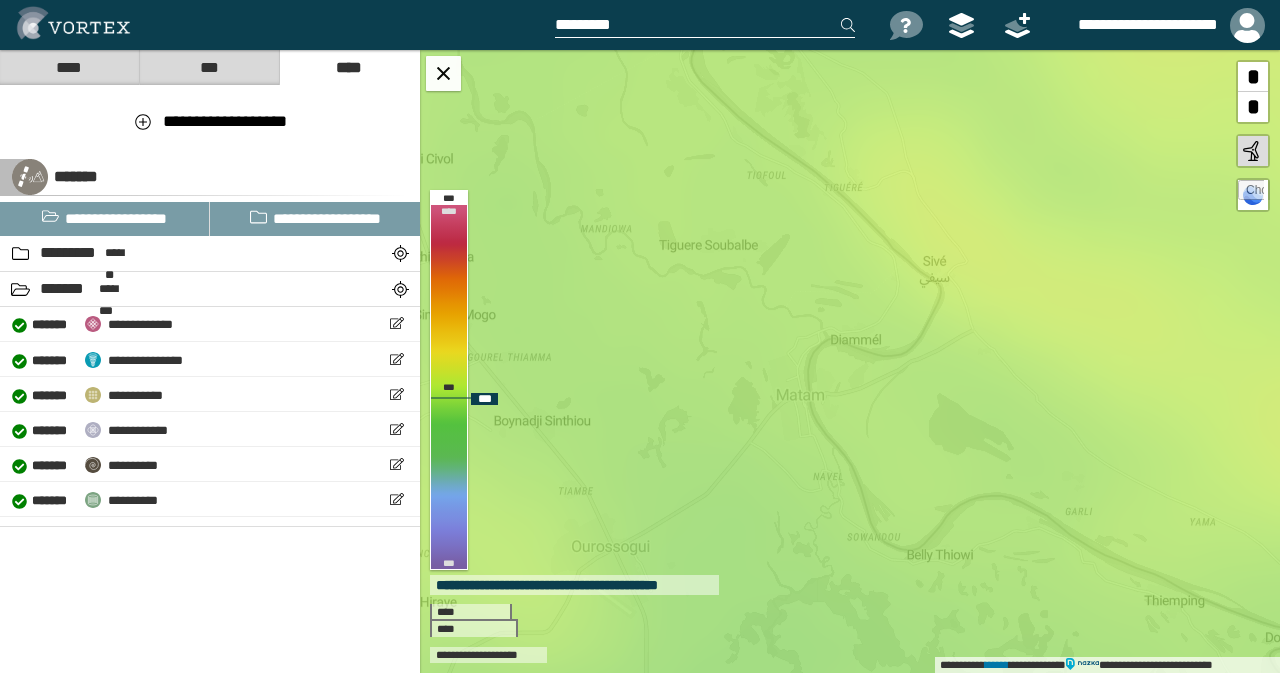 drag, startPoint x: 840, startPoint y: 473, endPoint x: 966, endPoint y: 355, distance: 172.62677 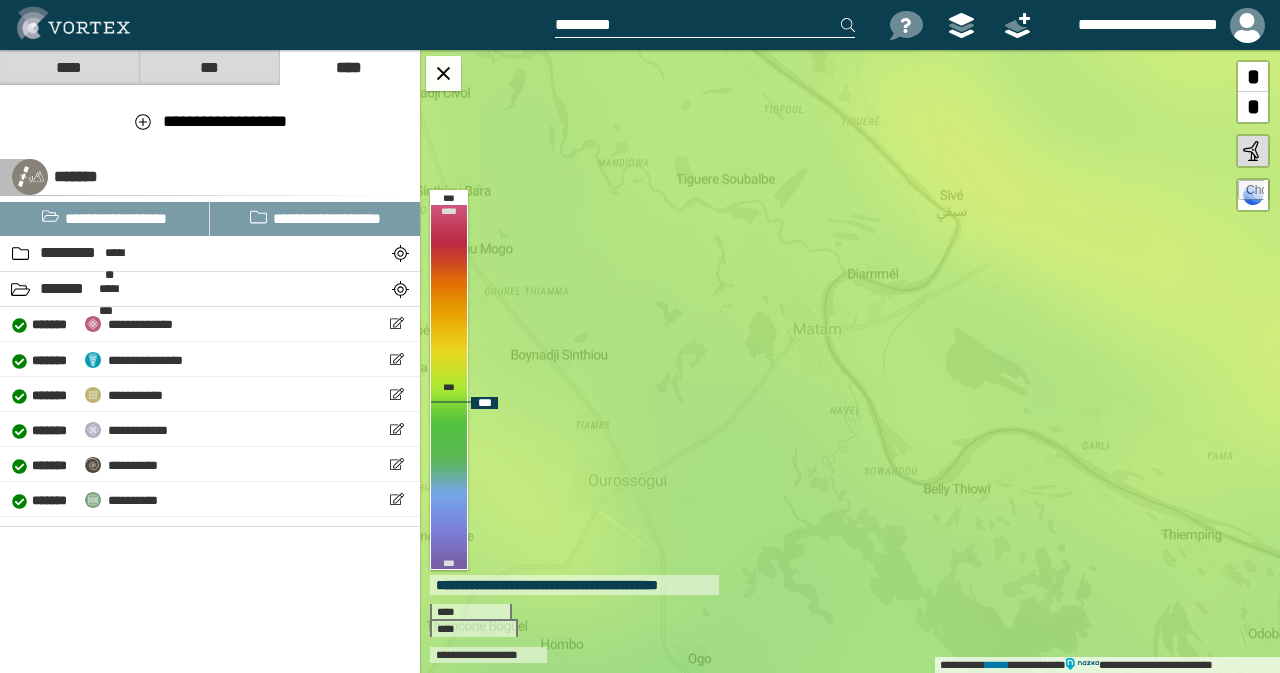 drag, startPoint x: 830, startPoint y: 441, endPoint x: 830, endPoint y: 361, distance: 80 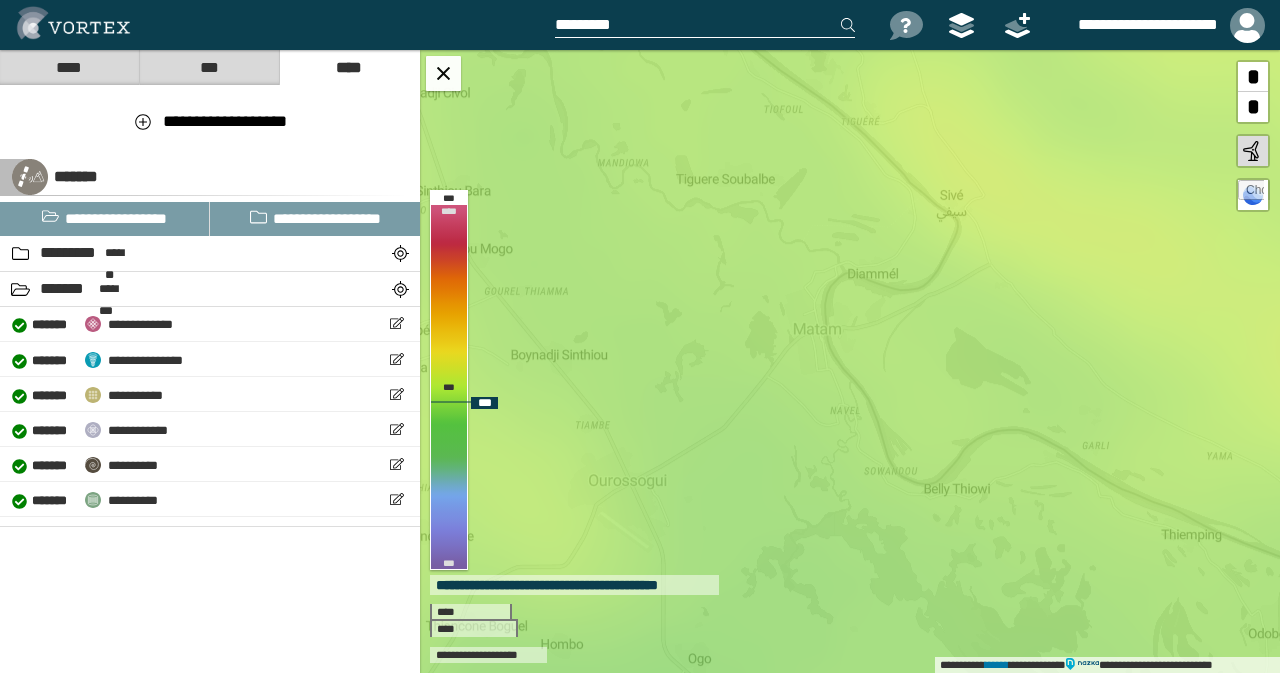 click on "**********" at bounding box center (850, 361) 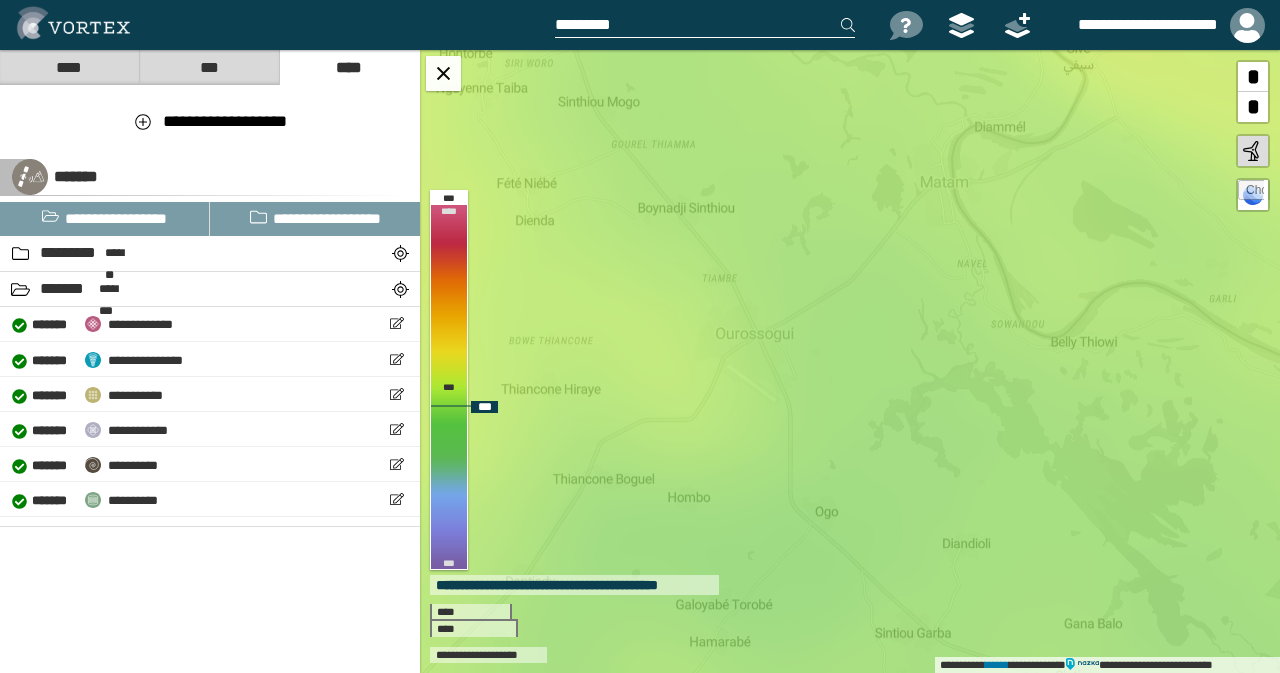 drag, startPoint x: 710, startPoint y: 489, endPoint x: 846, endPoint y: 365, distance: 184.04347 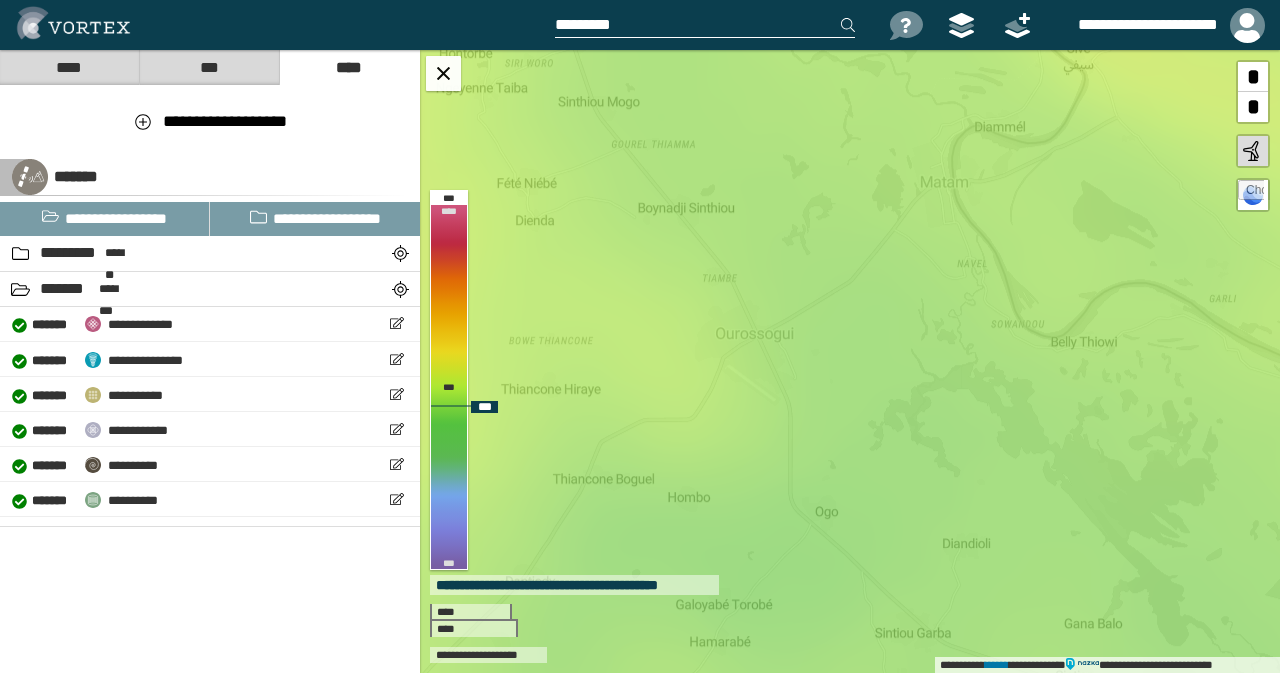 click on "**********" at bounding box center (850, 361) 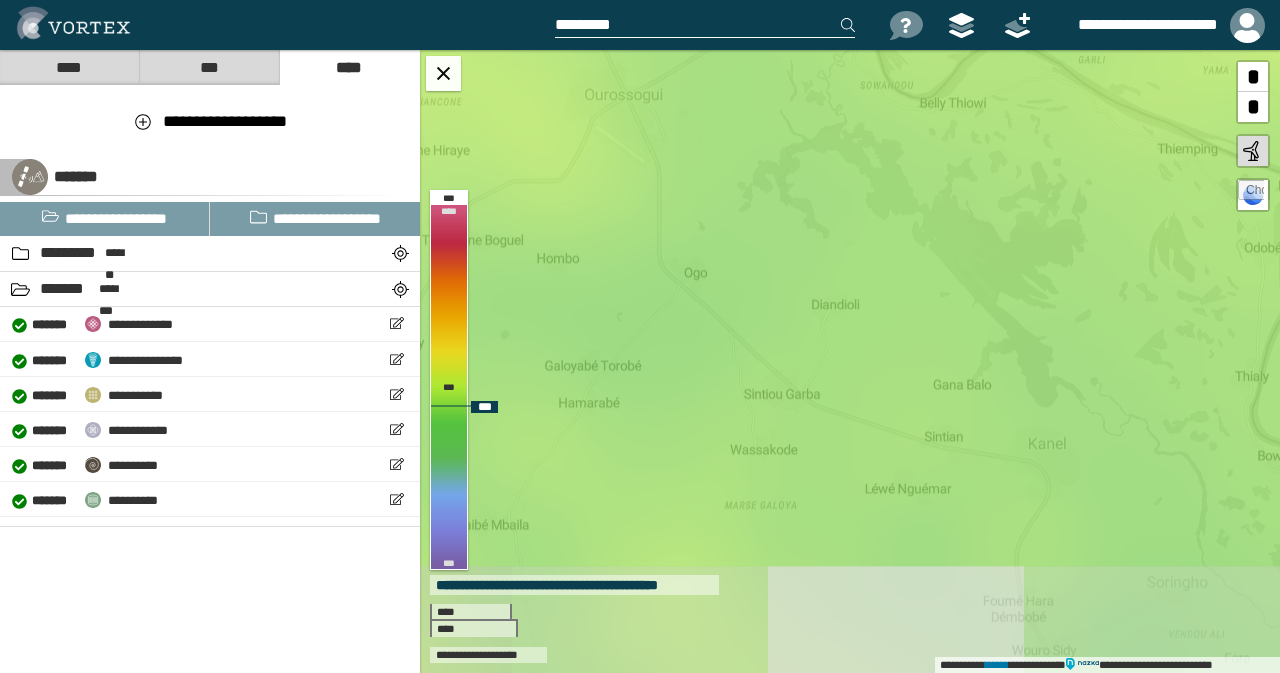 drag, startPoint x: 1012, startPoint y: 497, endPoint x: 881, endPoint y: 257, distance: 273.4246 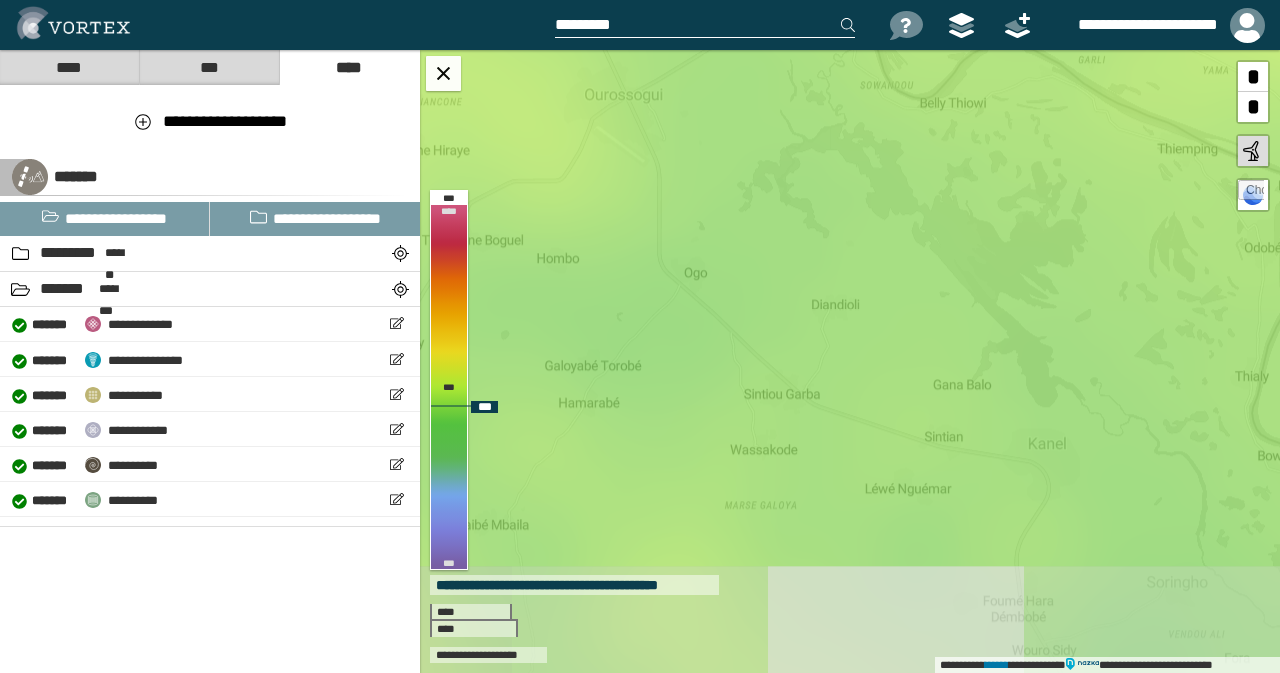 click on "**********" at bounding box center [850, 361] 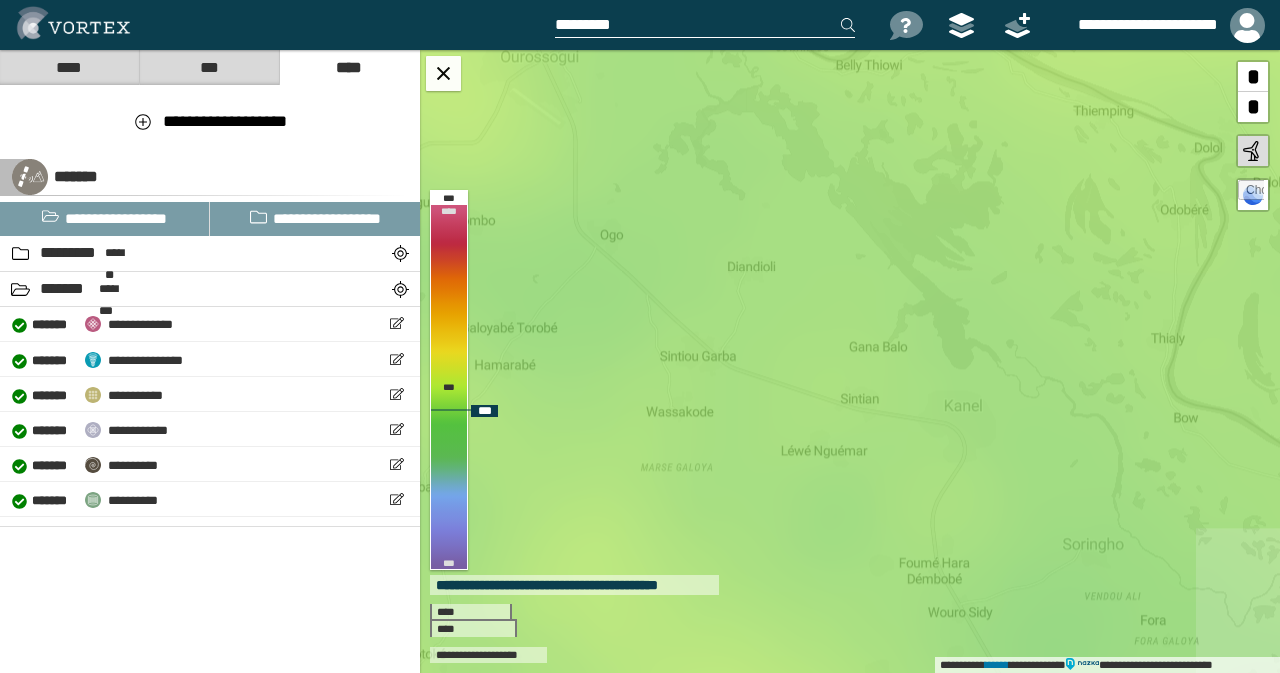 drag, startPoint x: 1084, startPoint y: 485, endPoint x: 970, endPoint y: 410, distance: 136.45879 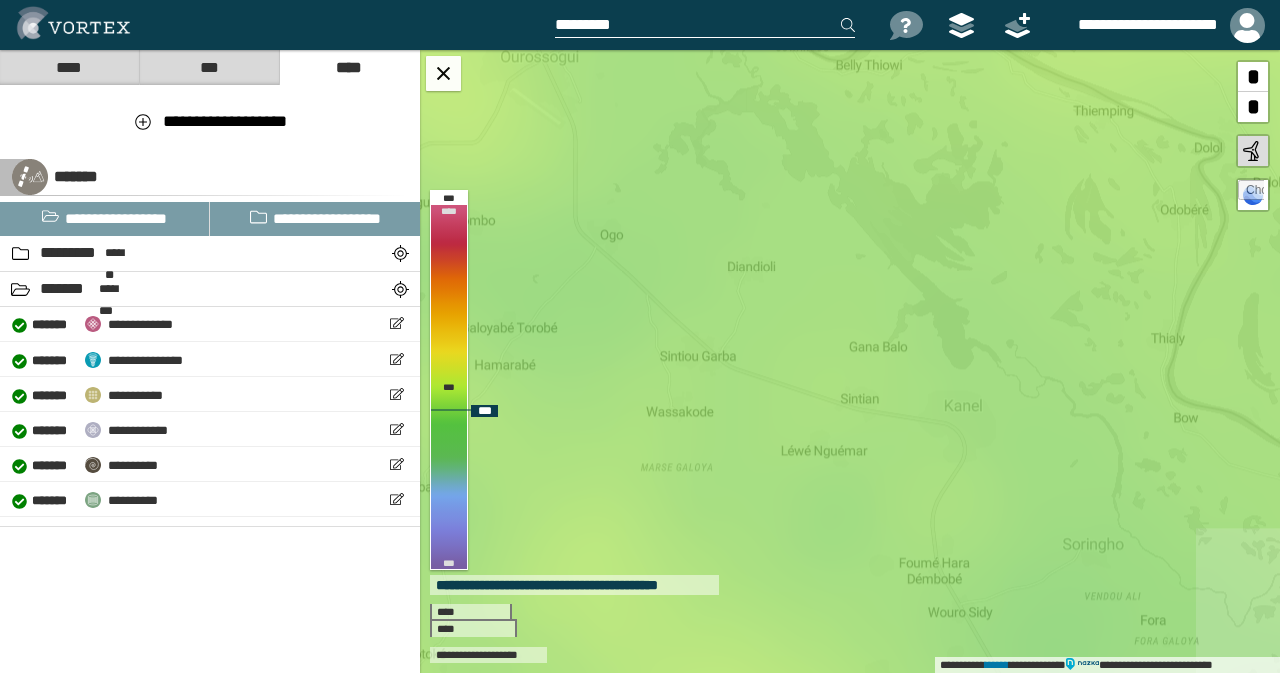 click on "**********" at bounding box center (850, 361) 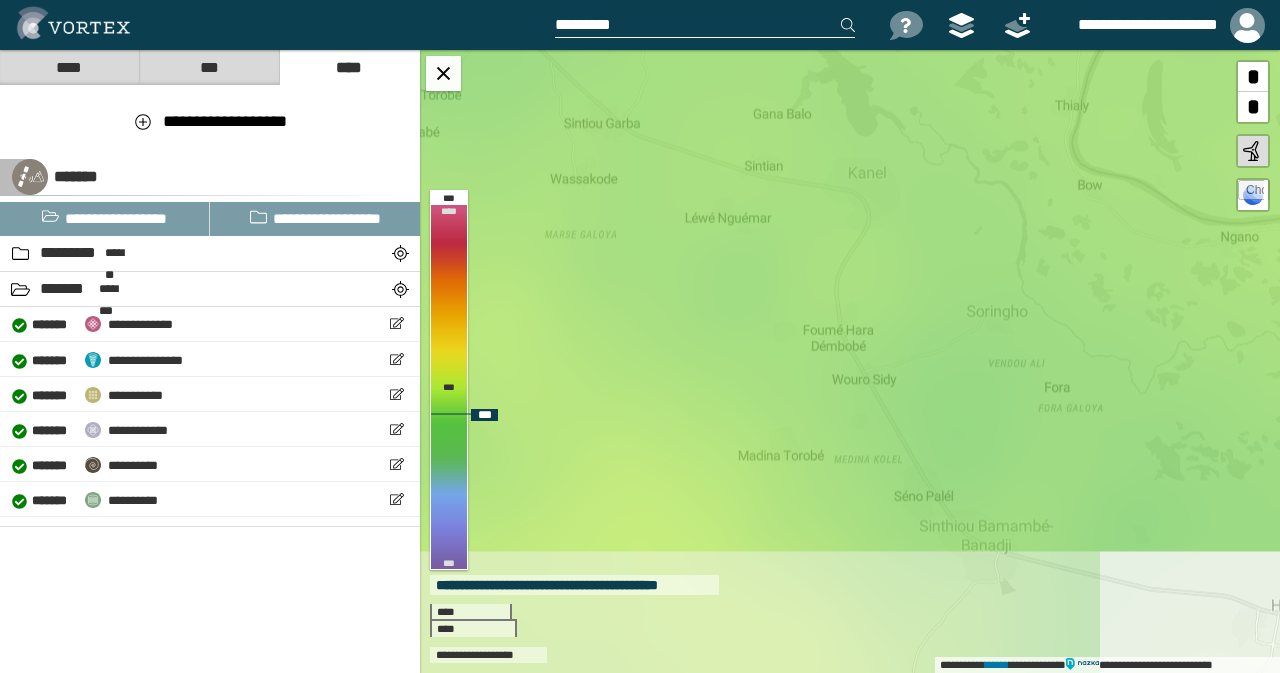 drag, startPoint x: 988, startPoint y: 543, endPoint x: 922, endPoint y: 342, distance: 211.5585 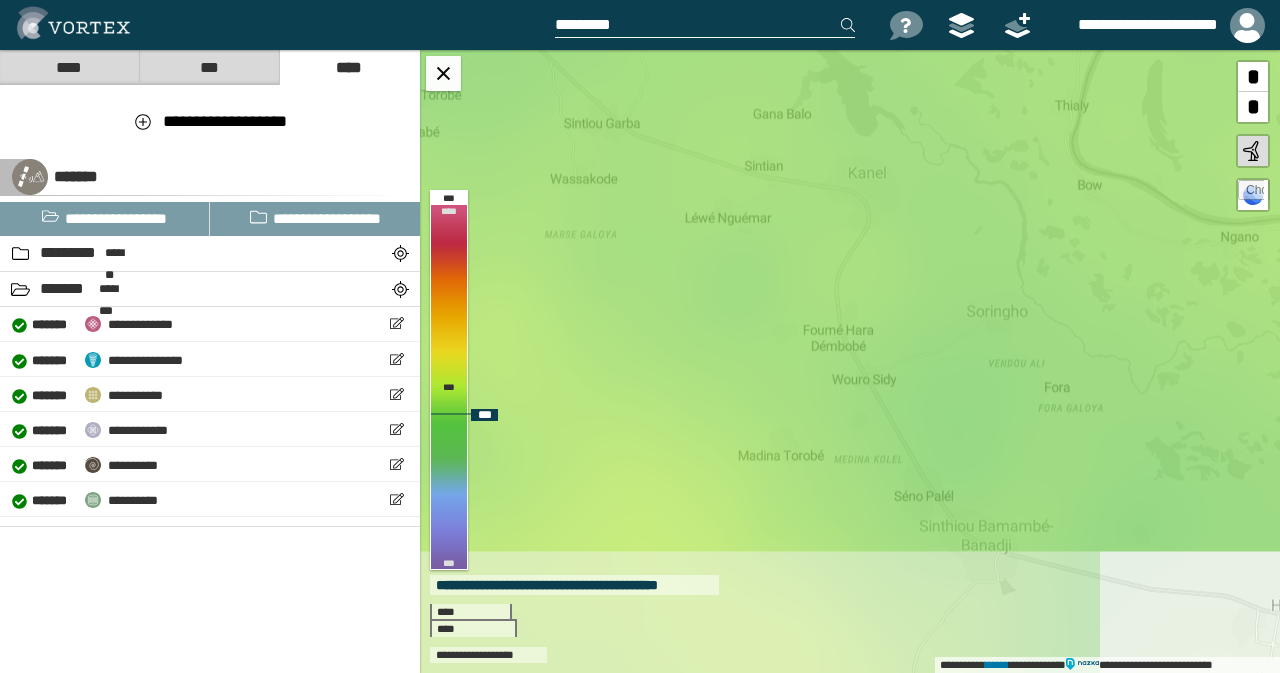 click on "**********" at bounding box center [850, 361] 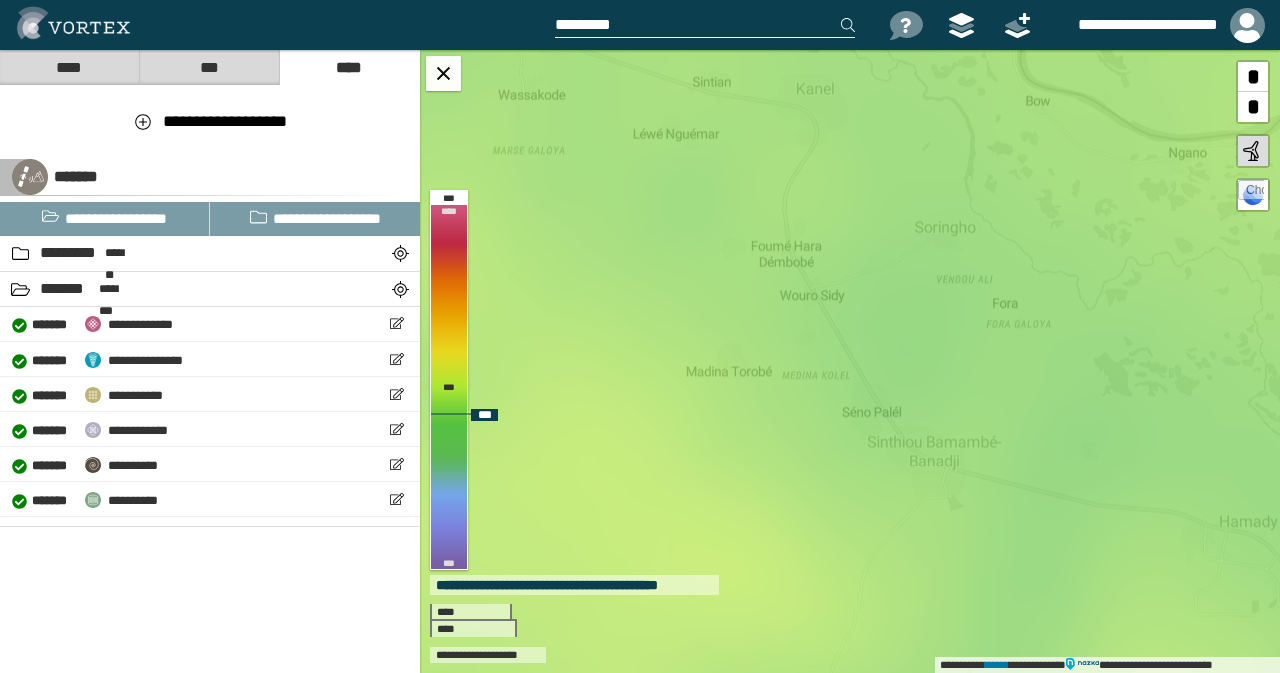 drag, startPoint x: 1044, startPoint y: 513, endPoint x: 992, endPoint y: 435, distance: 93.74433 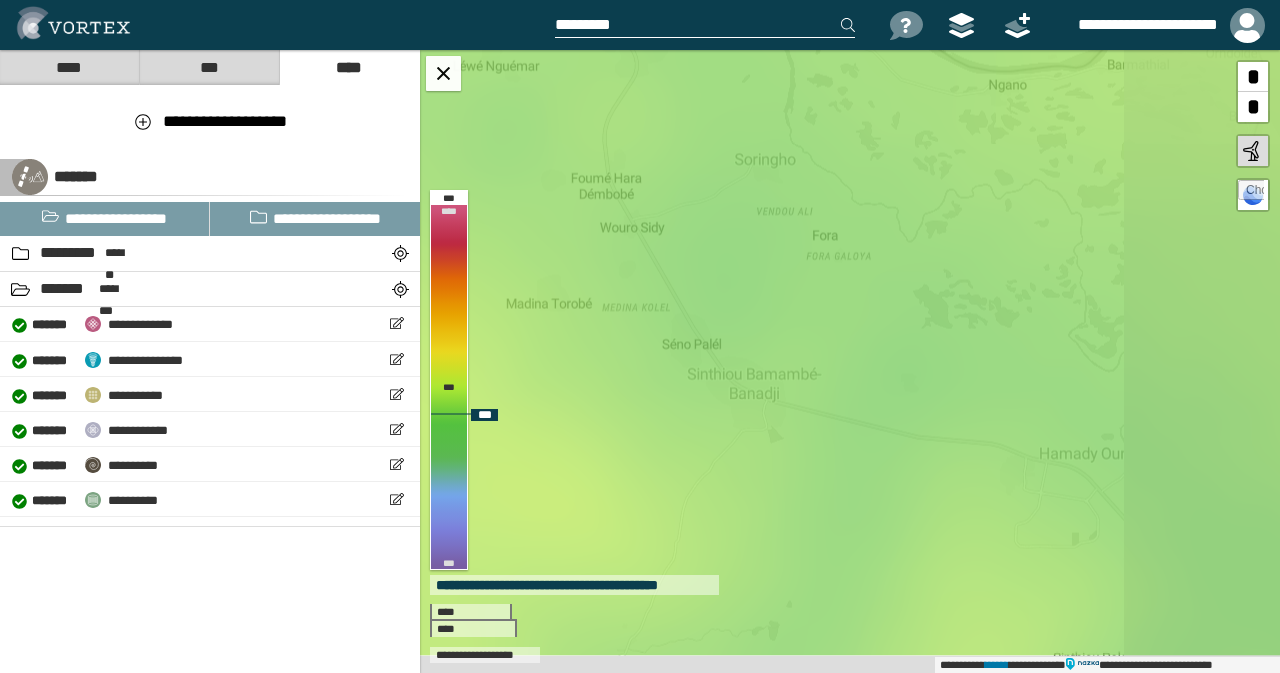 drag, startPoint x: 1080, startPoint y: 521, endPoint x: 892, endPoint y: 451, distance: 200.60907 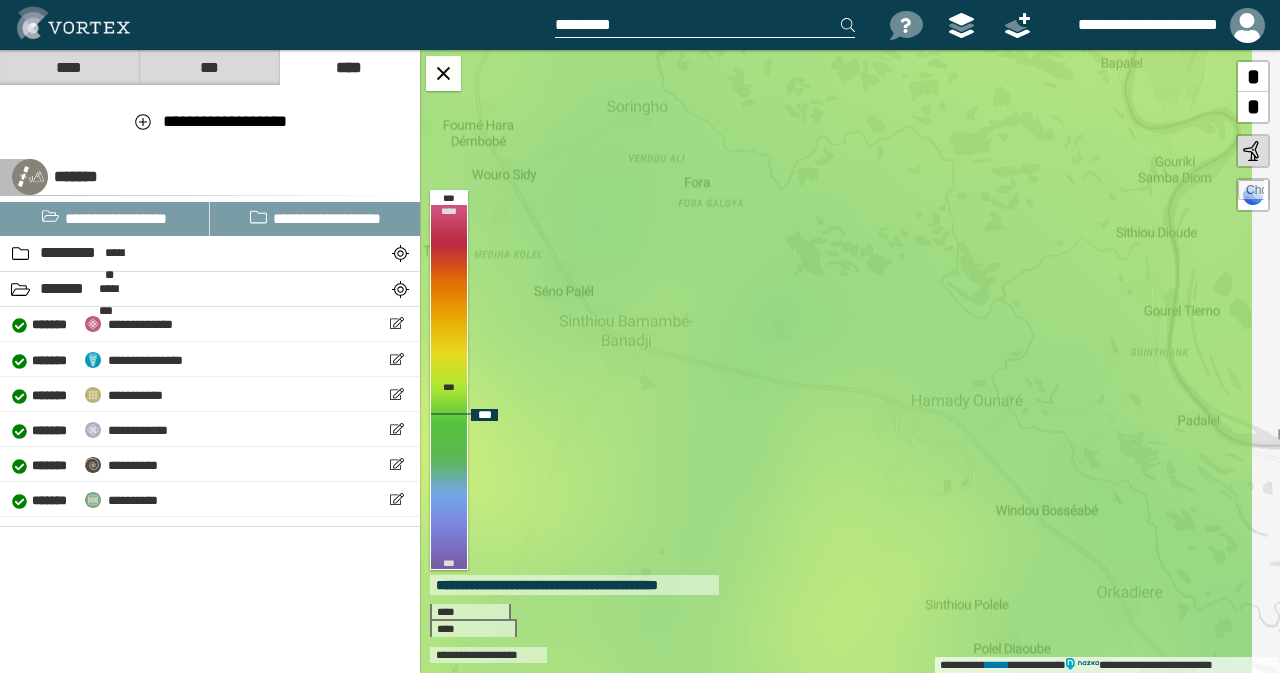 drag, startPoint x: 1064, startPoint y: 485, endPoint x: 890, endPoint y: 419, distance: 186.09676 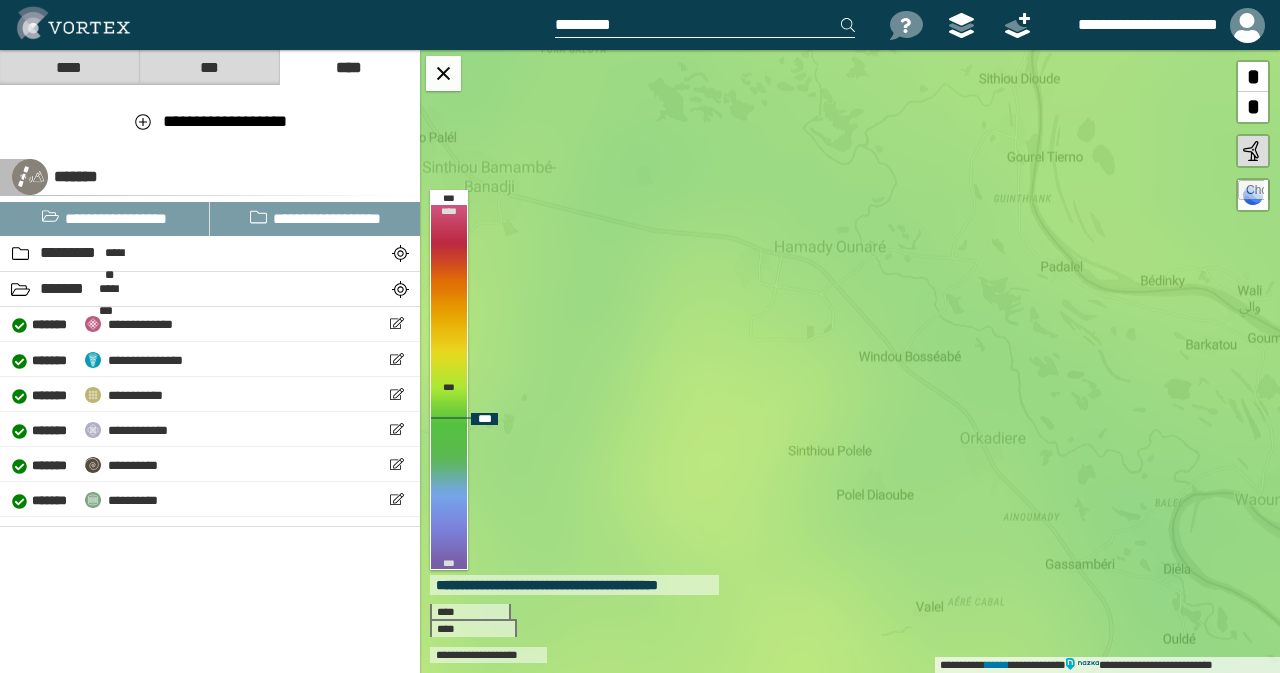 drag, startPoint x: 1080, startPoint y: 519, endPoint x: 999, endPoint y: 388, distance: 154.01949 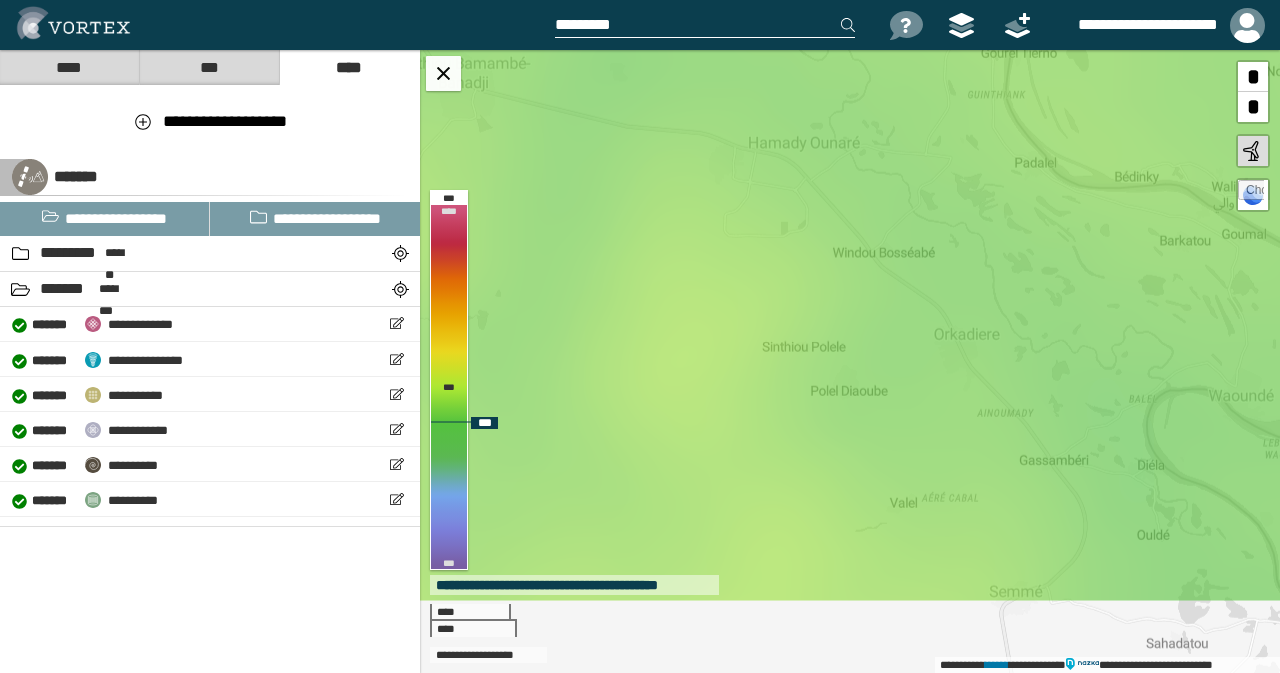 drag, startPoint x: 1109, startPoint y: 517, endPoint x: 1052, endPoint y: 342, distance: 184.0489 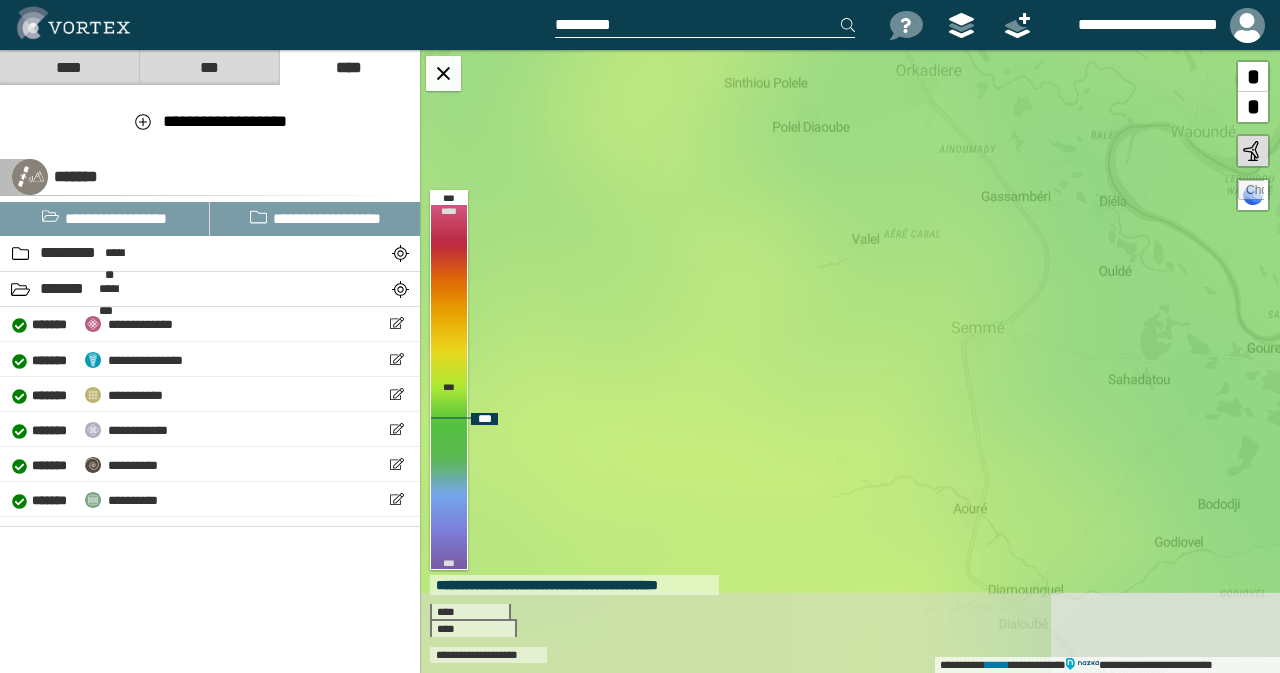 drag, startPoint x: 1095, startPoint y: 484, endPoint x: 1088, endPoint y: 290, distance: 194.12625 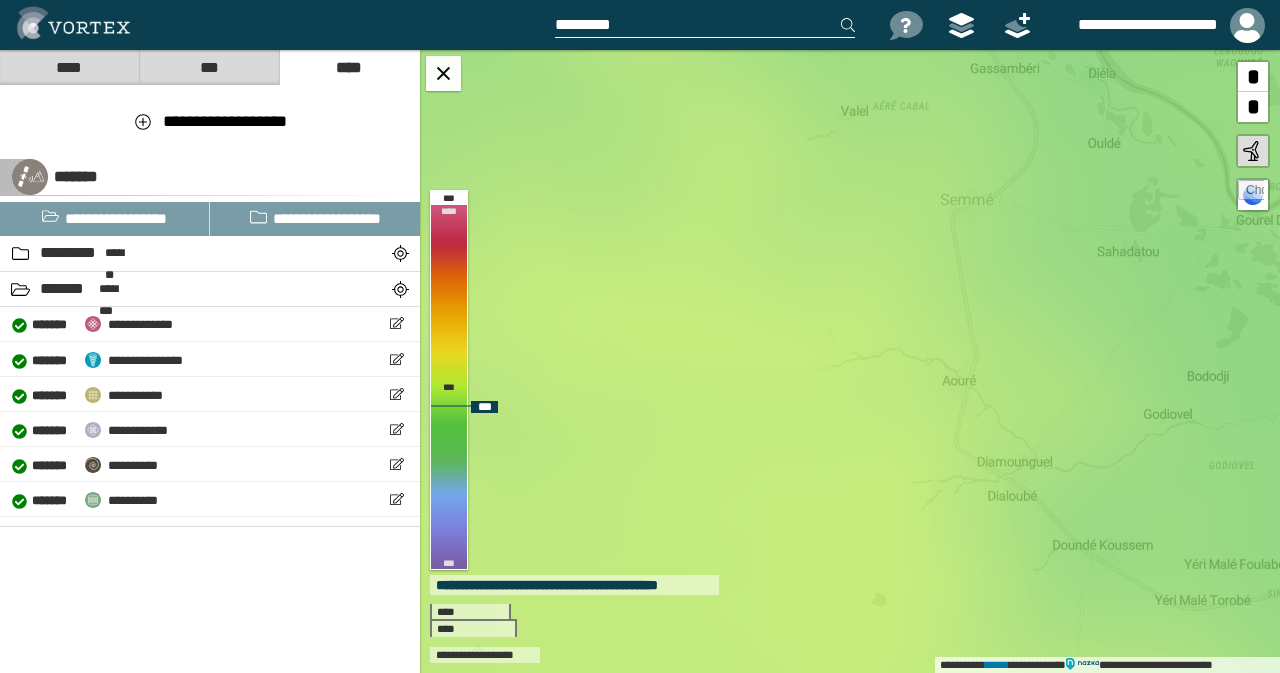 drag, startPoint x: 1052, startPoint y: 500, endPoint x: 1041, endPoint y: 373, distance: 127.47549 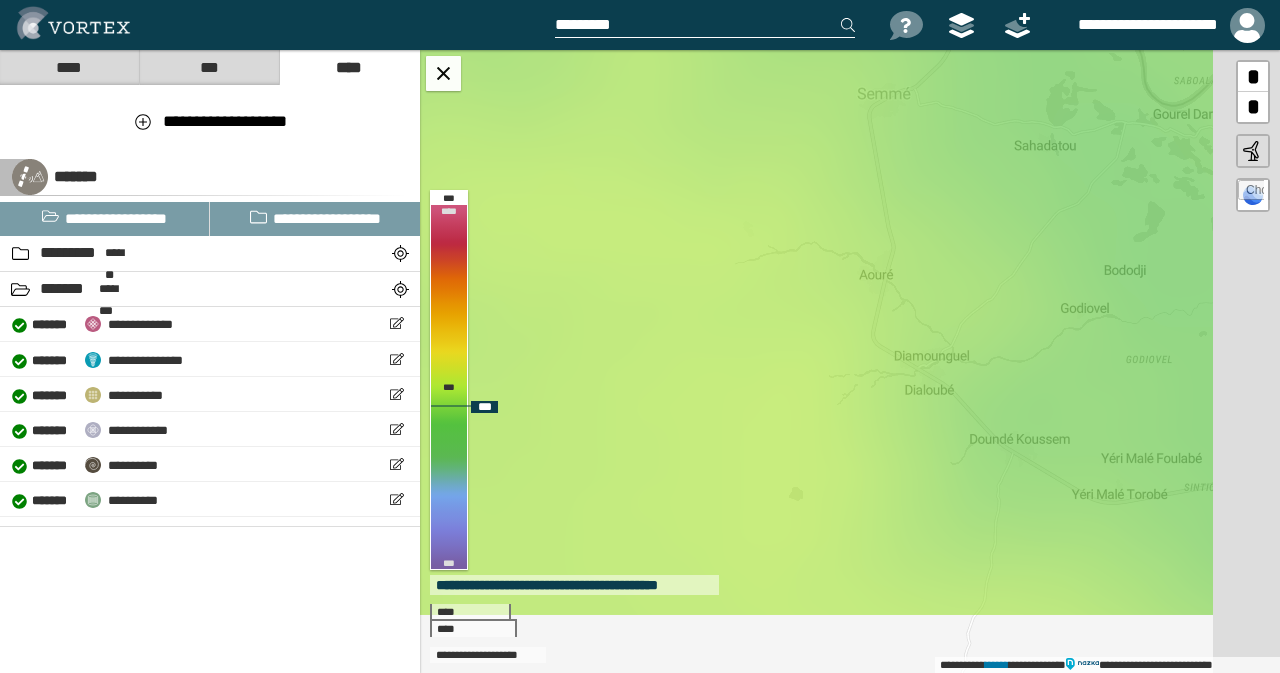 drag, startPoint x: 1057, startPoint y: 467, endPoint x: 973, endPoint y: 359, distance: 136.82104 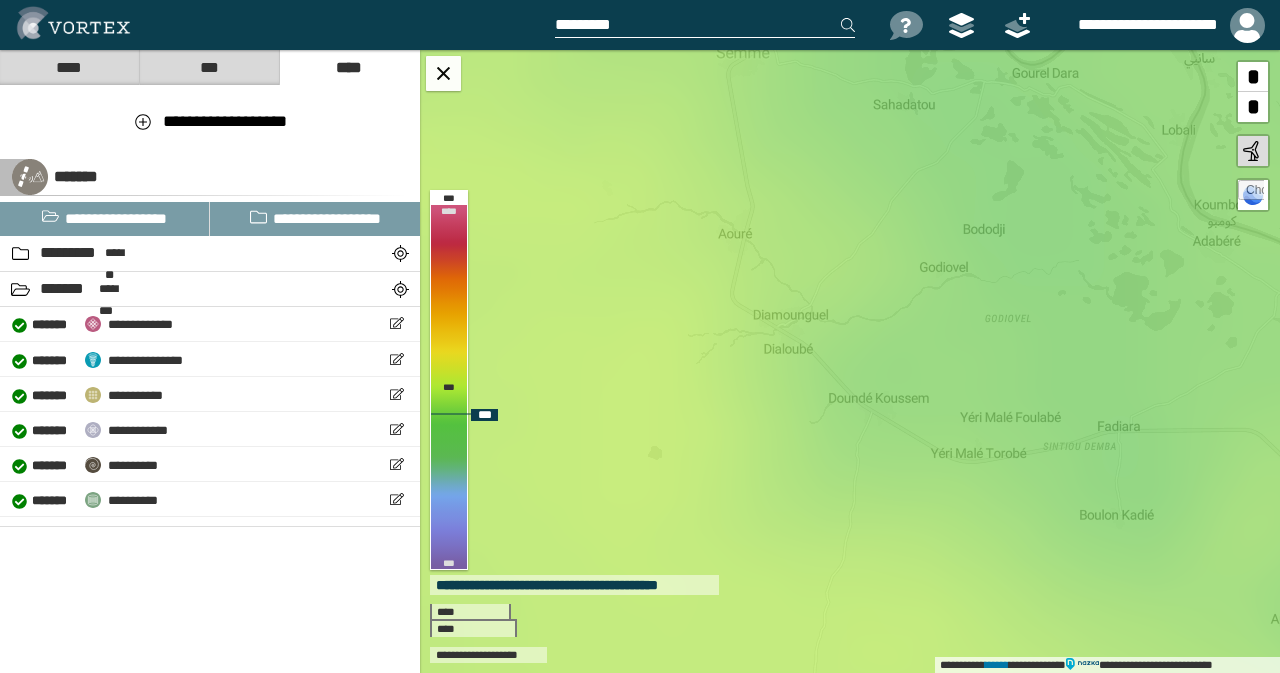 drag, startPoint x: 1110, startPoint y: 472, endPoint x: 964, endPoint y: 432, distance: 151.38031 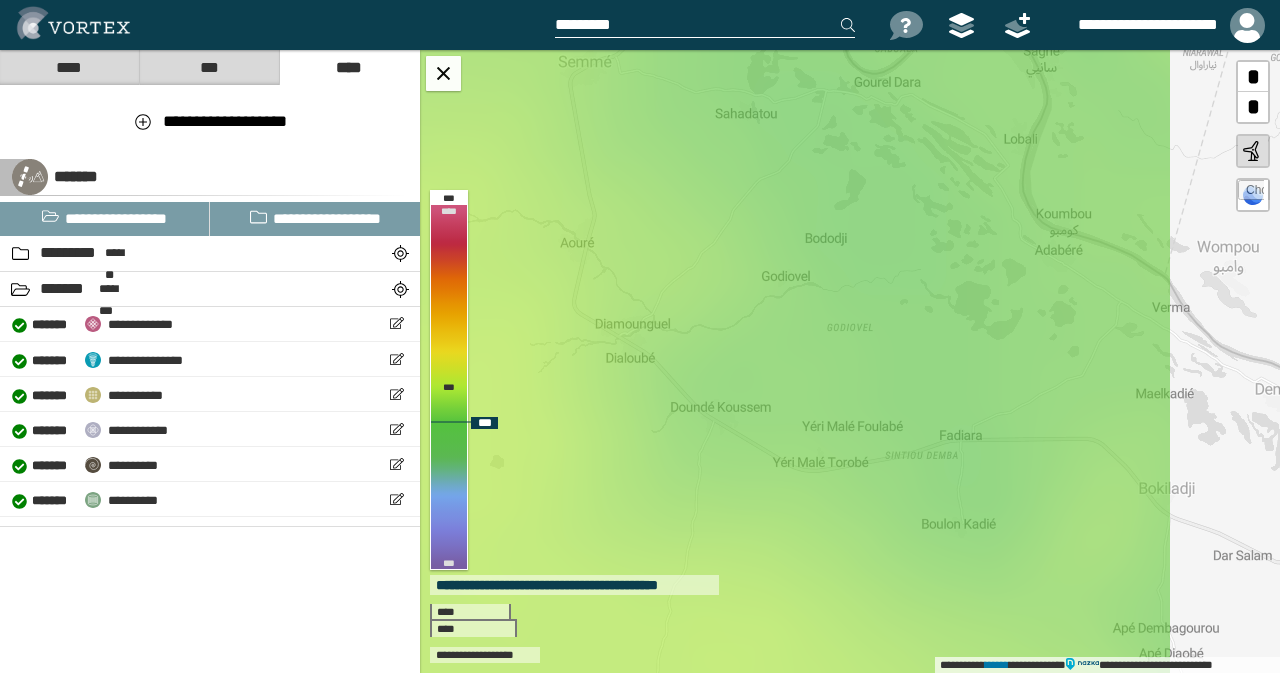 drag, startPoint x: 1112, startPoint y: 460, endPoint x: 955, endPoint y: 469, distance: 157.25775 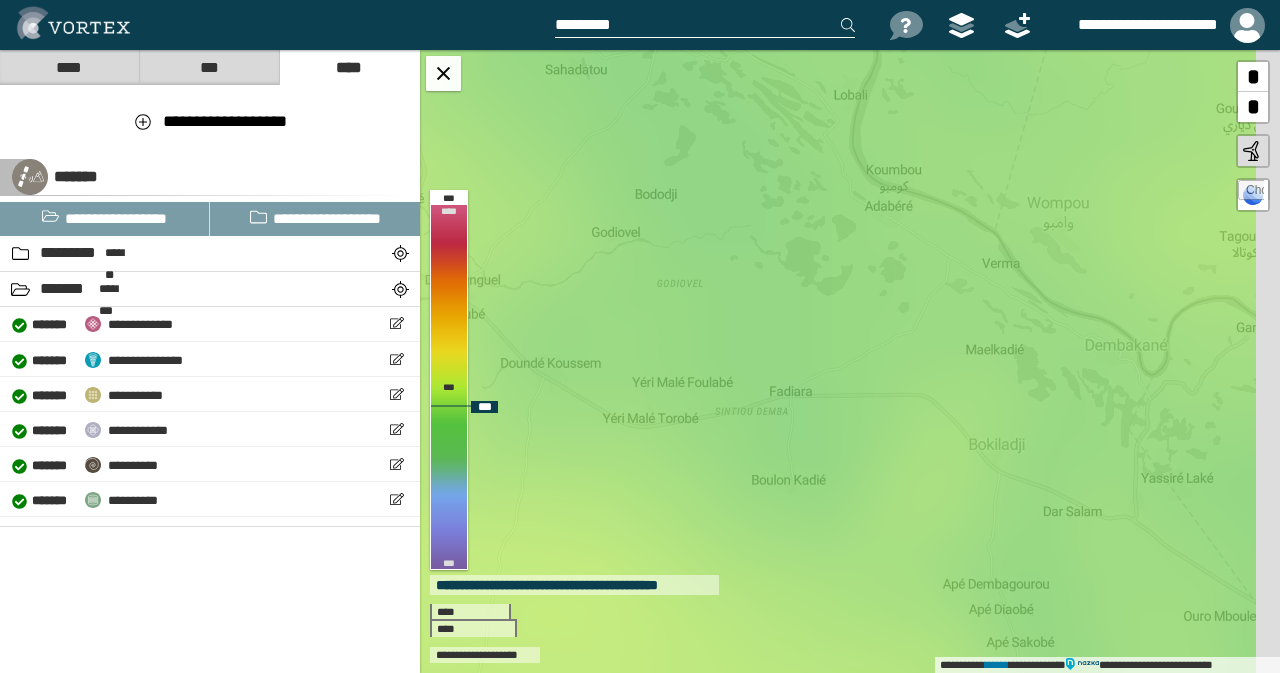 drag, startPoint x: 1126, startPoint y: 512, endPoint x: 953, endPoint y: 467, distance: 178.75682 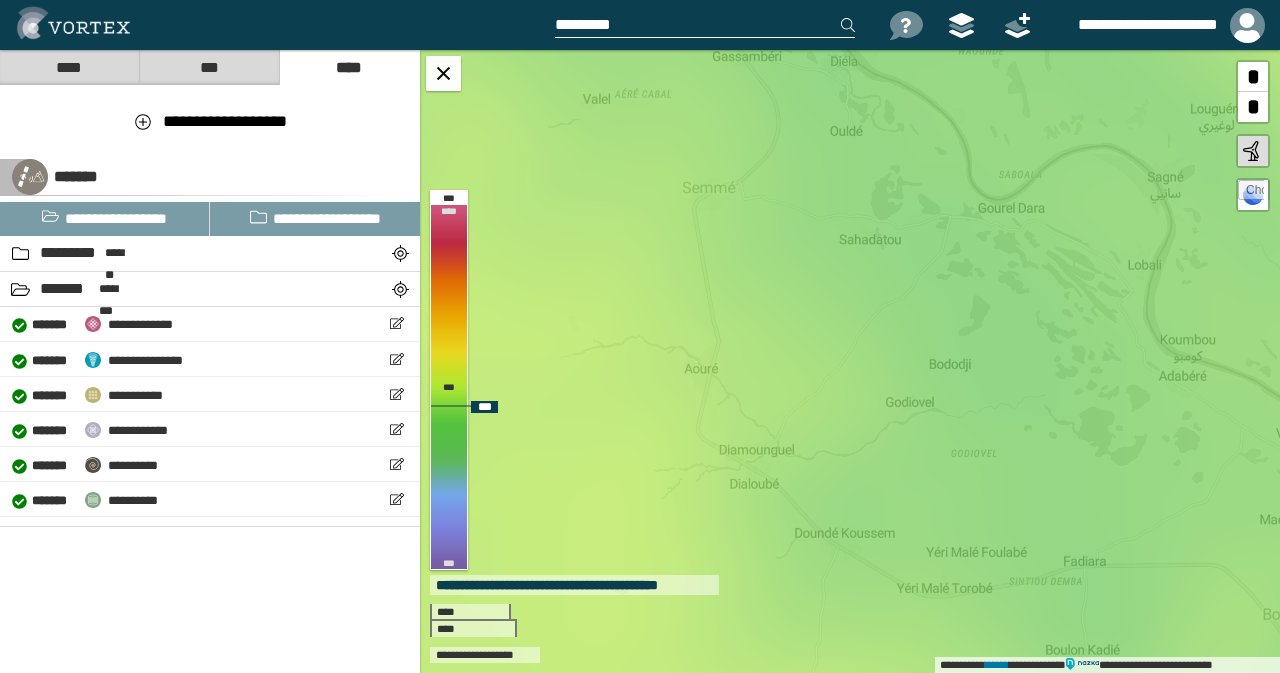 drag, startPoint x: 906, startPoint y: 463, endPoint x: 1205, endPoint y: 634, distance: 344.4445 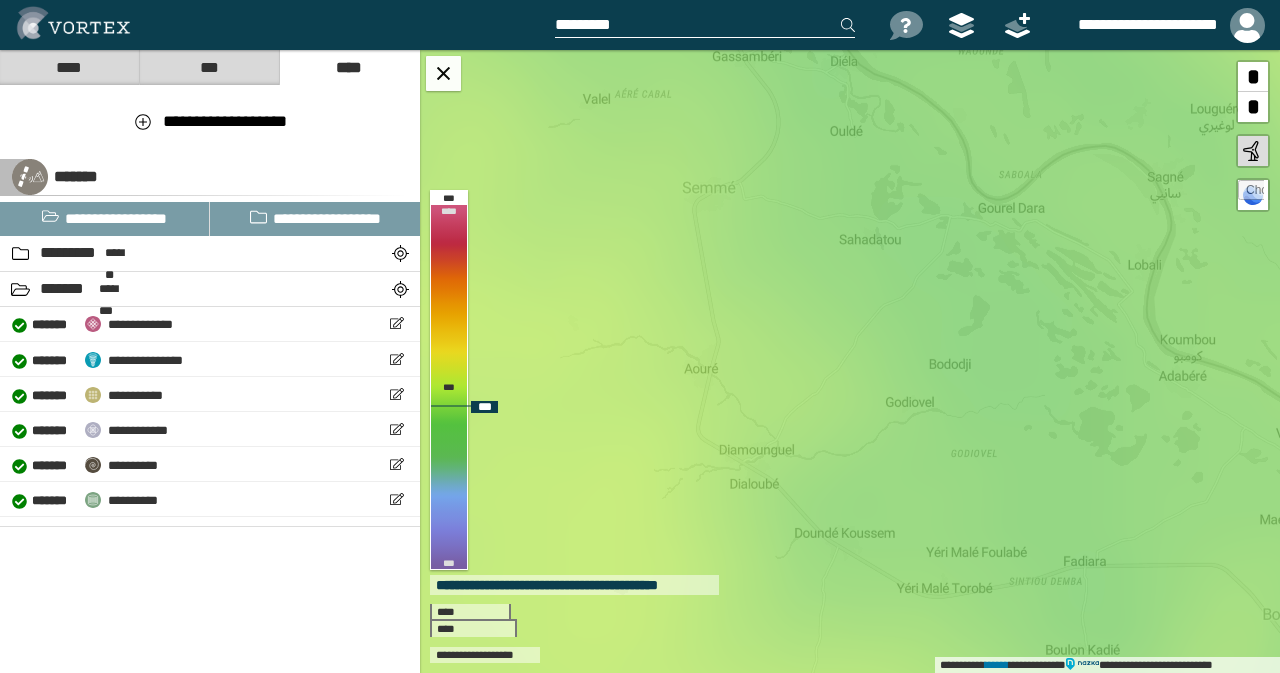 click on "**********" at bounding box center [850, 361] 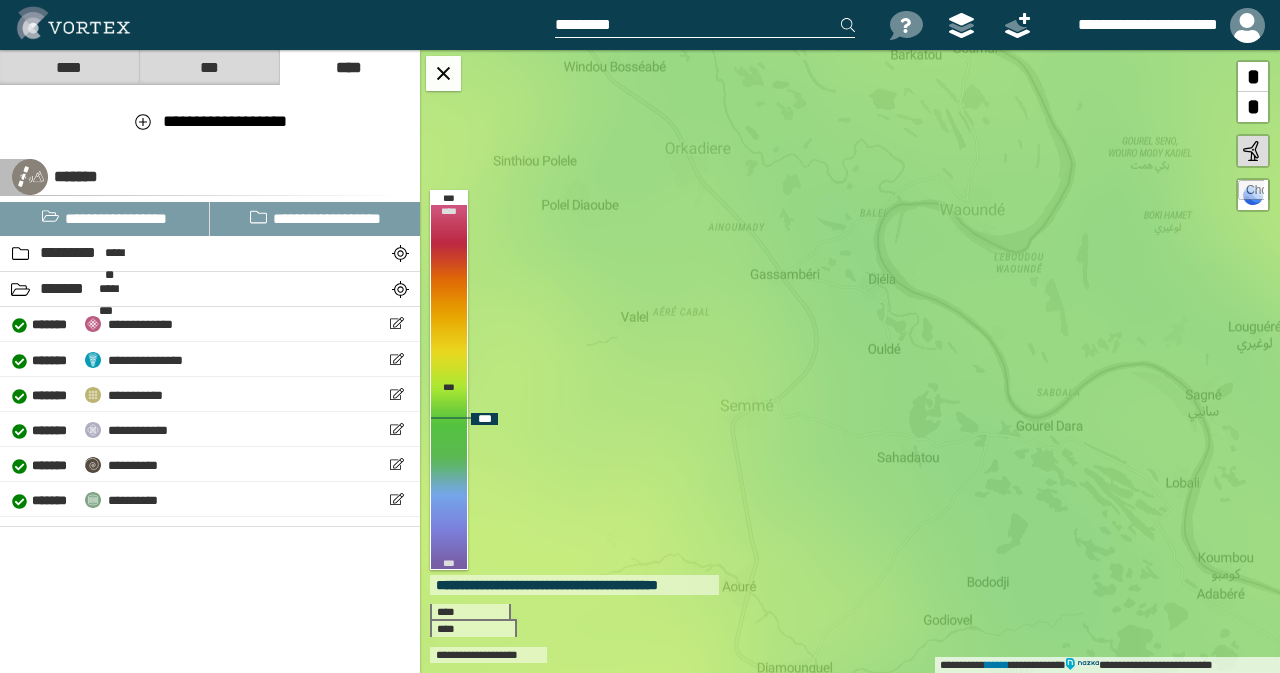 drag, startPoint x: 910, startPoint y: 341, endPoint x: 948, endPoint y: 559, distance: 221.28714 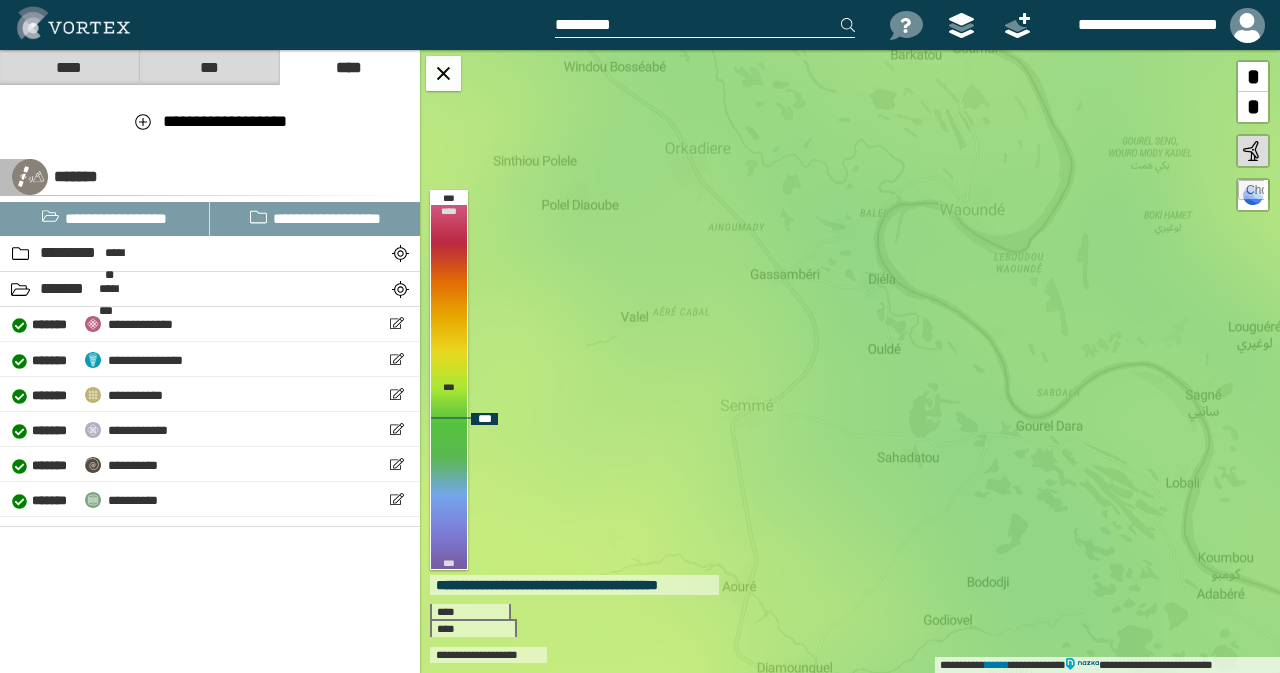 click on "**********" at bounding box center [850, 361] 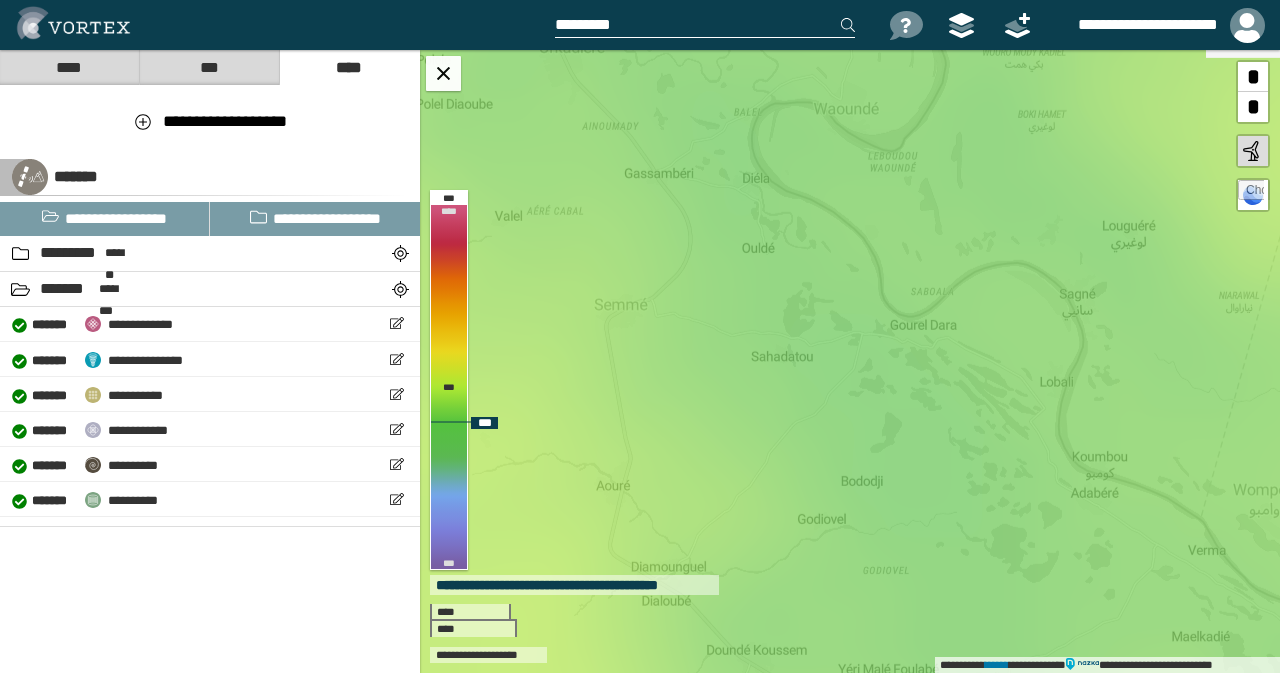 drag, startPoint x: 938, startPoint y: 341, endPoint x: 733, endPoint y: 186, distance: 257.00195 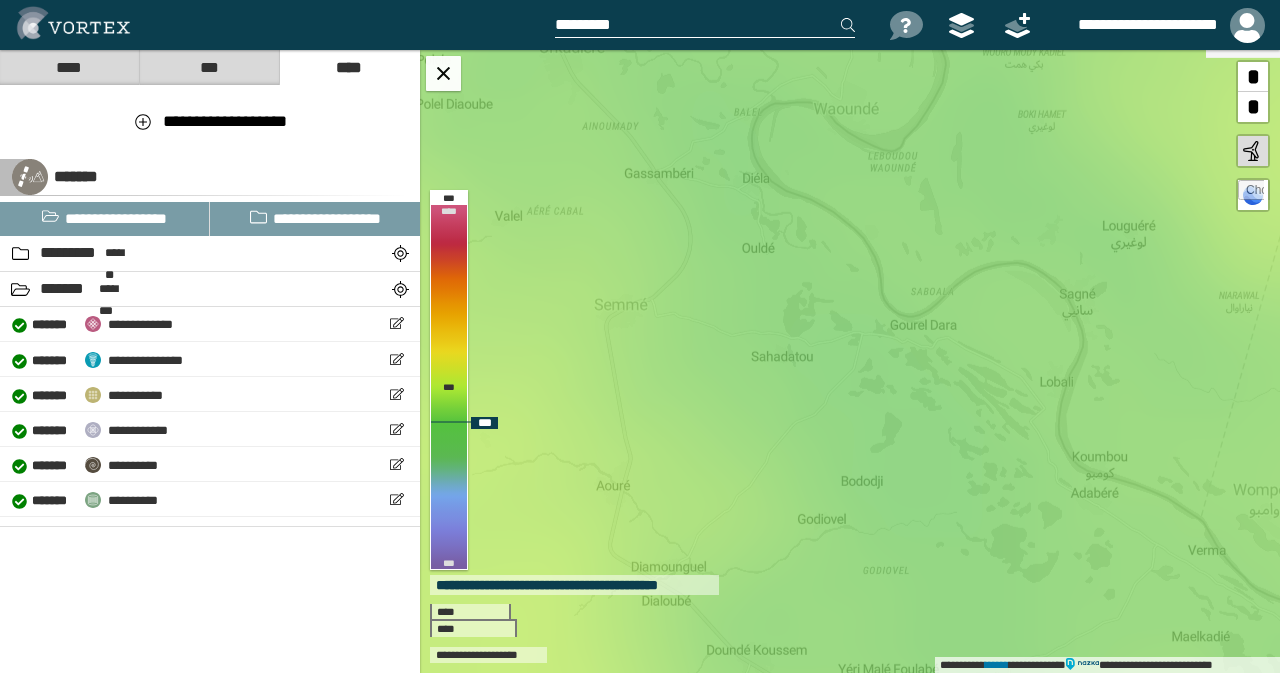 click on "**********" at bounding box center (850, 361) 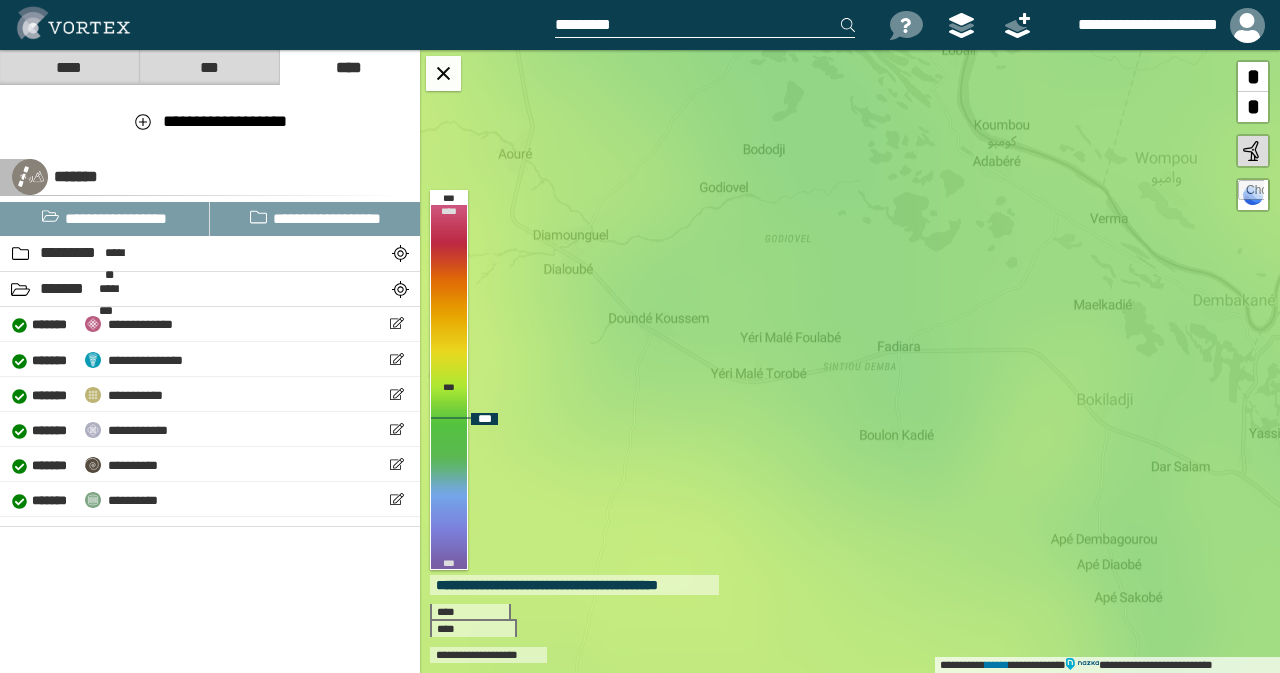 drag, startPoint x: 993, startPoint y: 523, endPoint x: 992, endPoint y: 232, distance: 291.0017 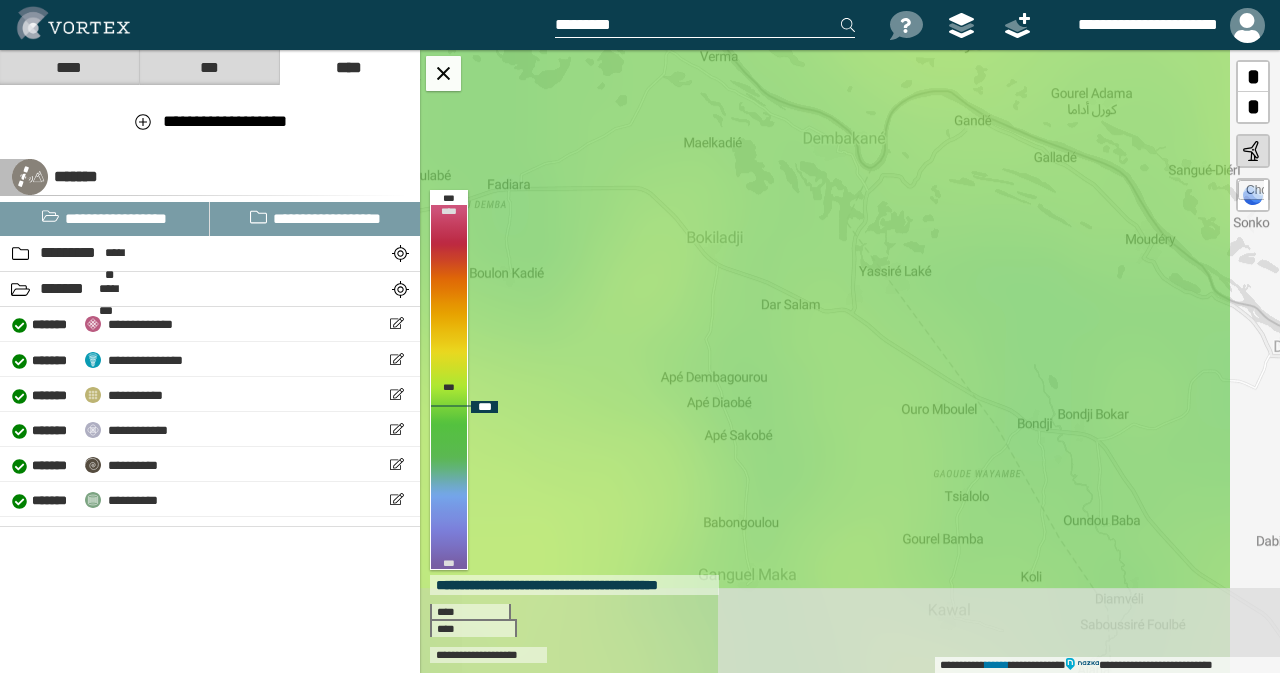drag, startPoint x: 884, startPoint y: 348, endPoint x: 702, endPoint y: 359, distance: 182.3321 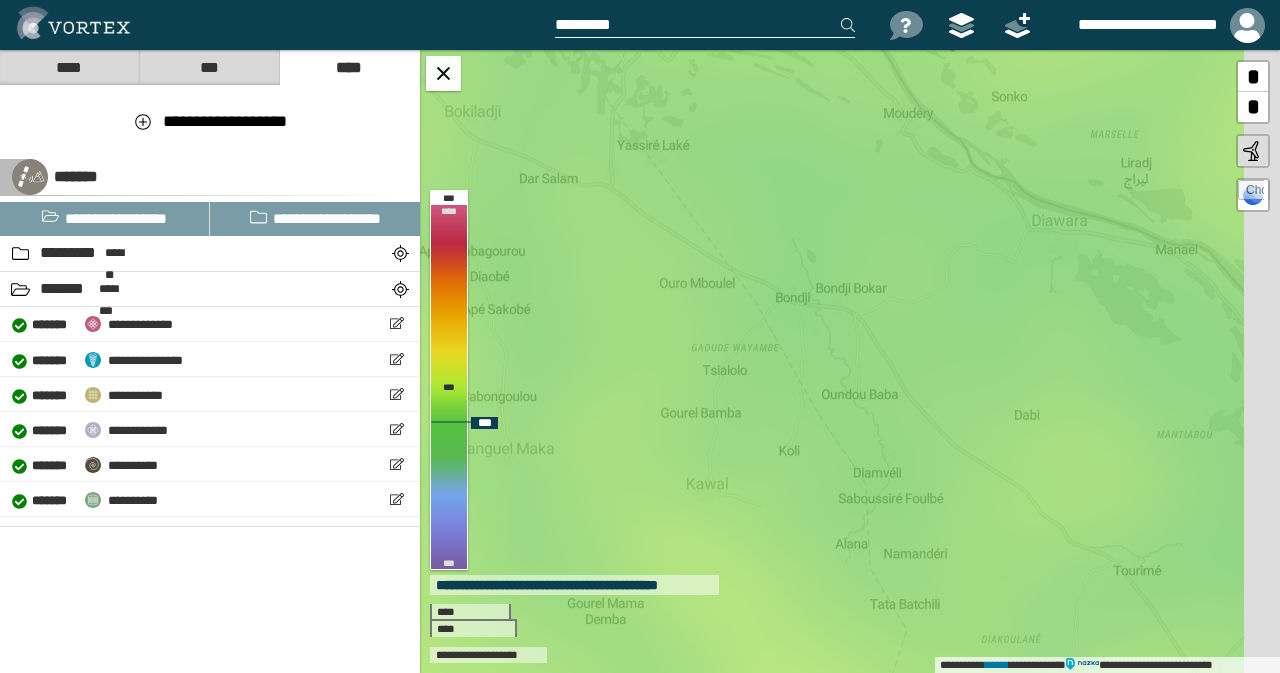 drag, startPoint x: 938, startPoint y: 449, endPoint x: 774, endPoint y: 329, distance: 203.21417 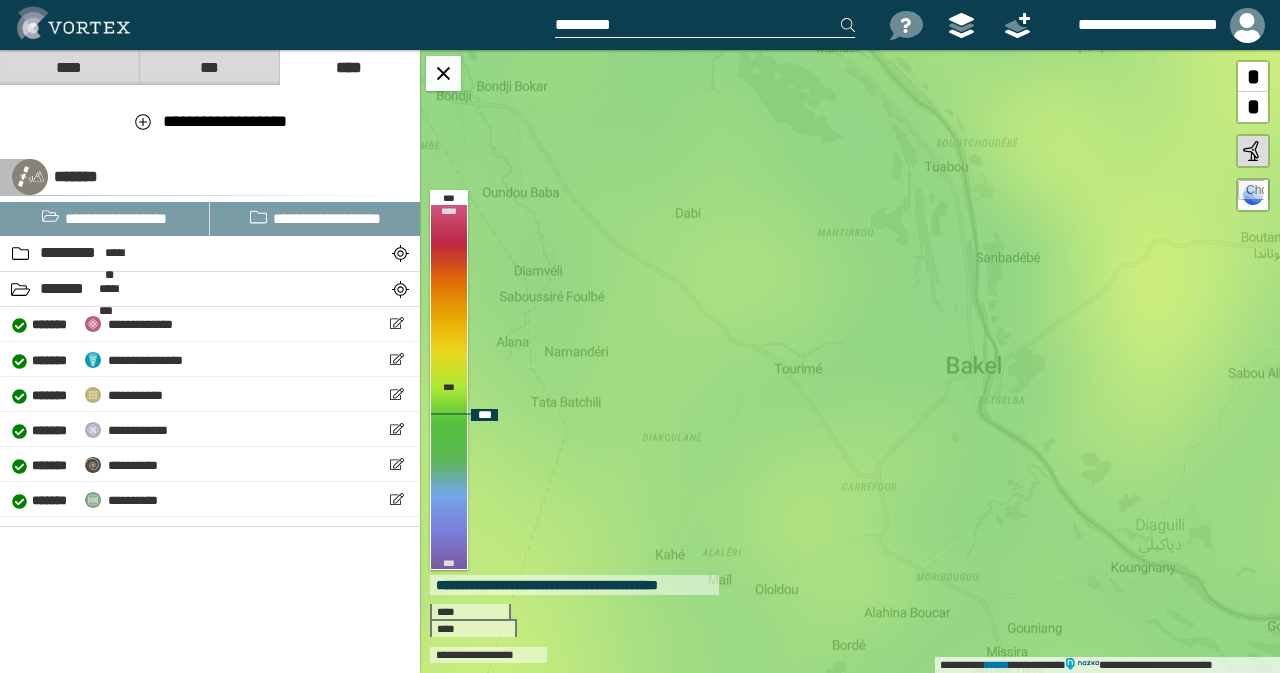 drag, startPoint x: 1111, startPoint y: 566, endPoint x: 859, endPoint y: 439, distance: 282.1932 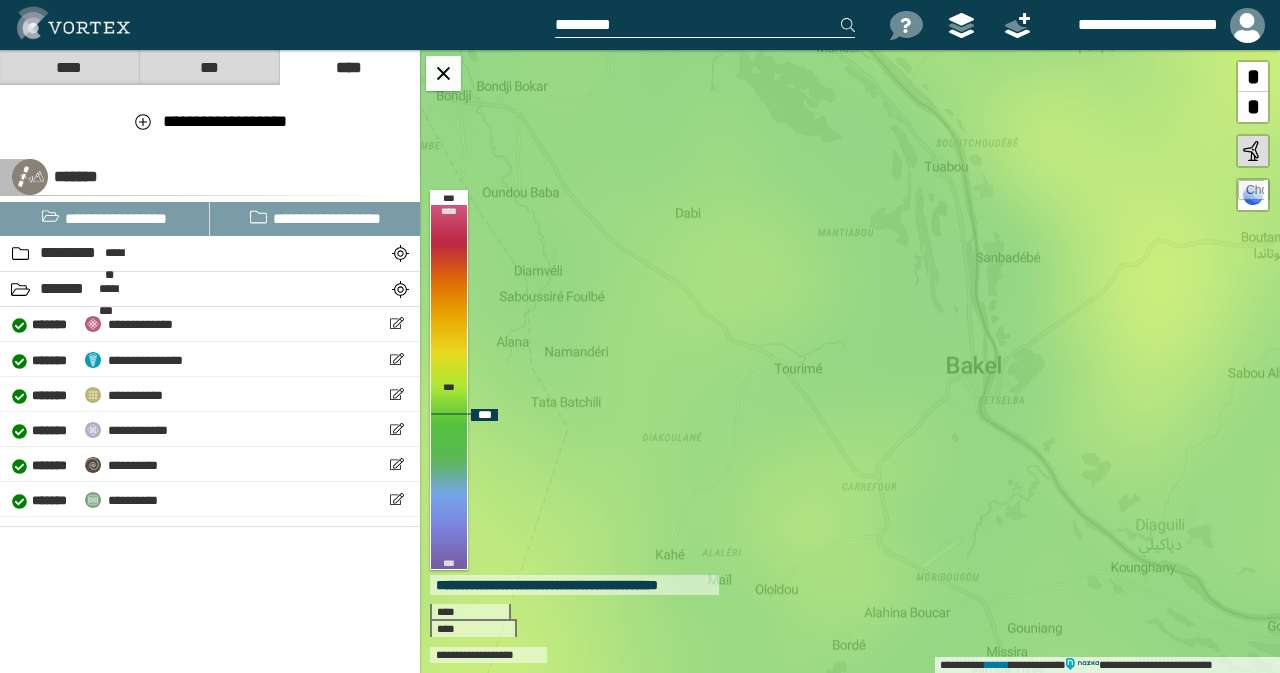 click on "**********" at bounding box center (850, 361) 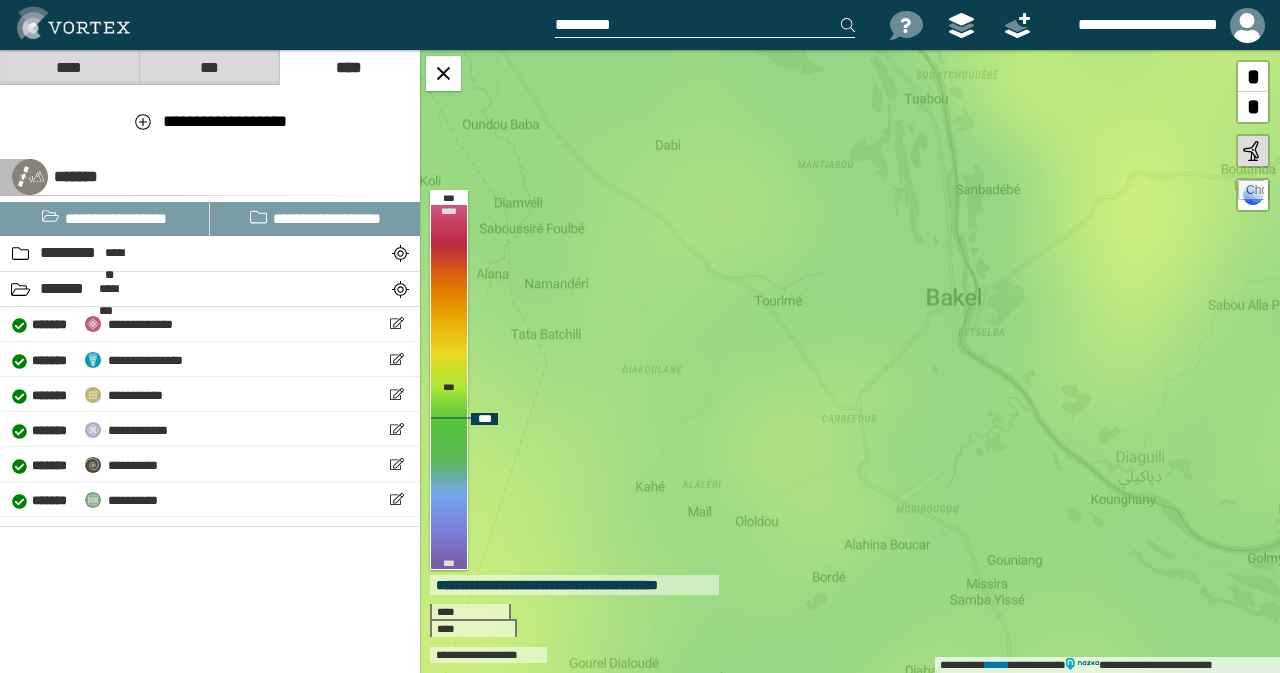 drag, startPoint x: 1032, startPoint y: 547, endPoint x: 1013, endPoint y: 487, distance: 62.936478 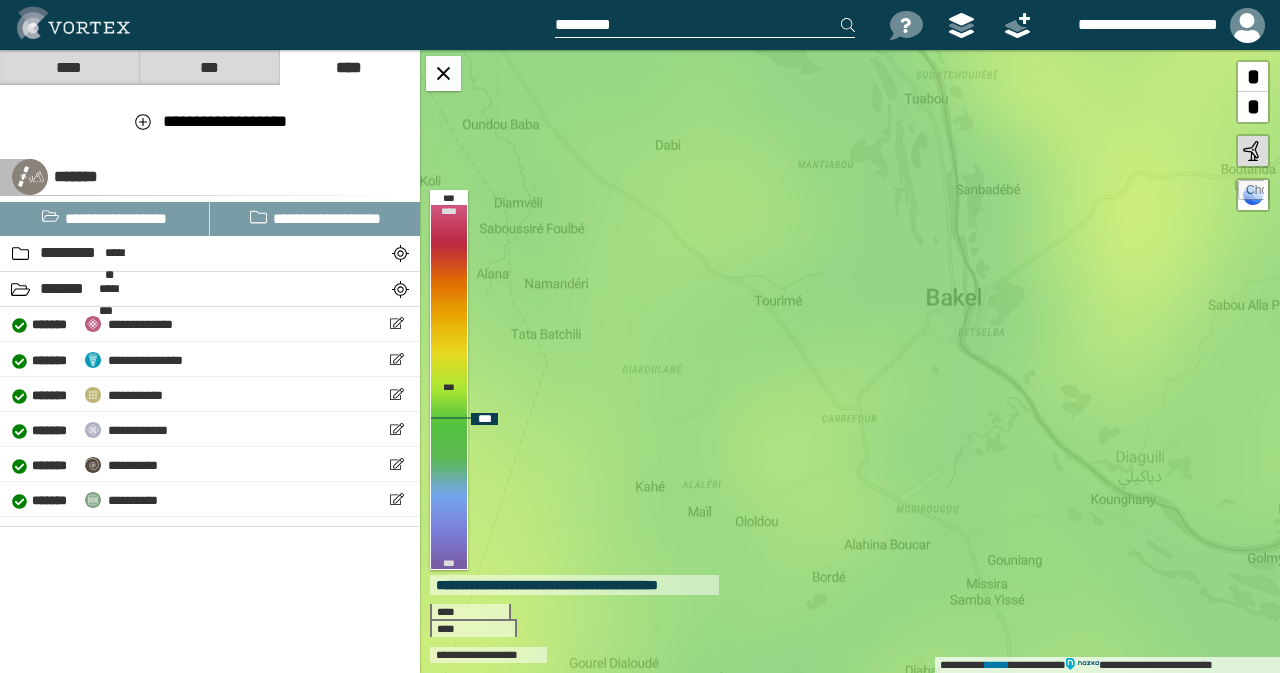 click on "**********" at bounding box center (850, 361) 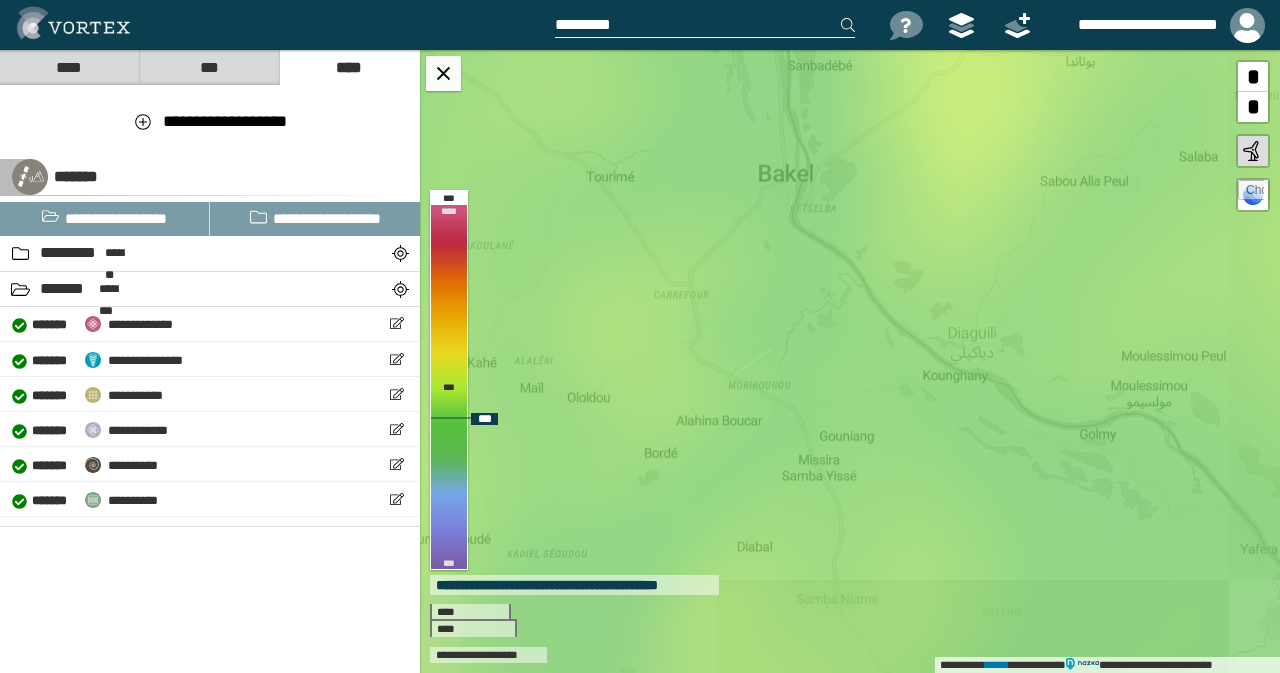 drag, startPoint x: 1058, startPoint y: 551, endPoint x: 890, endPoint y: 427, distance: 208.80614 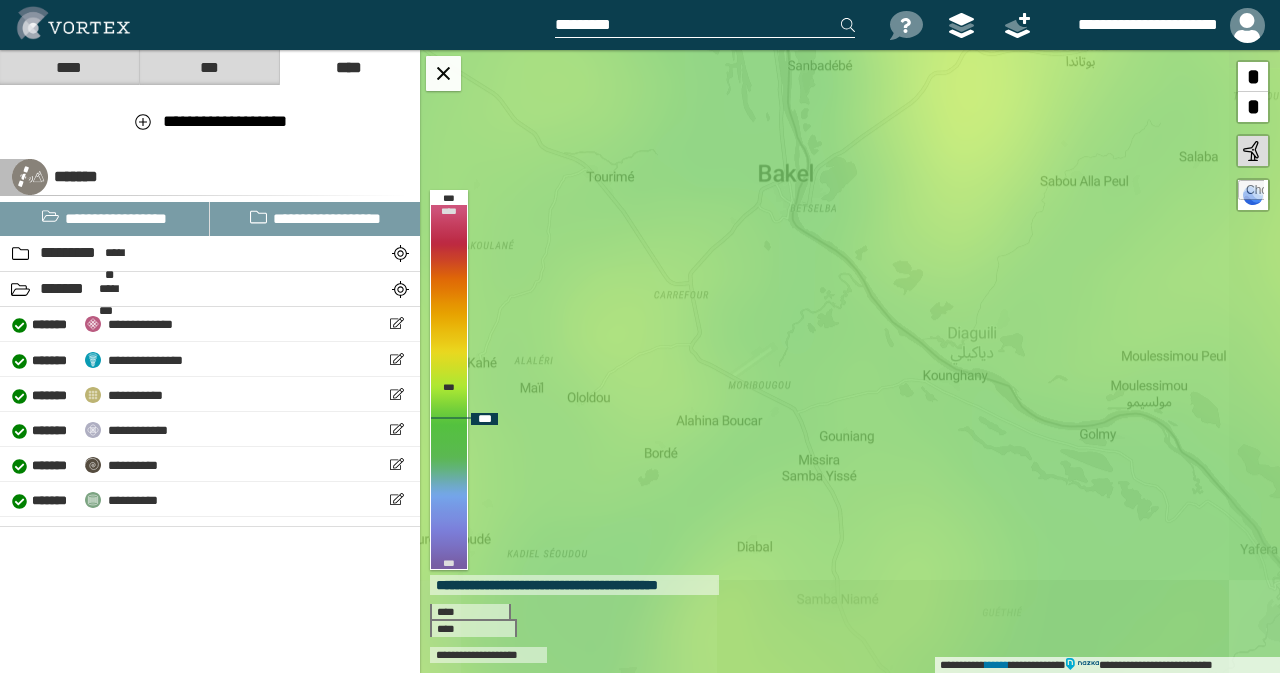 click on "**********" at bounding box center [850, 361] 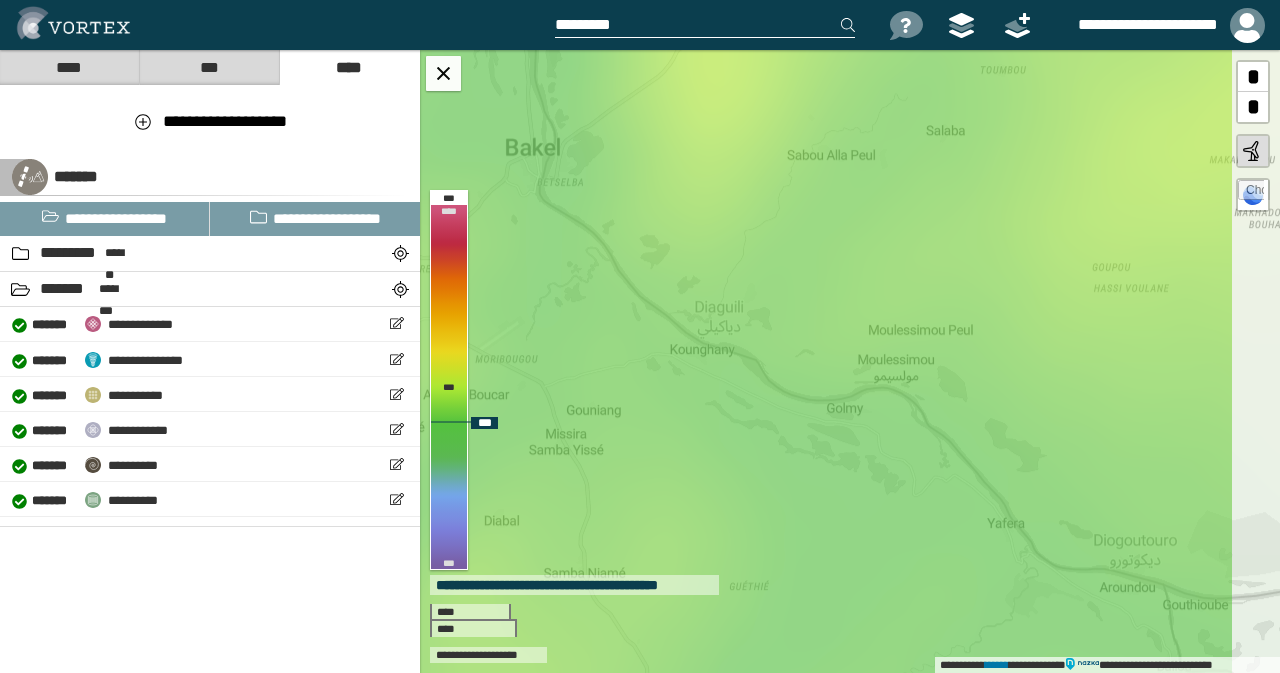 drag, startPoint x: 1114, startPoint y: 477, endPoint x: 858, endPoint y: 451, distance: 257.31693 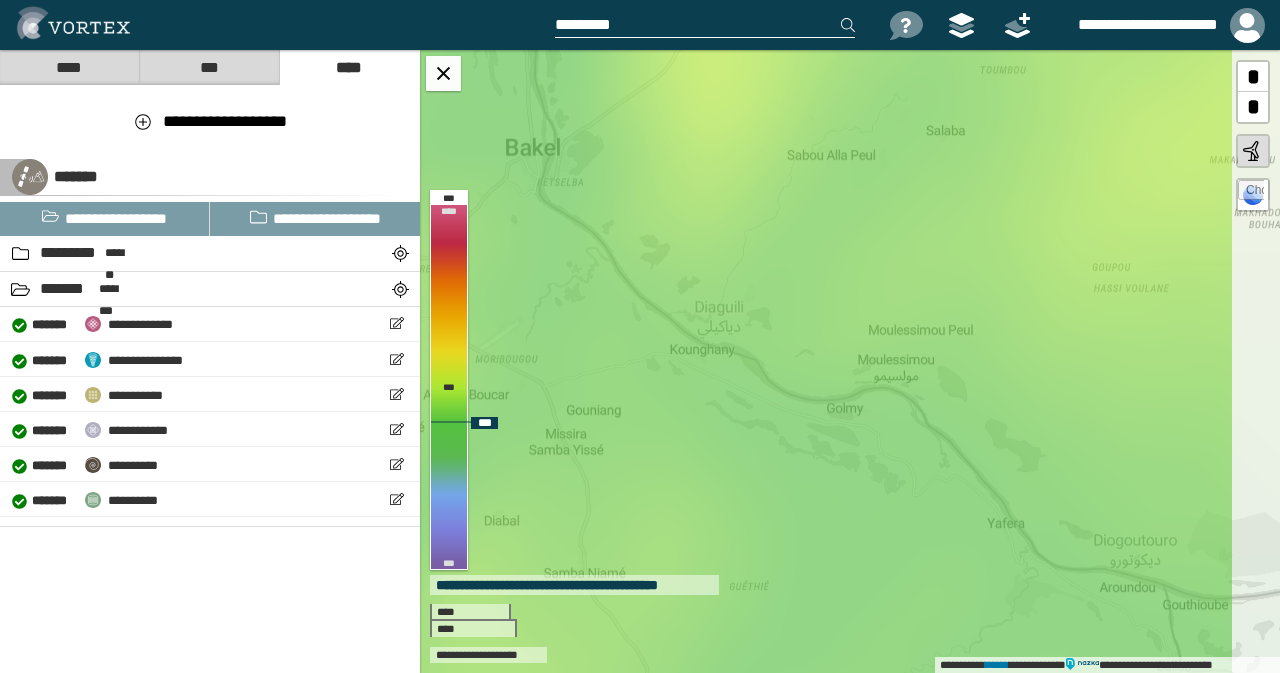 click on "**********" at bounding box center [850, 361] 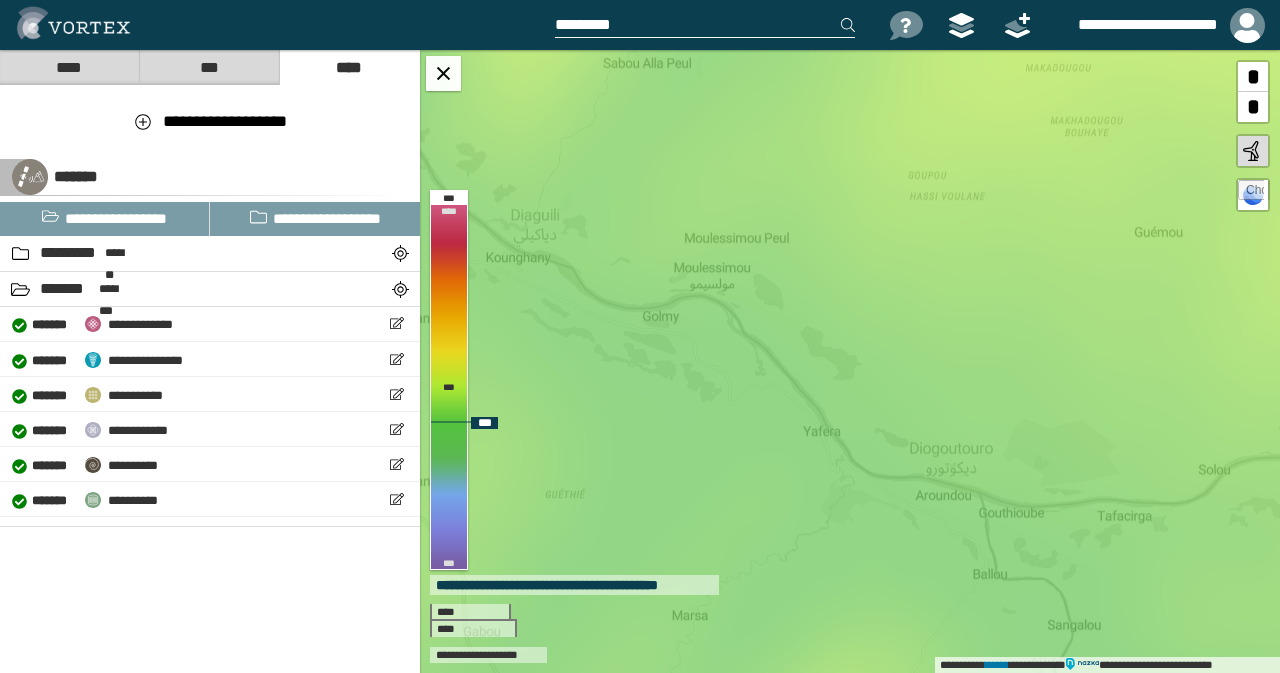 drag, startPoint x: 1033, startPoint y: 541, endPoint x: 852, endPoint y: 449, distance: 203.0394 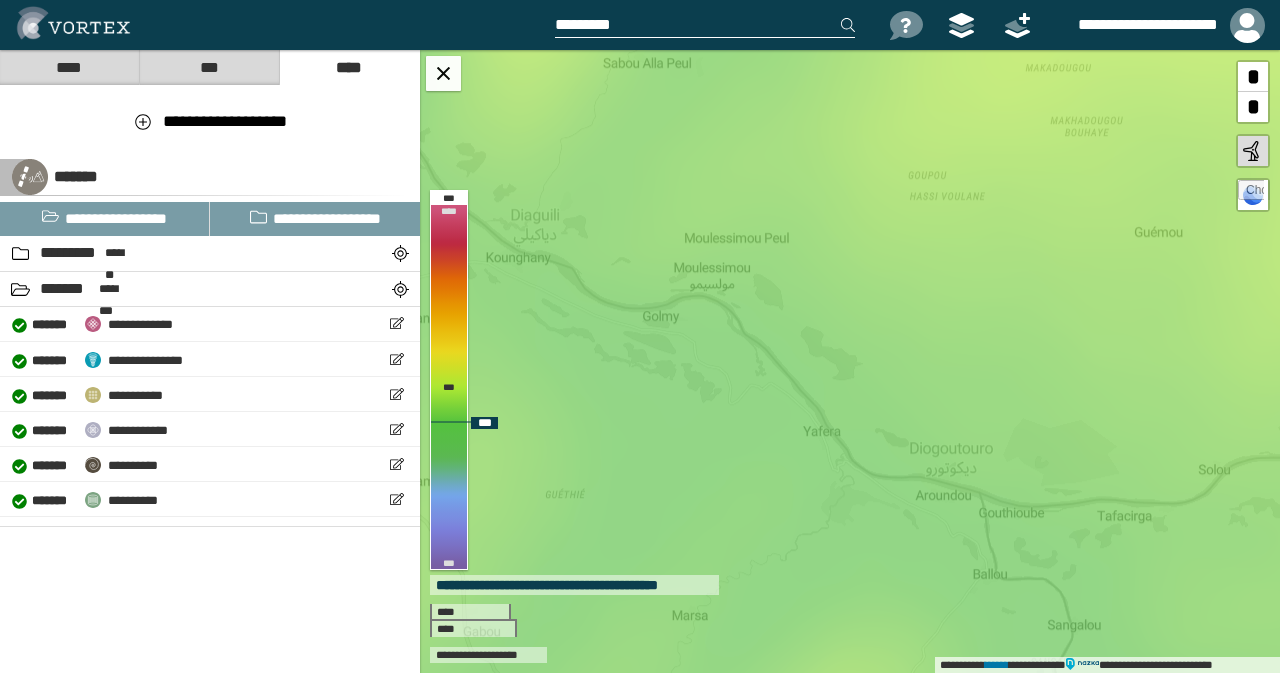 click on "**********" at bounding box center (850, 361) 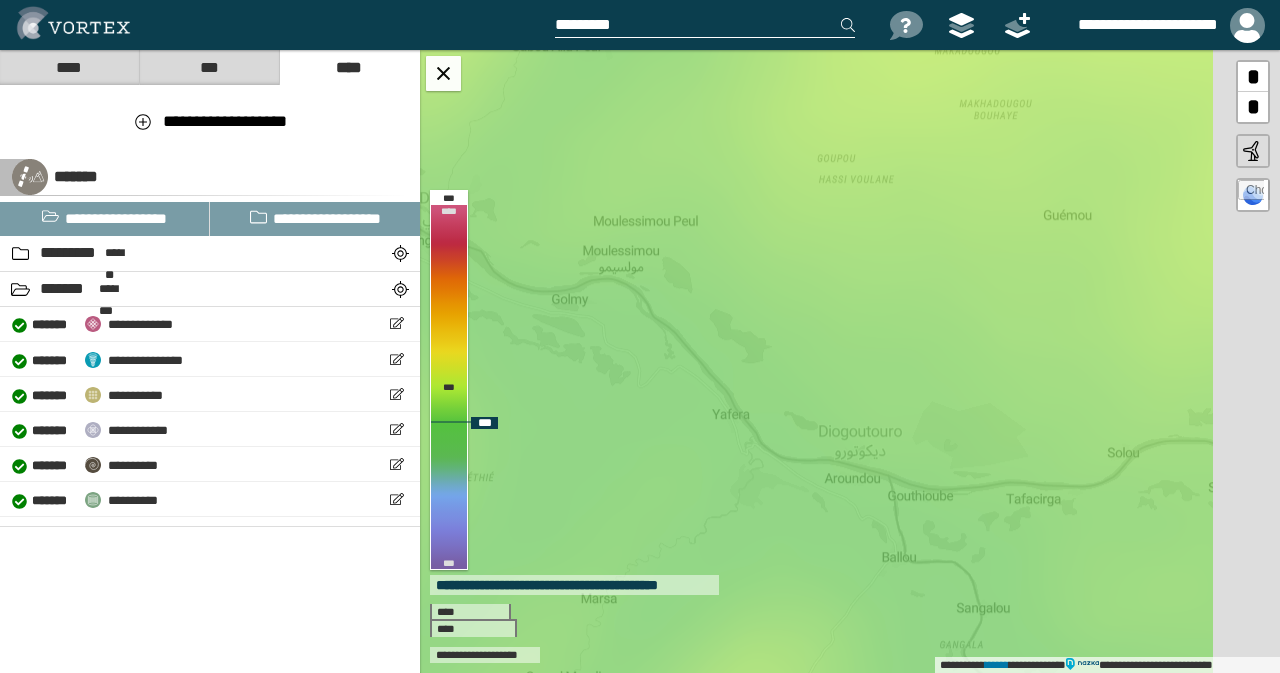 drag, startPoint x: 983, startPoint y: 537, endPoint x: 857, endPoint y: 511, distance: 128.65457 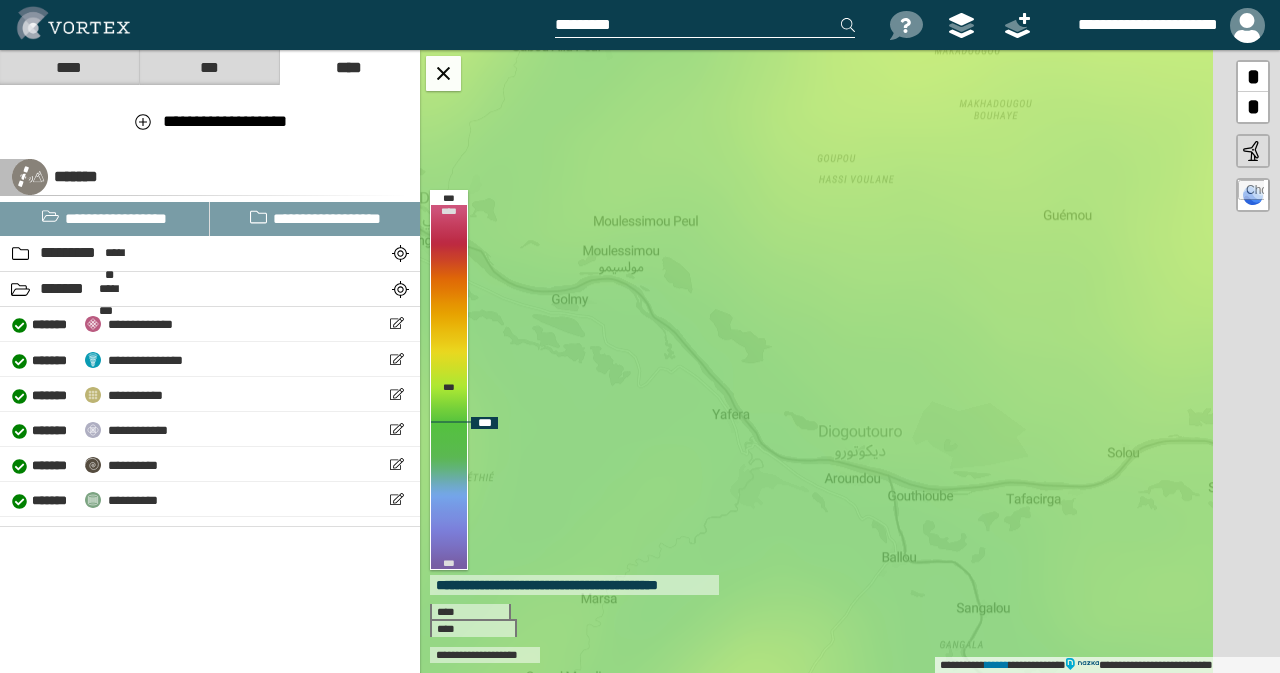 click on "**********" at bounding box center [850, 361] 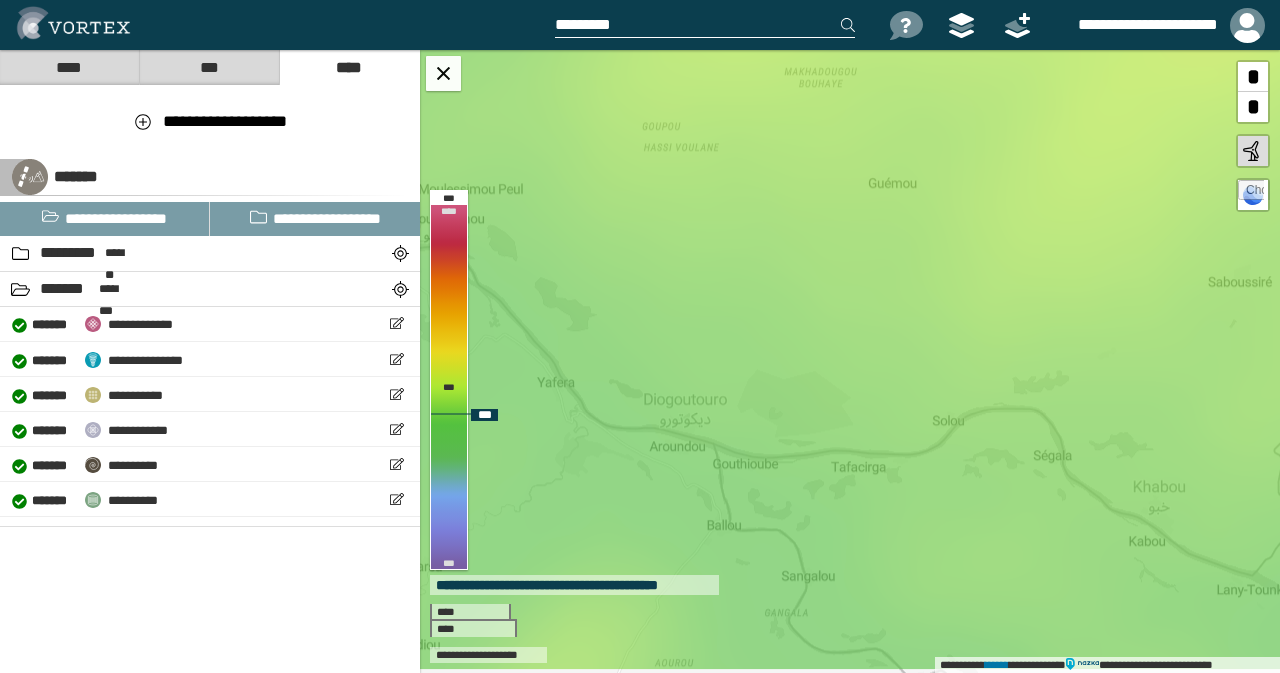drag, startPoint x: 1061, startPoint y: 554, endPoint x: 916, endPoint y: 525, distance: 147.87157 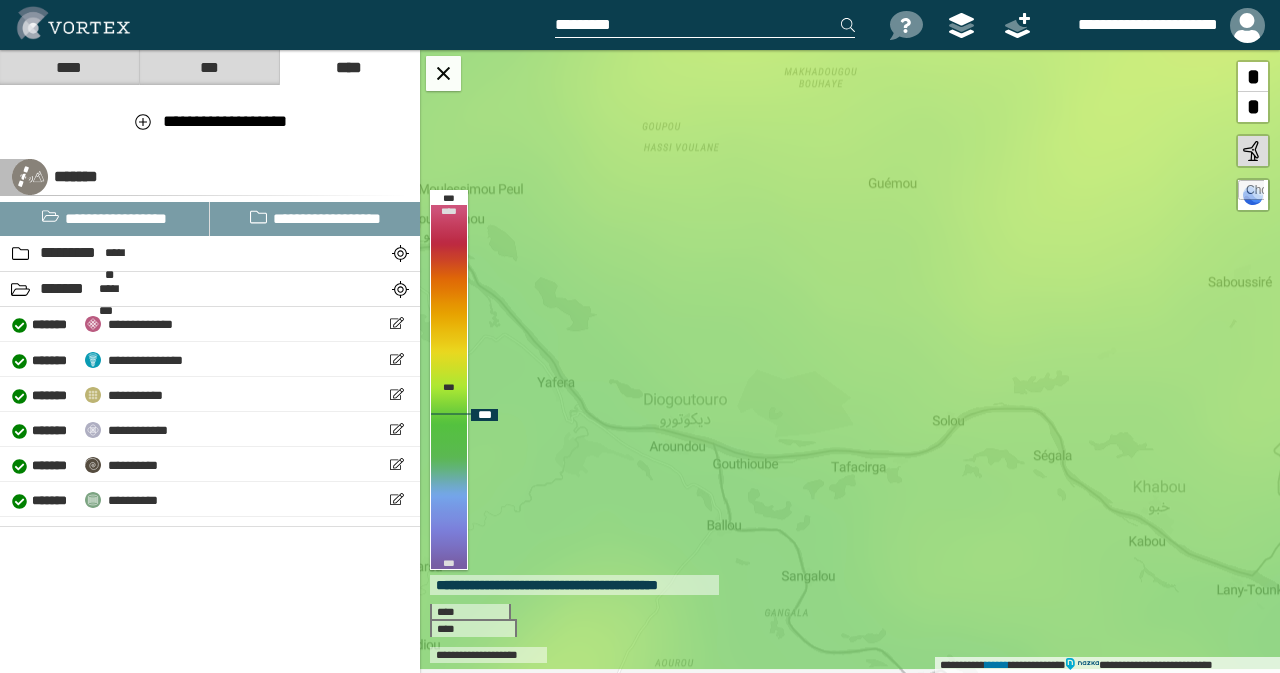 click on "**********" at bounding box center [850, 361] 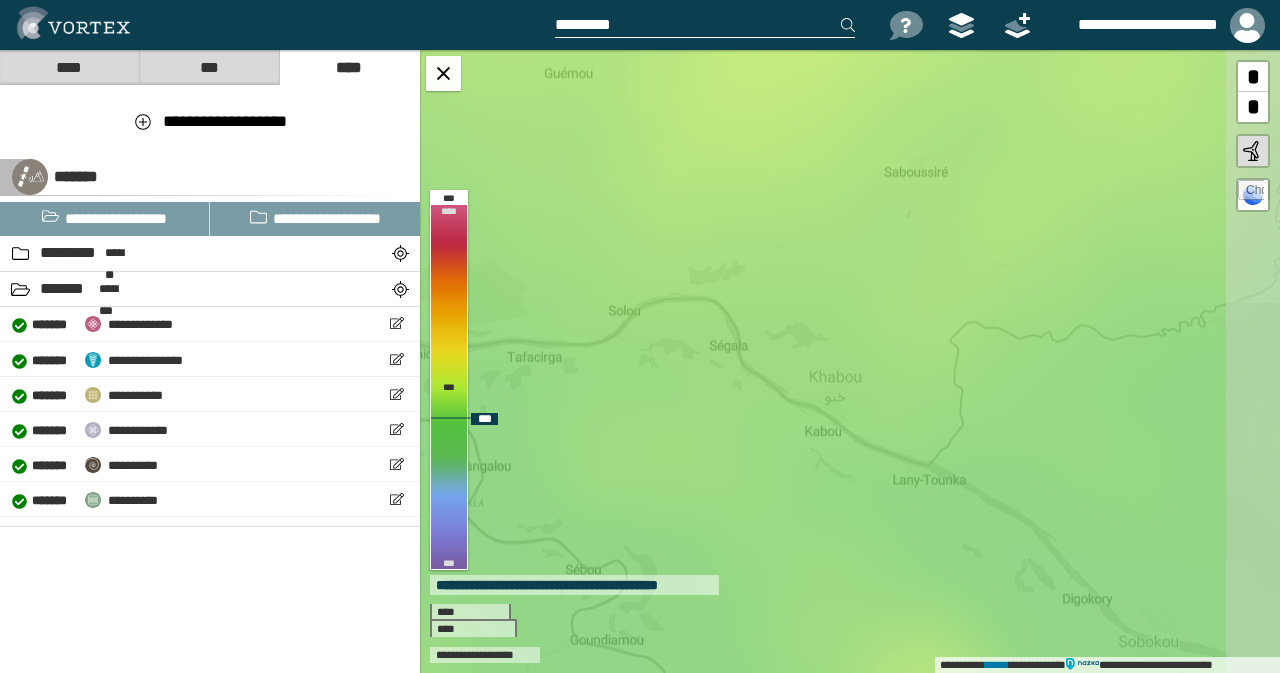drag, startPoint x: 1103, startPoint y: 551, endPoint x: 788, endPoint y: 445, distance: 332.35675 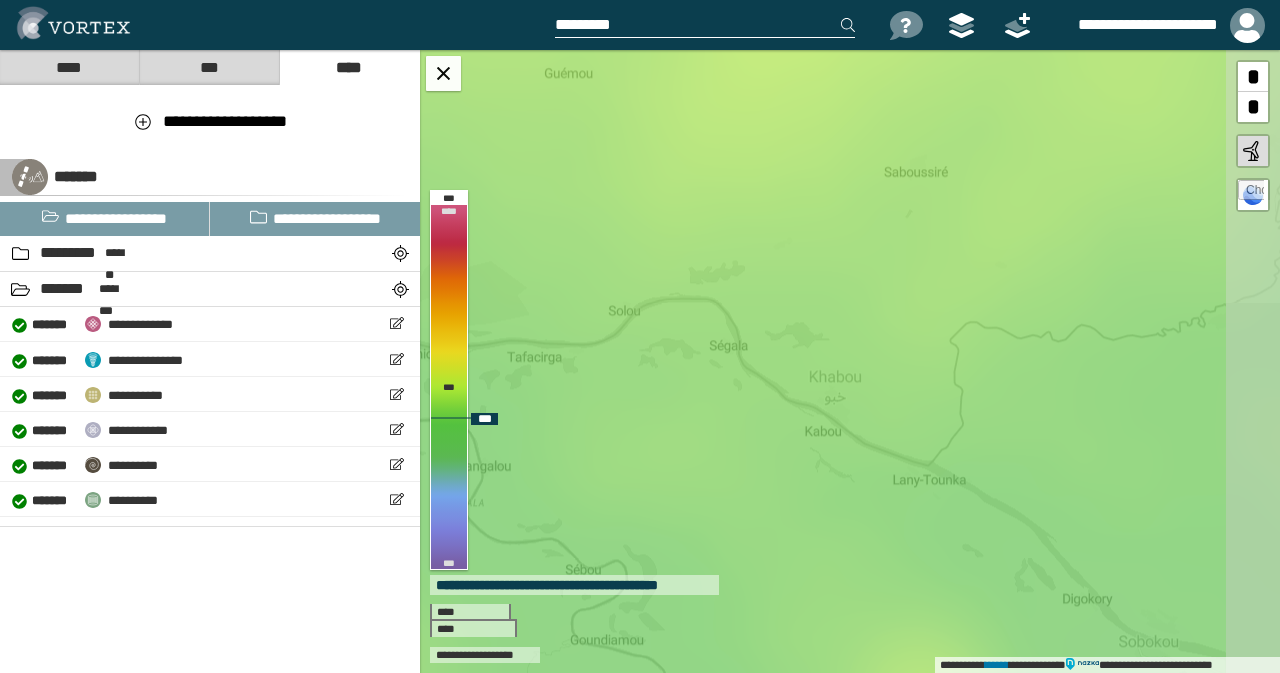 click on "**********" at bounding box center (850, 361) 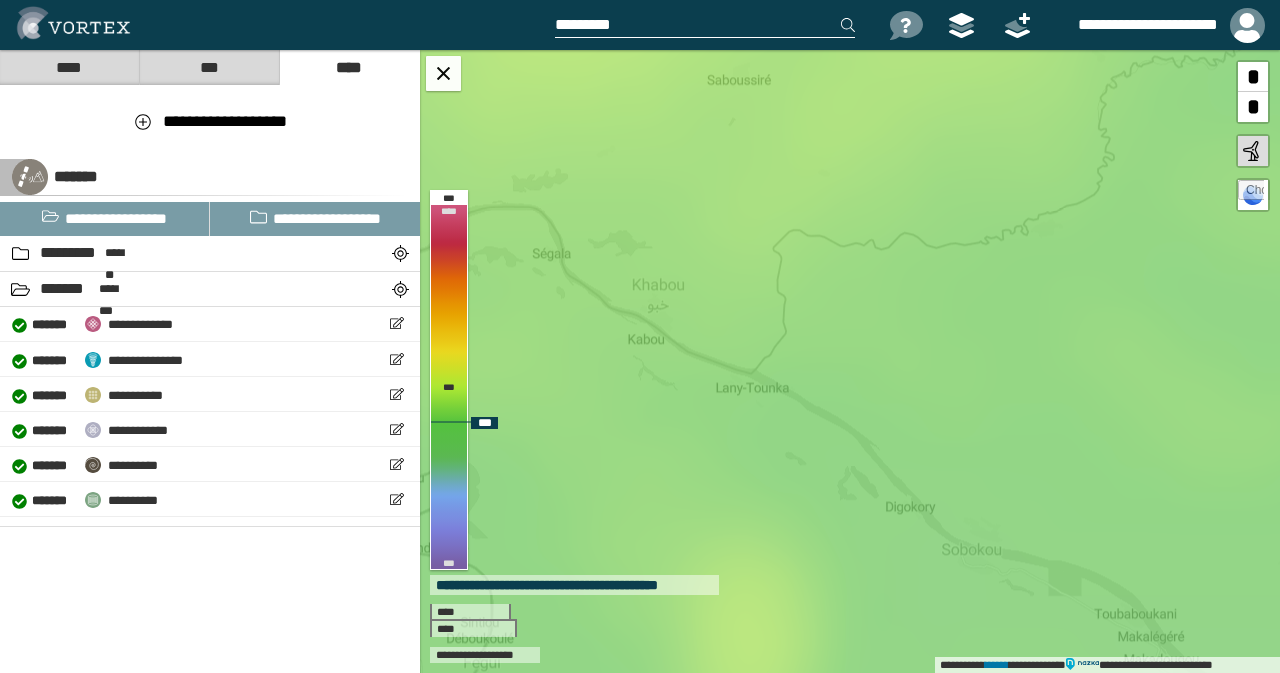drag, startPoint x: 1010, startPoint y: 569, endPoint x: 823, endPoint y: 477, distance: 208.40585 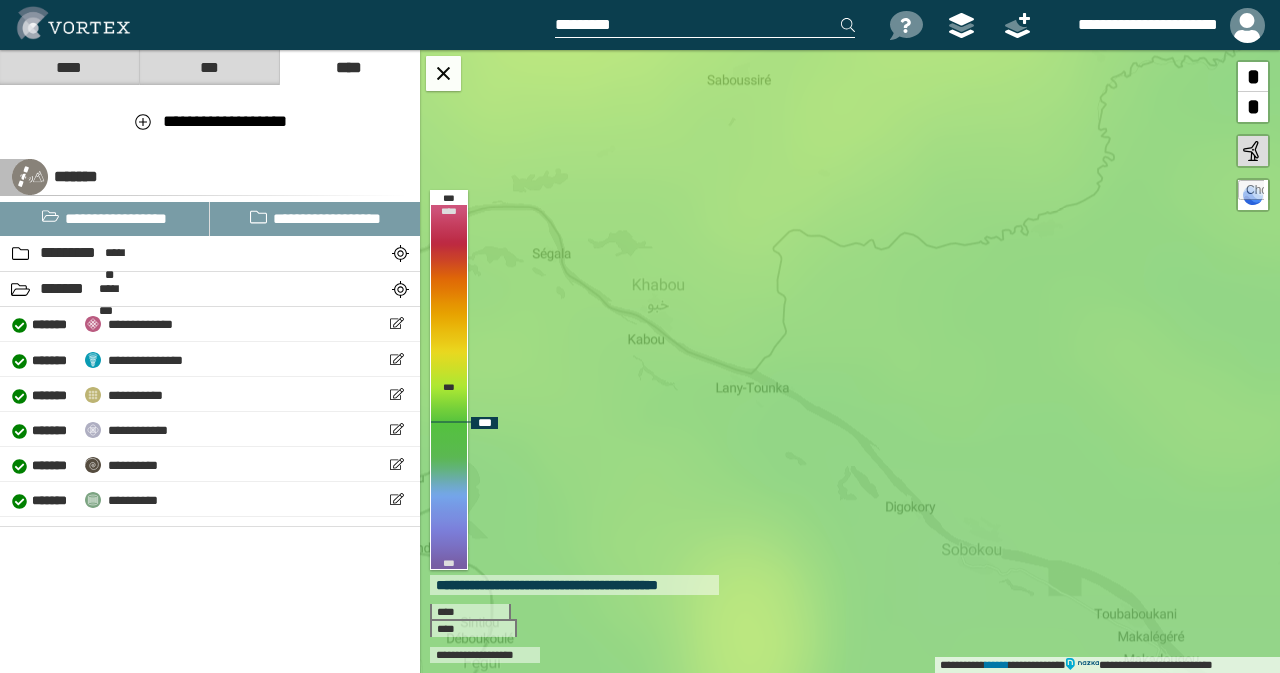 click on "**********" at bounding box center [850, 361] 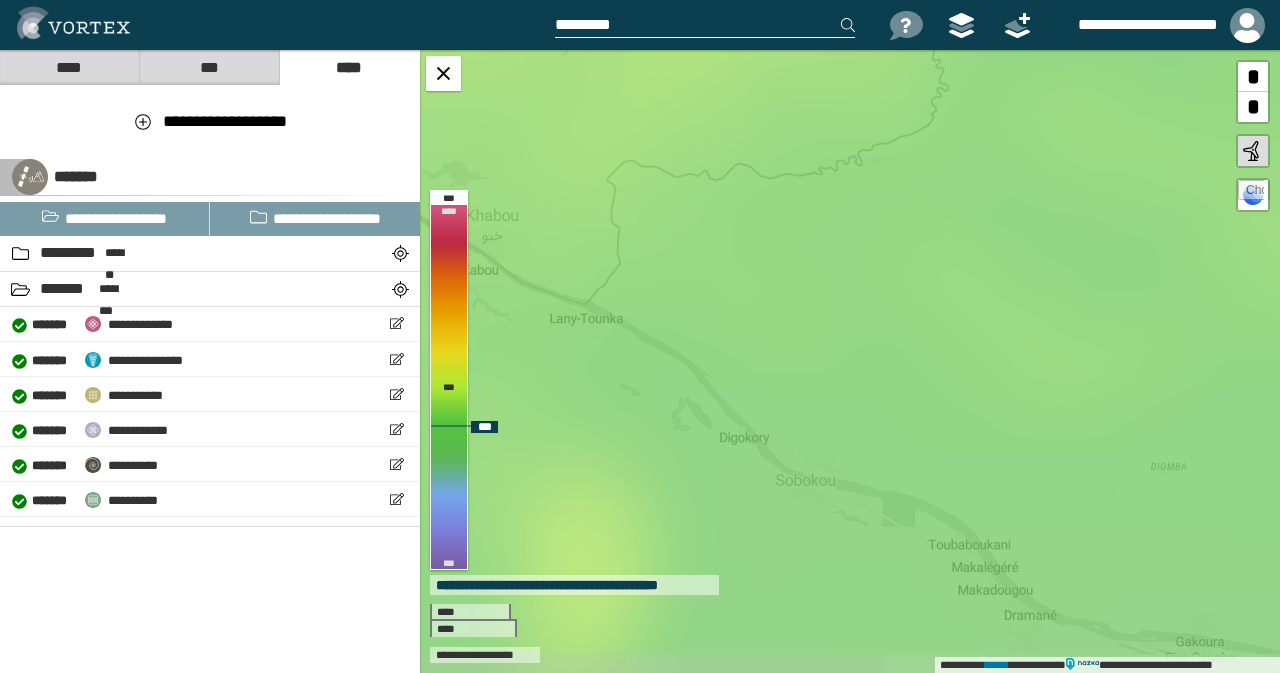drag, startPoint x: 1028, startPoint y: 589, endPoint x: 881, endPoint y: 532, distance: 157.6642 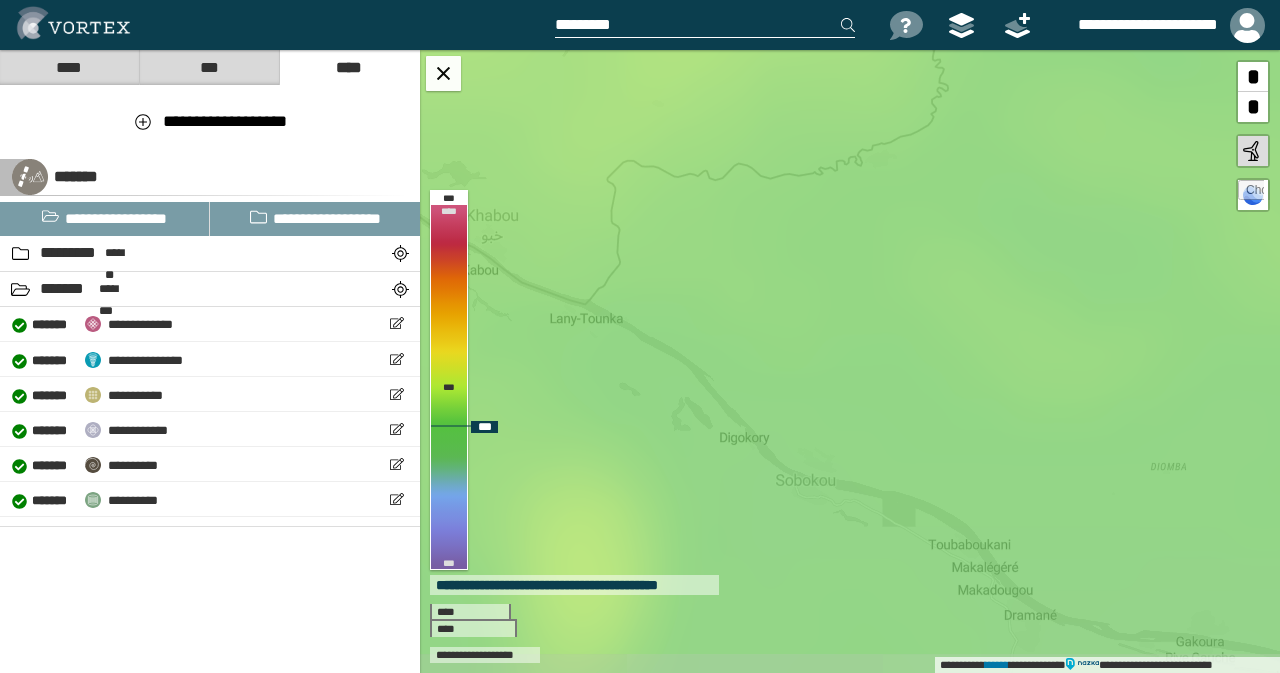 click on "**********" at bounding box center [850, 361] 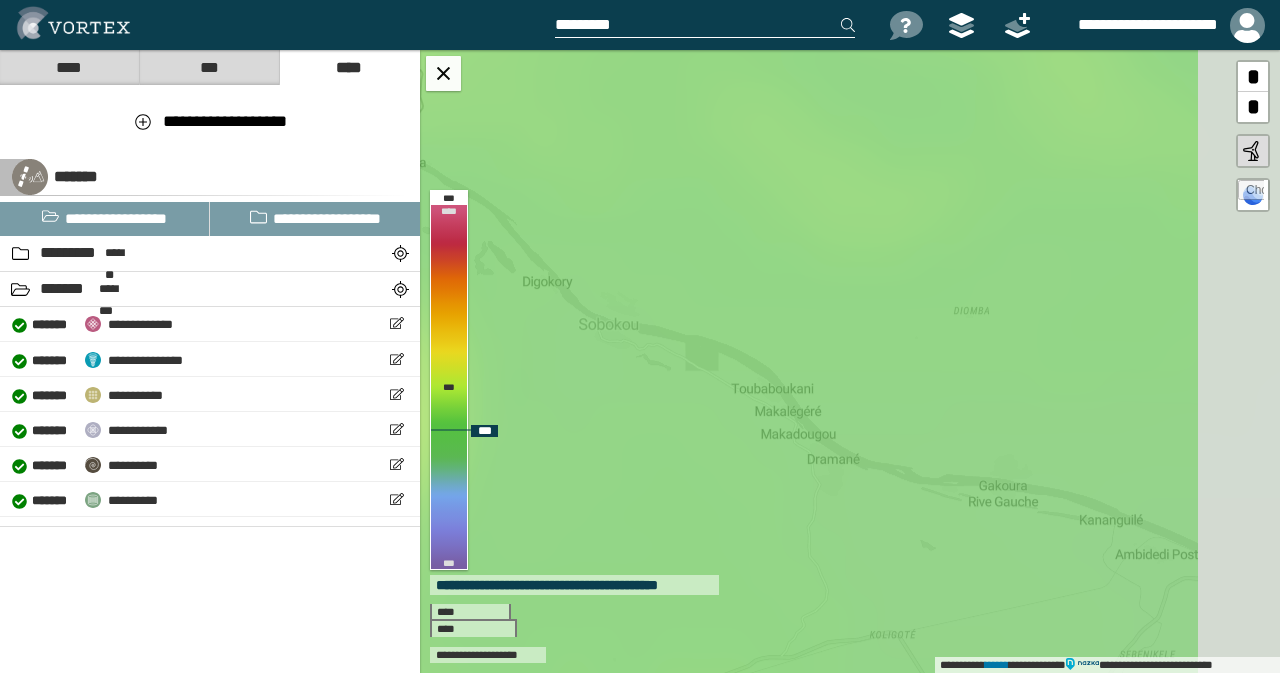 drag, startPoint x: 1031, startPoint y: 594, endPoint x: 831, endPoint y: 433, distance: 256.75085 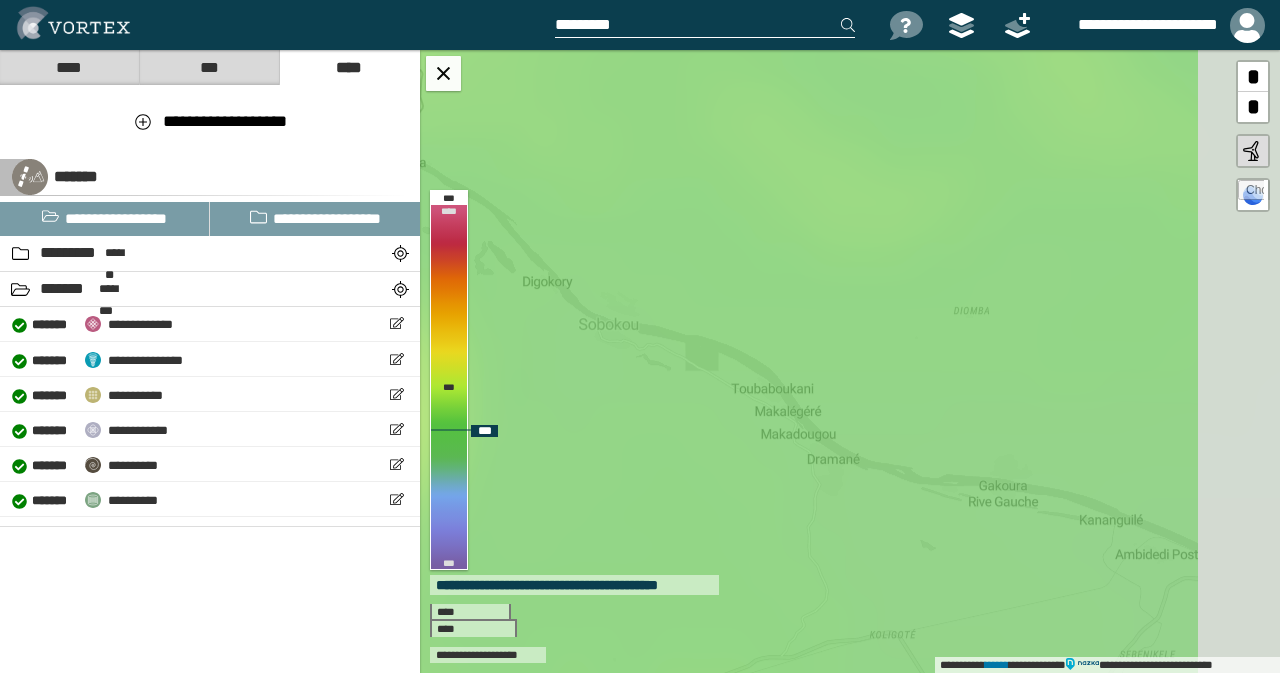 click on "**********" at bounding box center [850, 361] 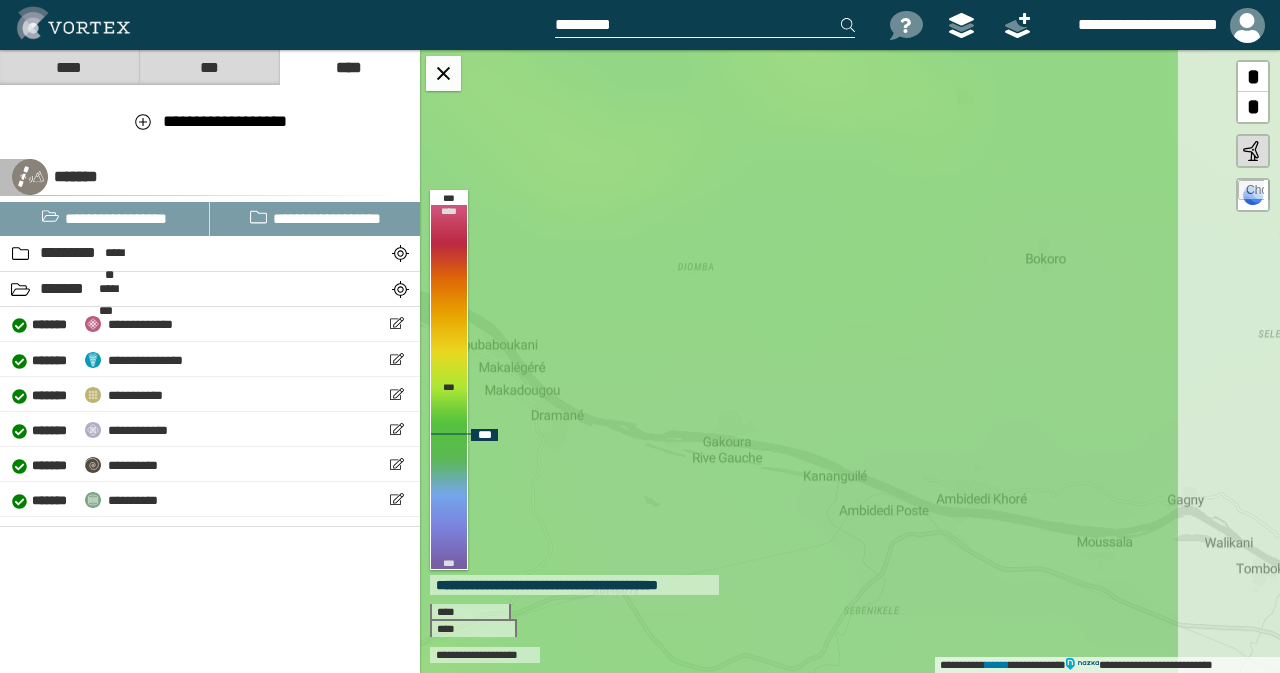 drag, startPoint x: 1020, startPoint y: 539, endPoint x: 746, endPoint y: 499, distance: 276.90433 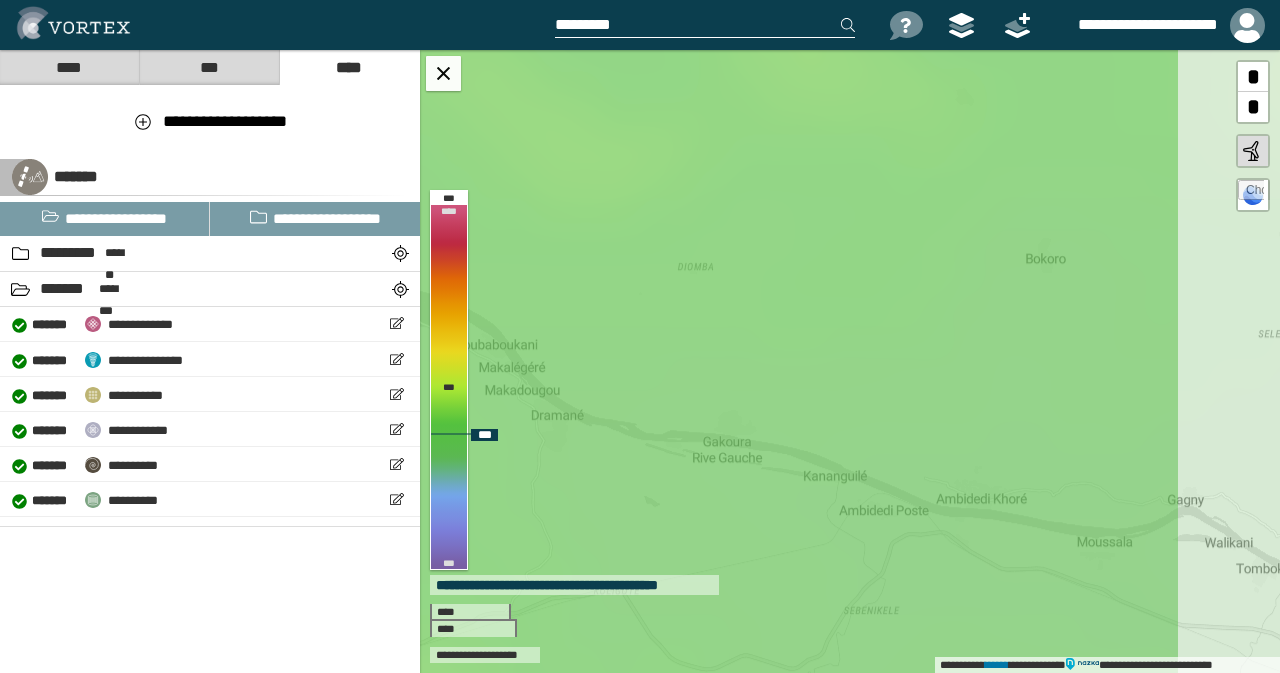 click on "**********" at bounding box center [850, 361] 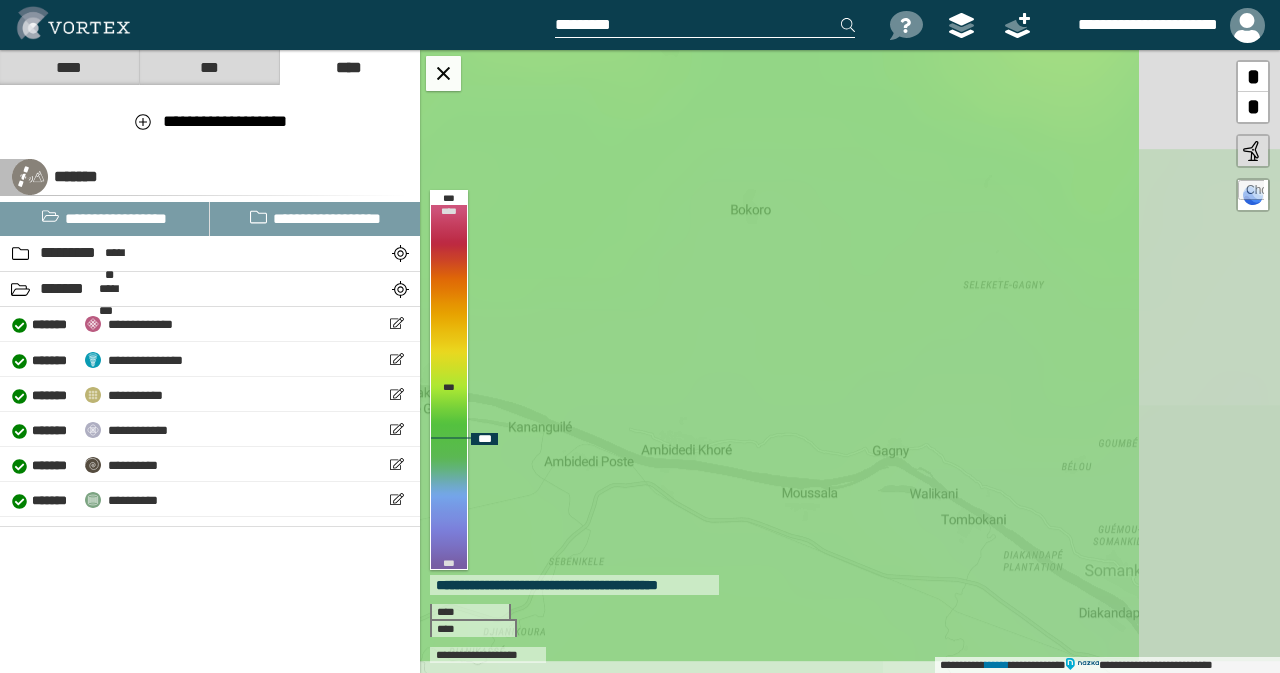 drag, startPoint x: 1036, startPoint y: 553, endPoint x: 810, endPoint y: 521, distance: 228.25424 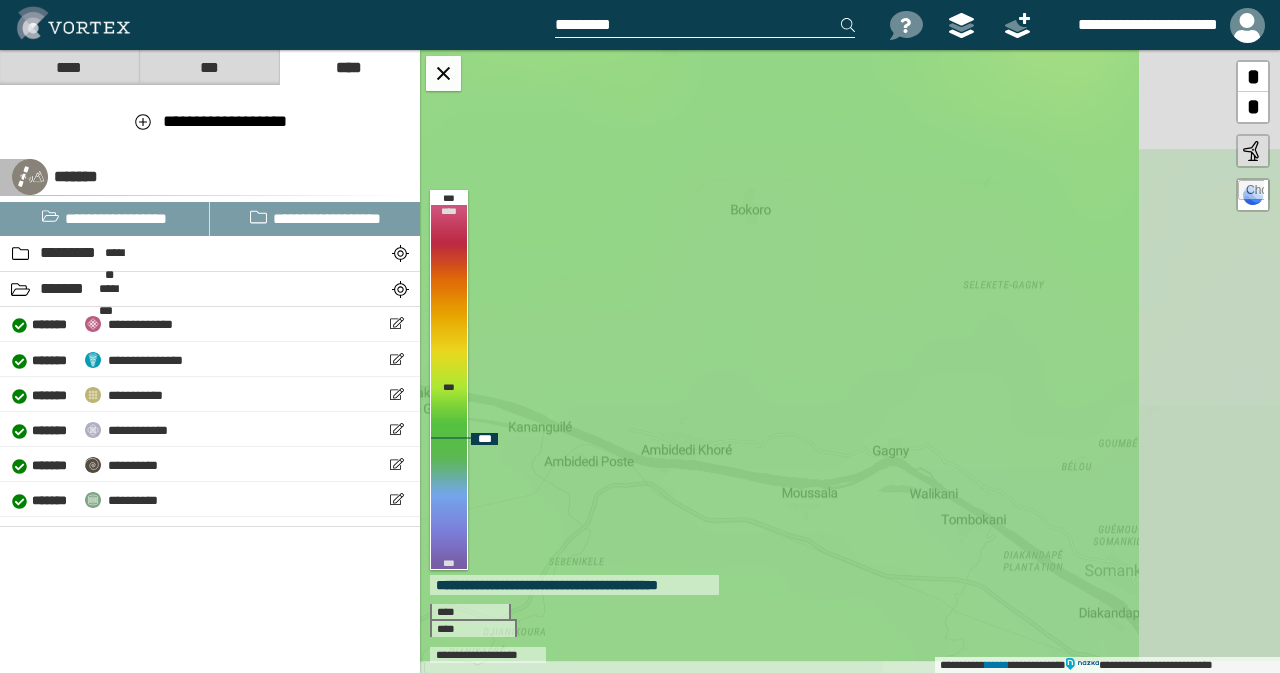 click on "**********" at bounding box center [850, 361] 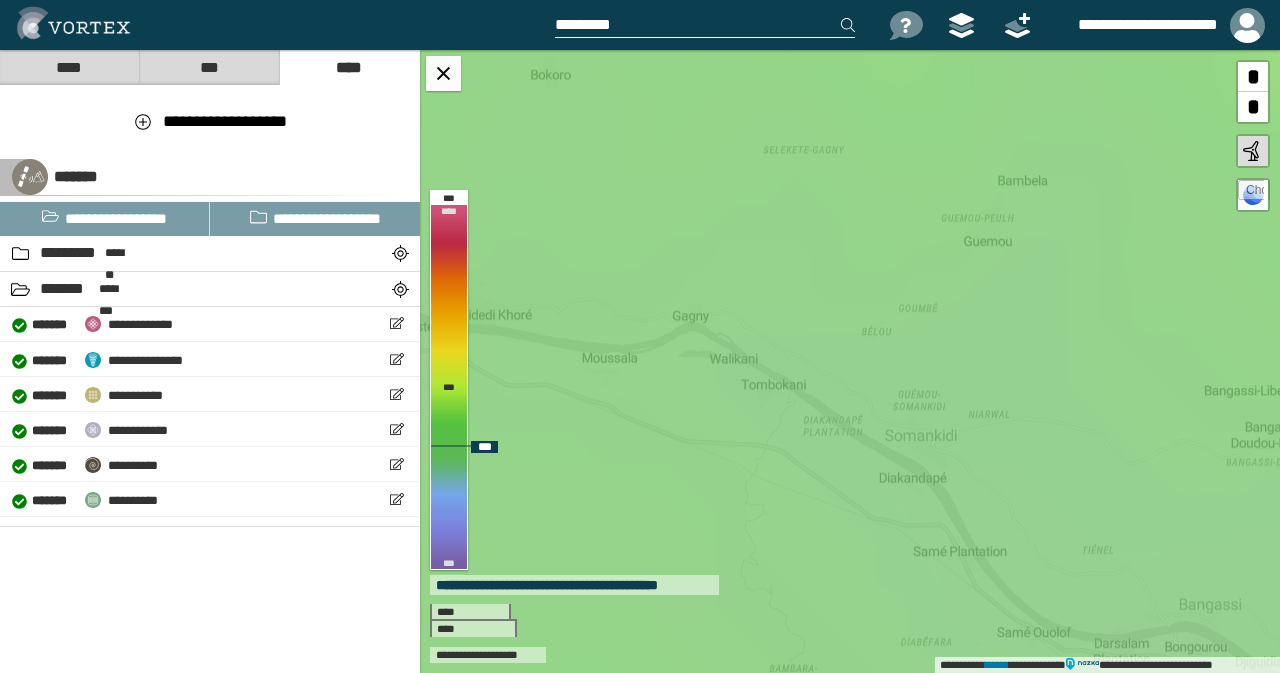 drag, startPoint x: 1017, startPoint y: 574, endPoint x: 829, endPoint y: 439, distance: 231.44978 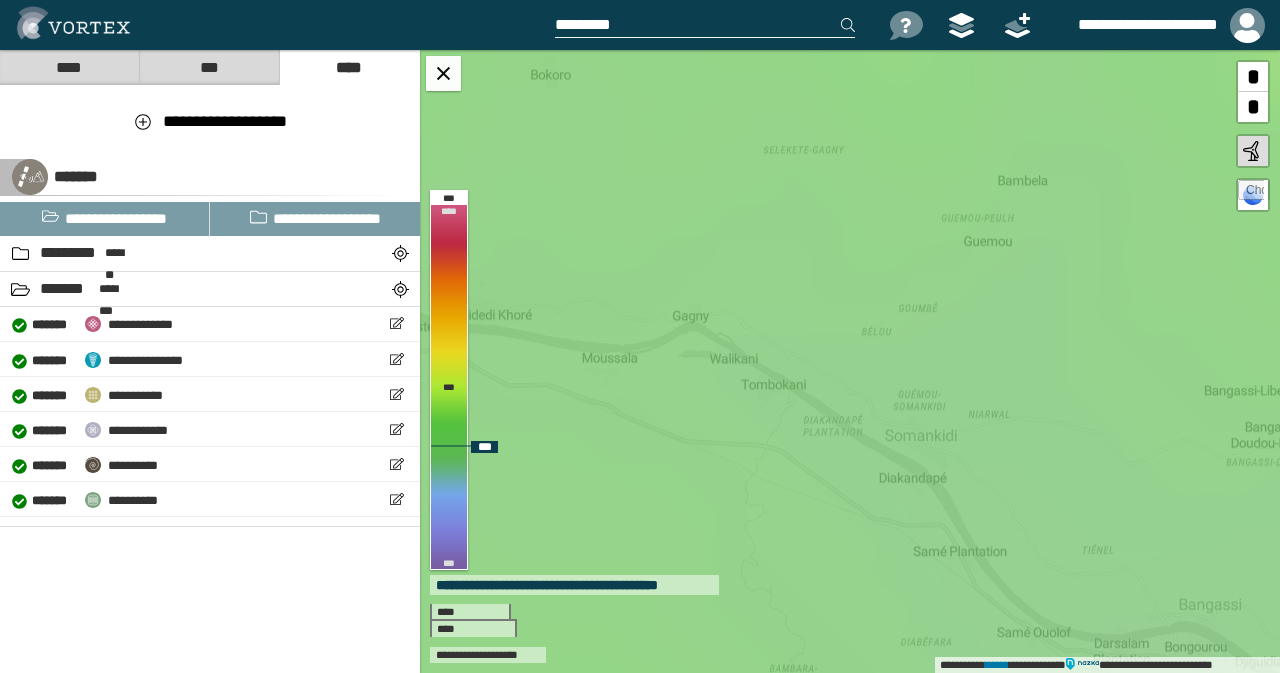 click on "**********" at bounding box center [850, 361] 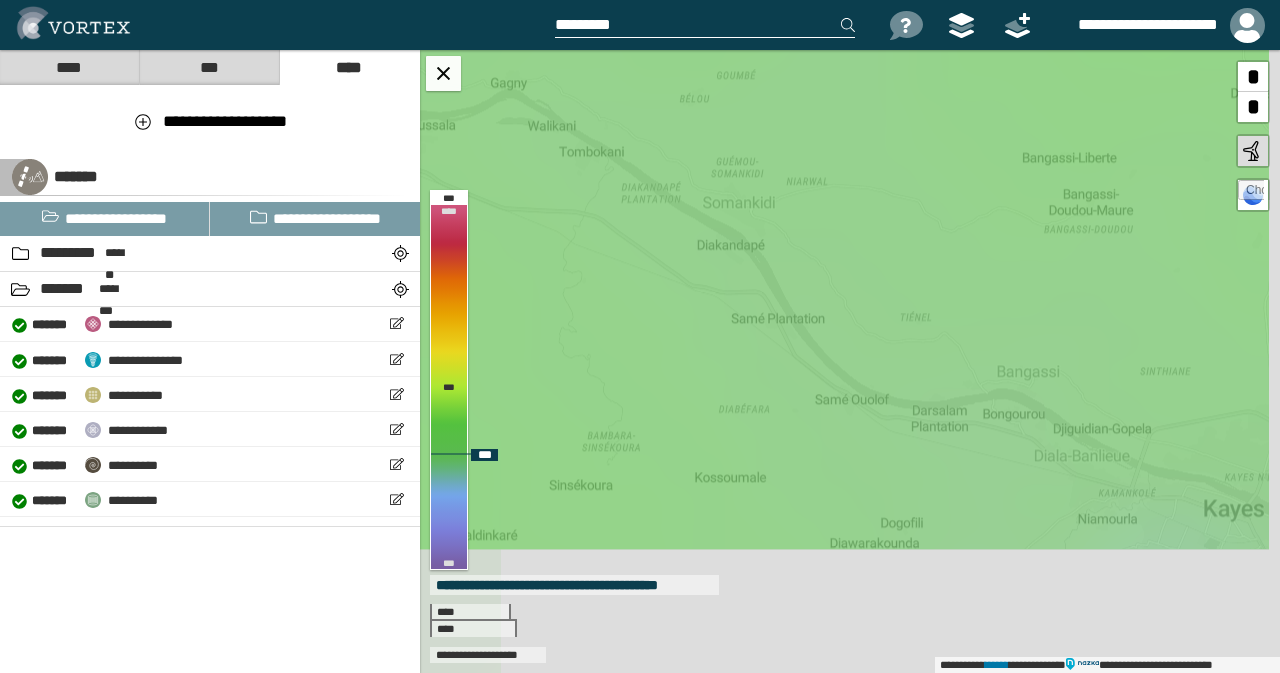 drag, startPoint x: 1010, startPoint y: 573, endPoint x: 823, endPoint y: 333, distance: 304.25153 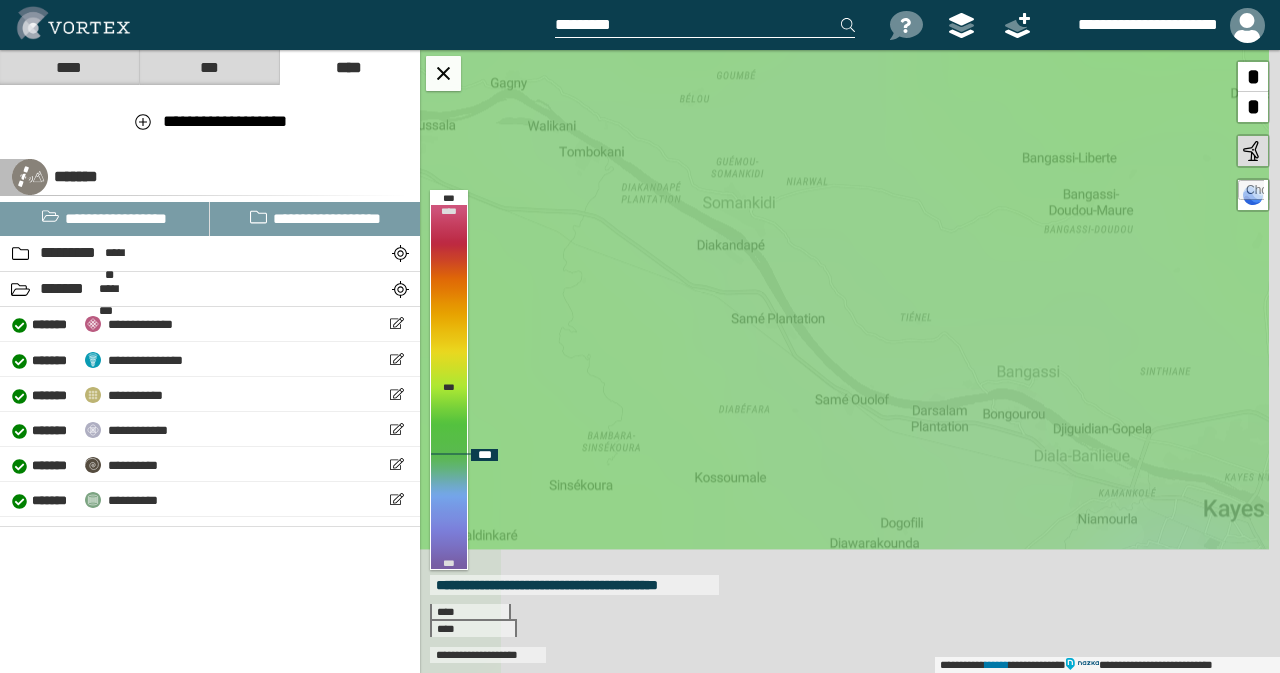 click on "**********" at bounding box center (850, 361) 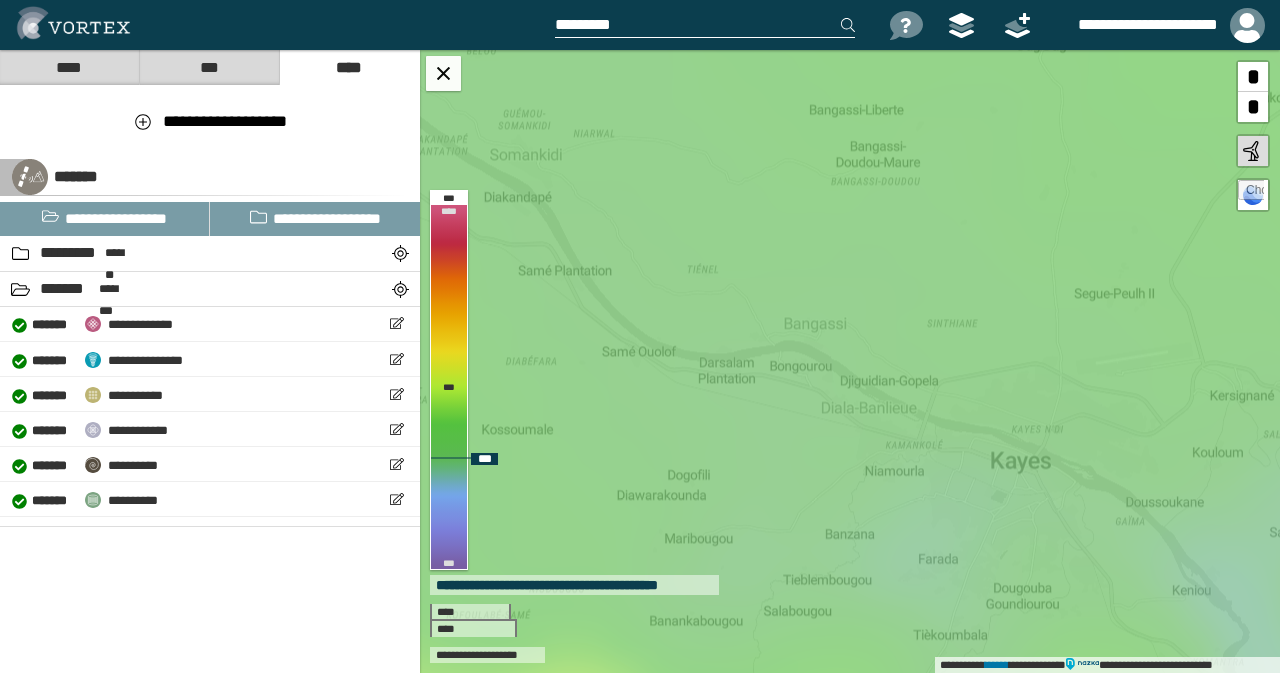 drag, startPoint x: 1016, startPoint y: 469, endPoint x: 808, endPoint y: 428, distance: 212.00237 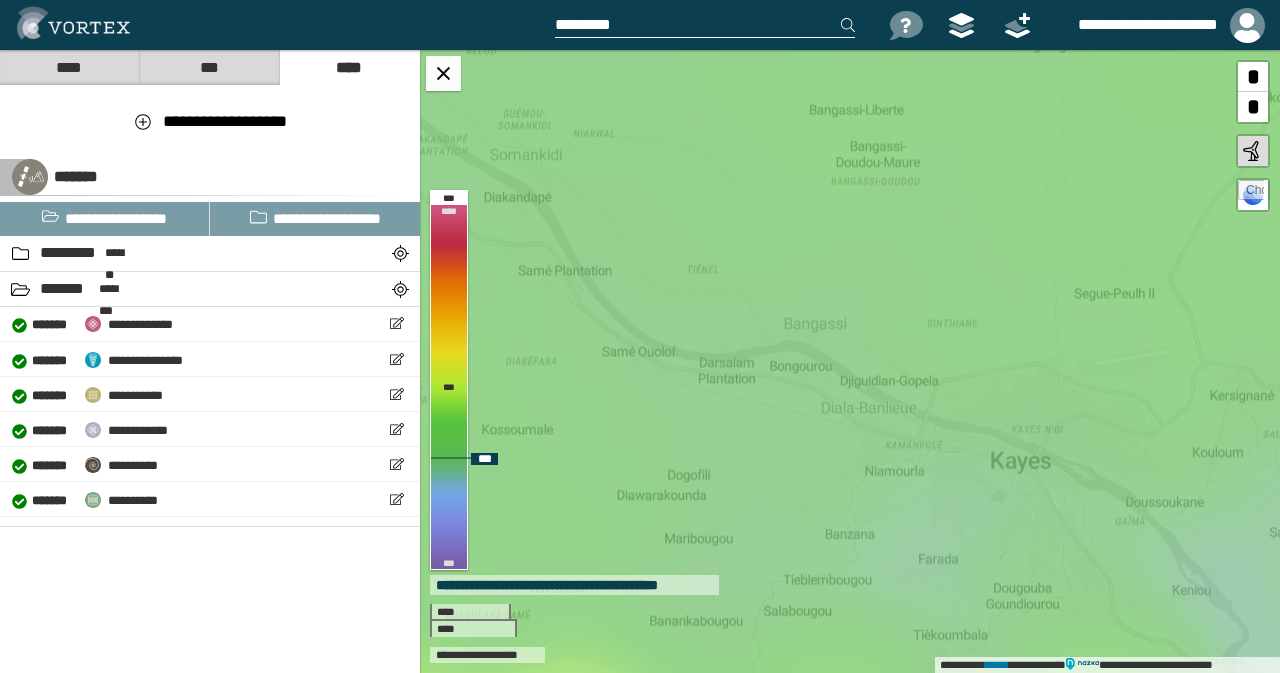 click on "**********" at bounding box center [850, 361] 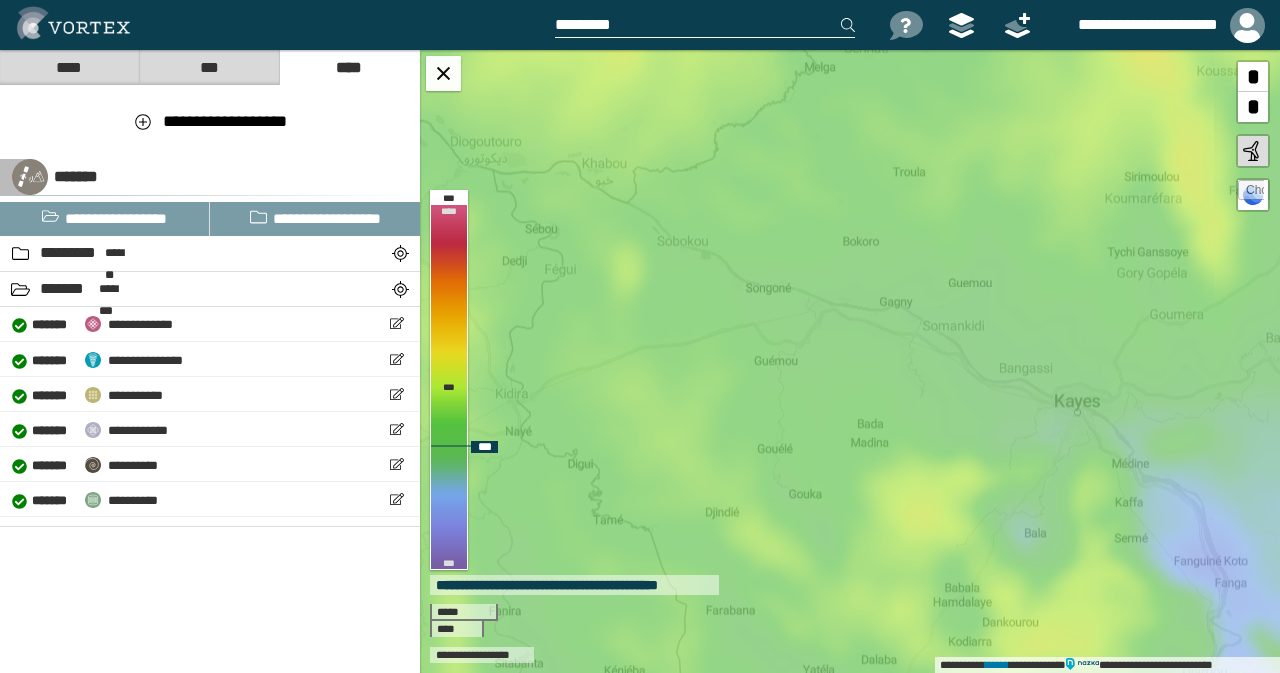 click on "**********" at bounding box center [850, 361] 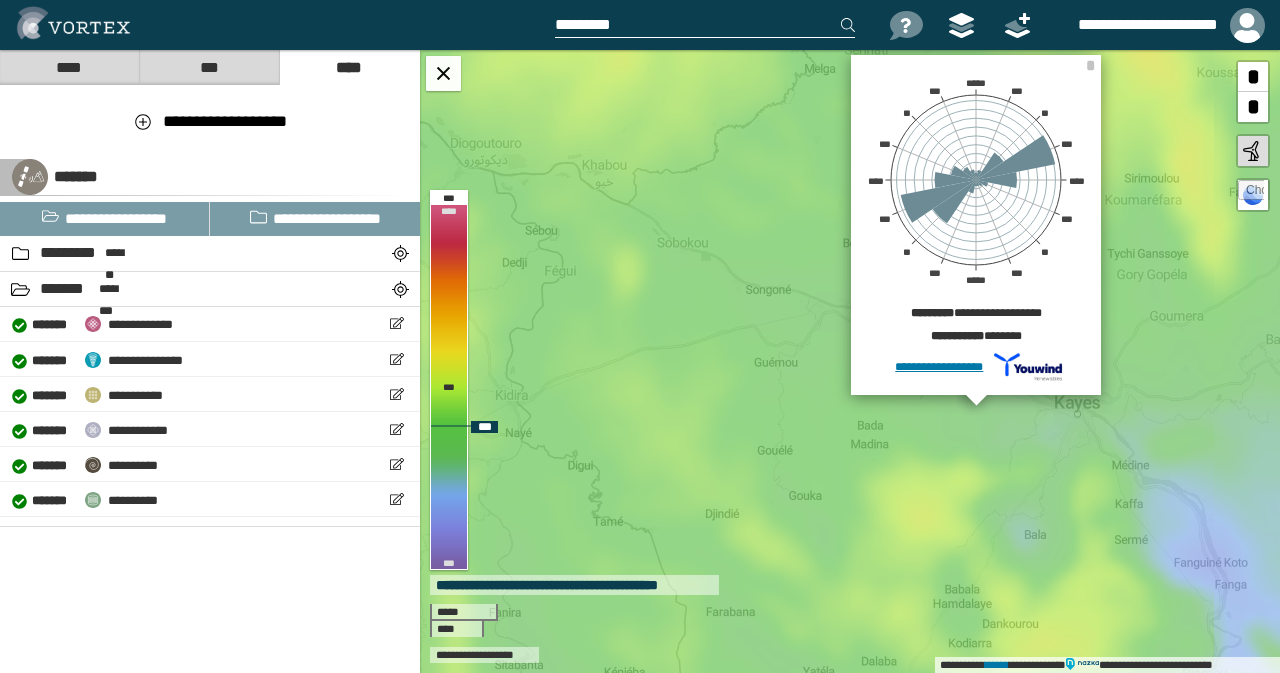 click on "This is a sample text with some PII like john.doe@example.com." at bounding box center (850, 361) 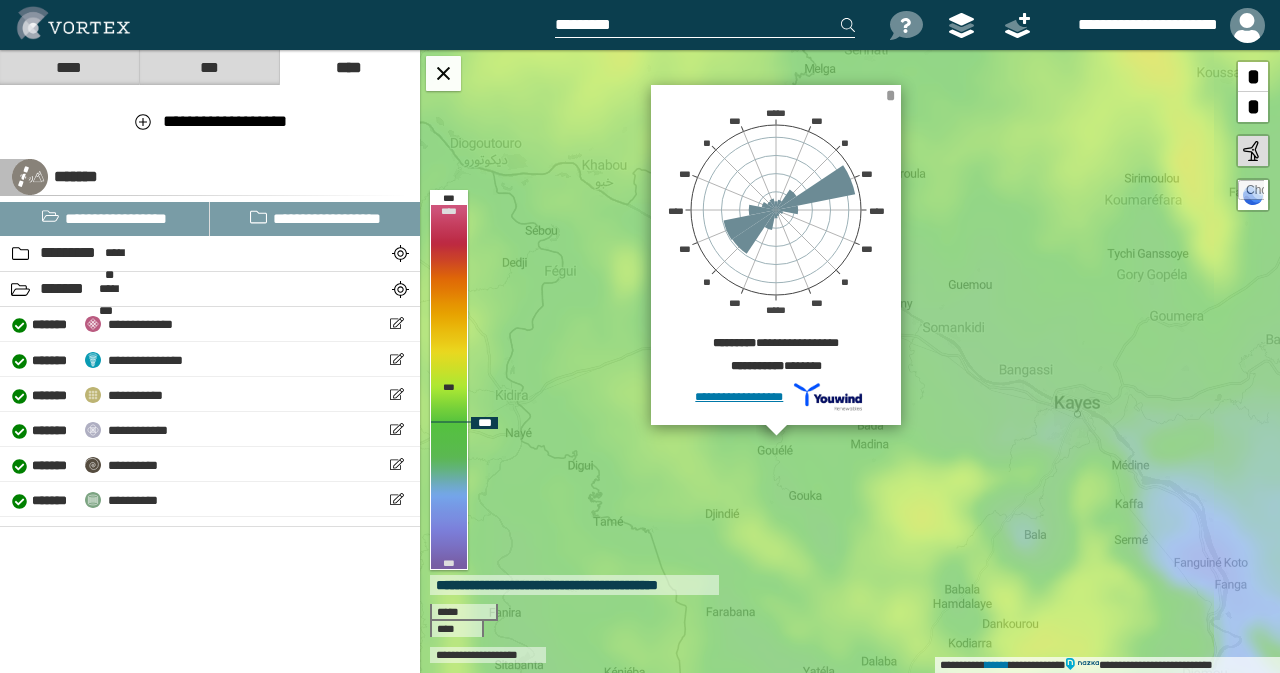 click on "*" at bounding box center (890, 95) 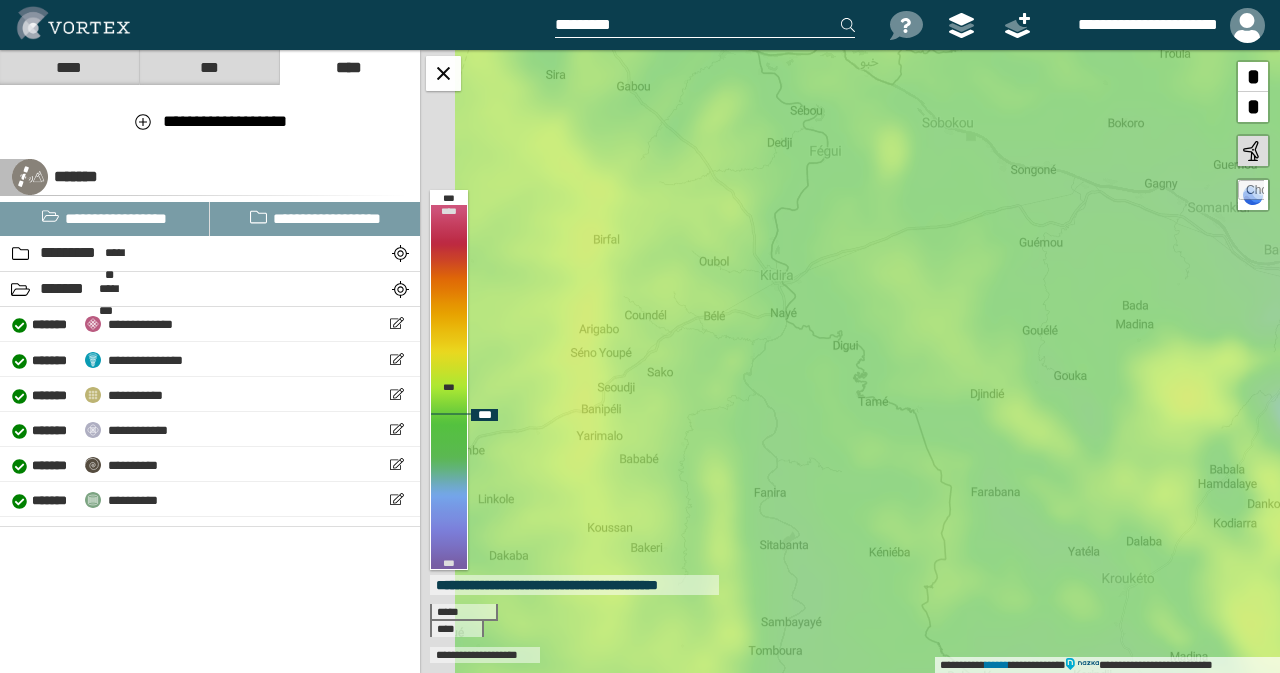 drag, startPoint x: 651, startPoint y: 475, endPoint x: 917, endPoint y: 355, distance: 291.815 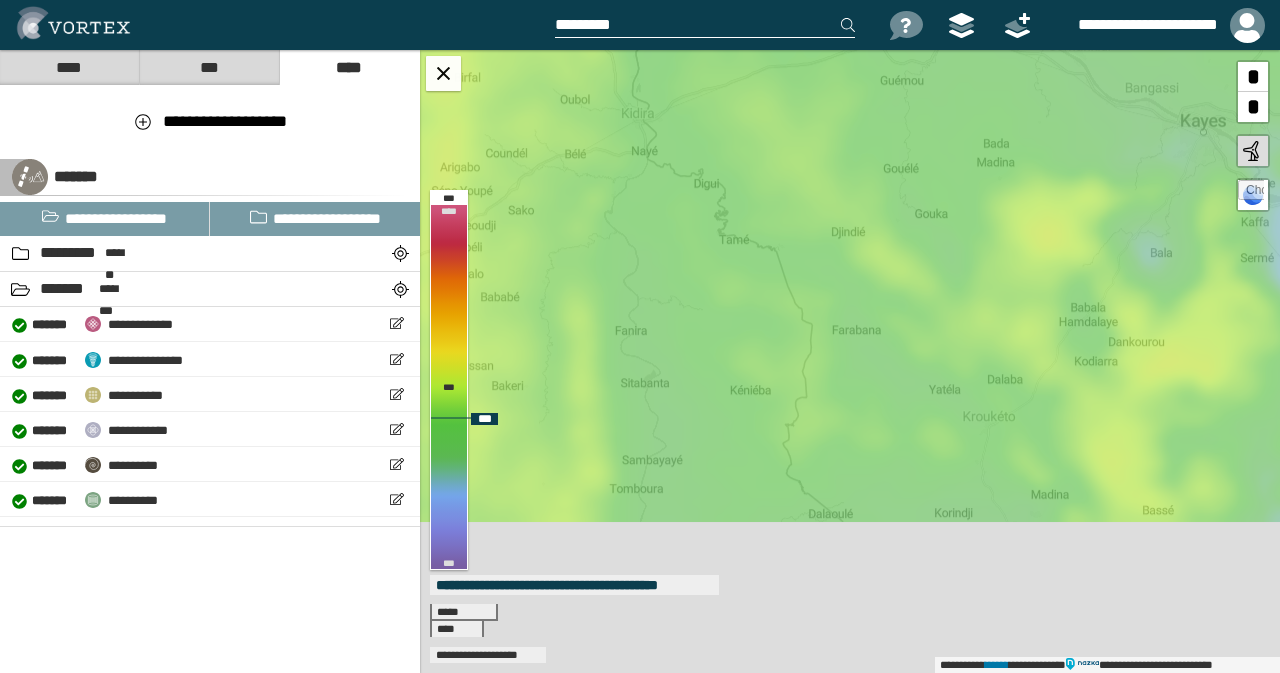 drag, startPoint x: 1057, startPoint y: 487, endPoint x: 898, endPoint y: 305, distance: 241.67126 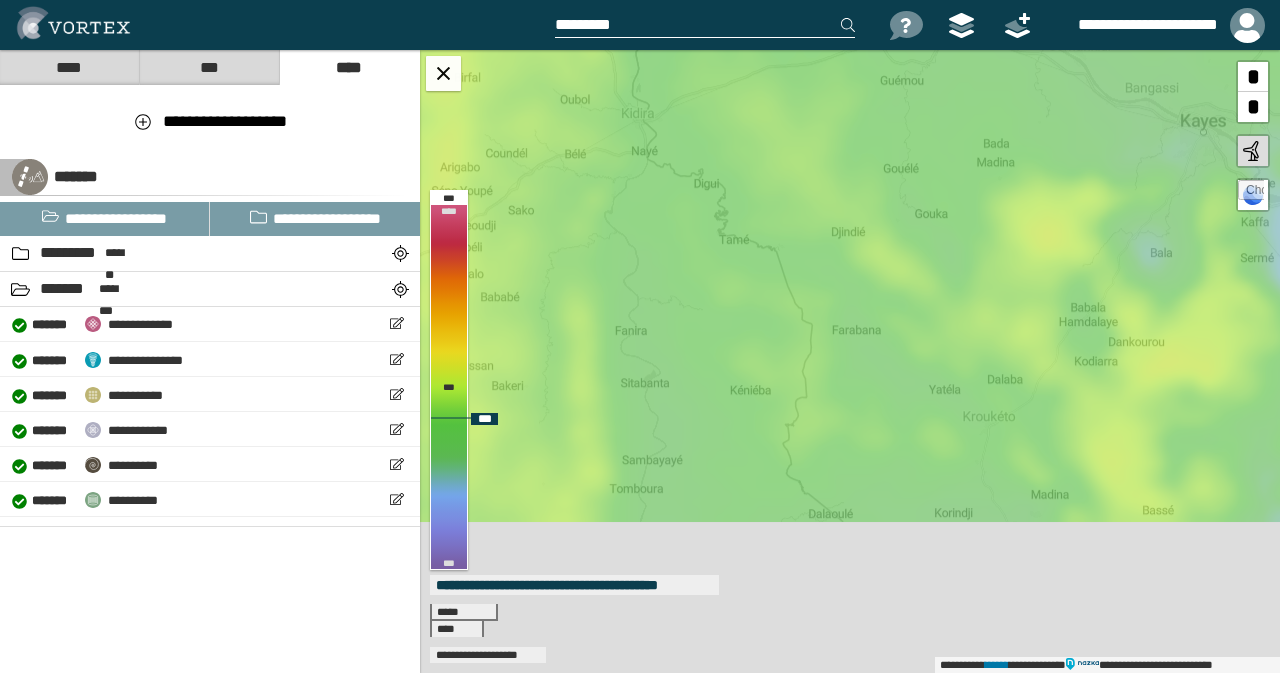 click on "**********" at bounding box center [850, 361] 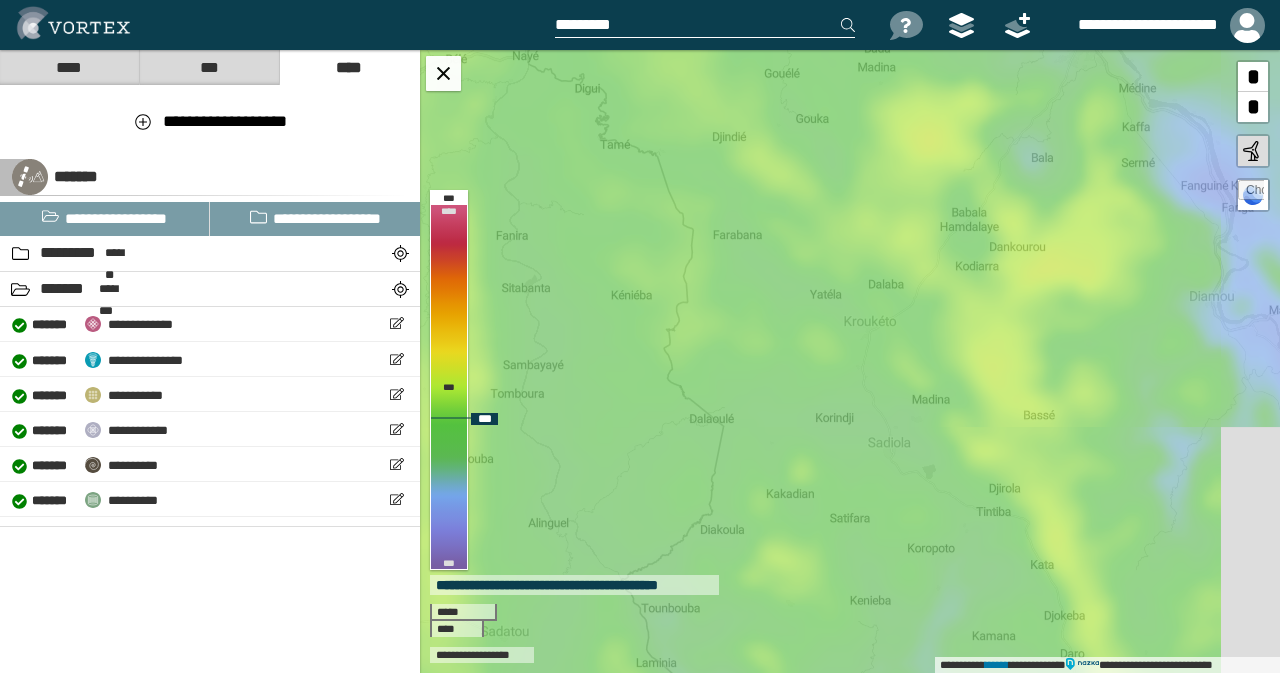 drag, startPoint x: 1013, startPoint y: 457, endPoint x: 905, endPoint y: 381, distance: 132.0606 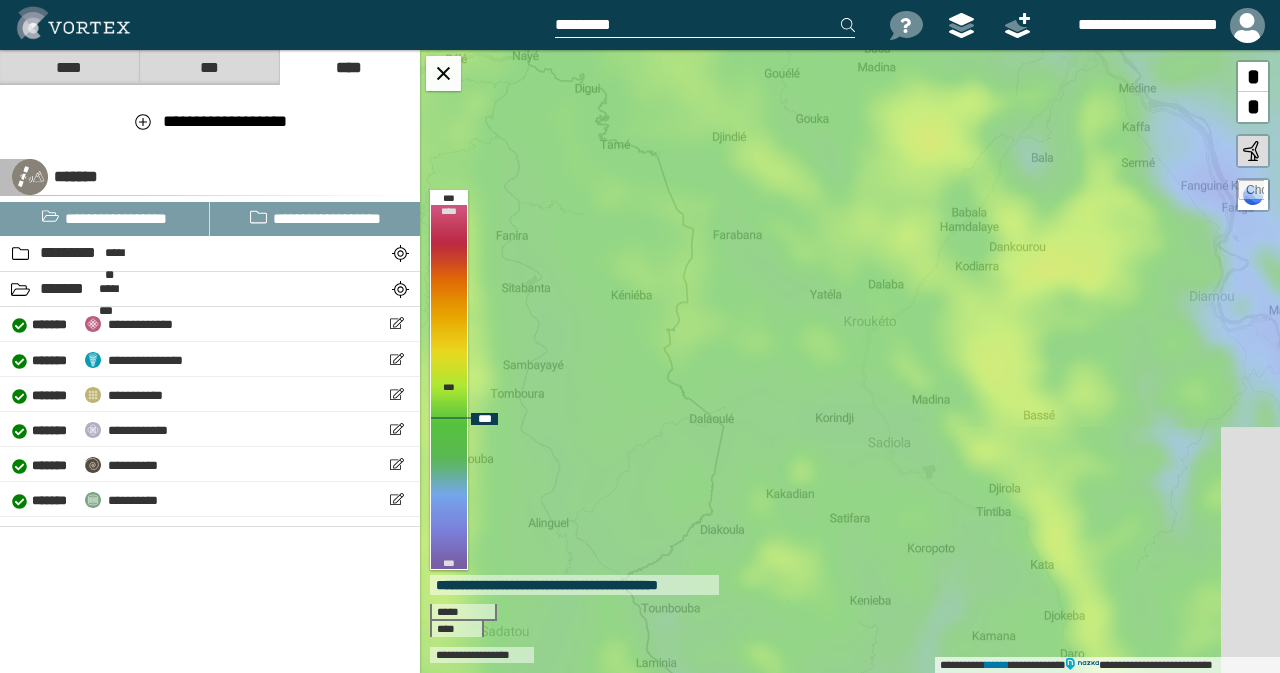 click on "**********" at bounding box center [850, 361] 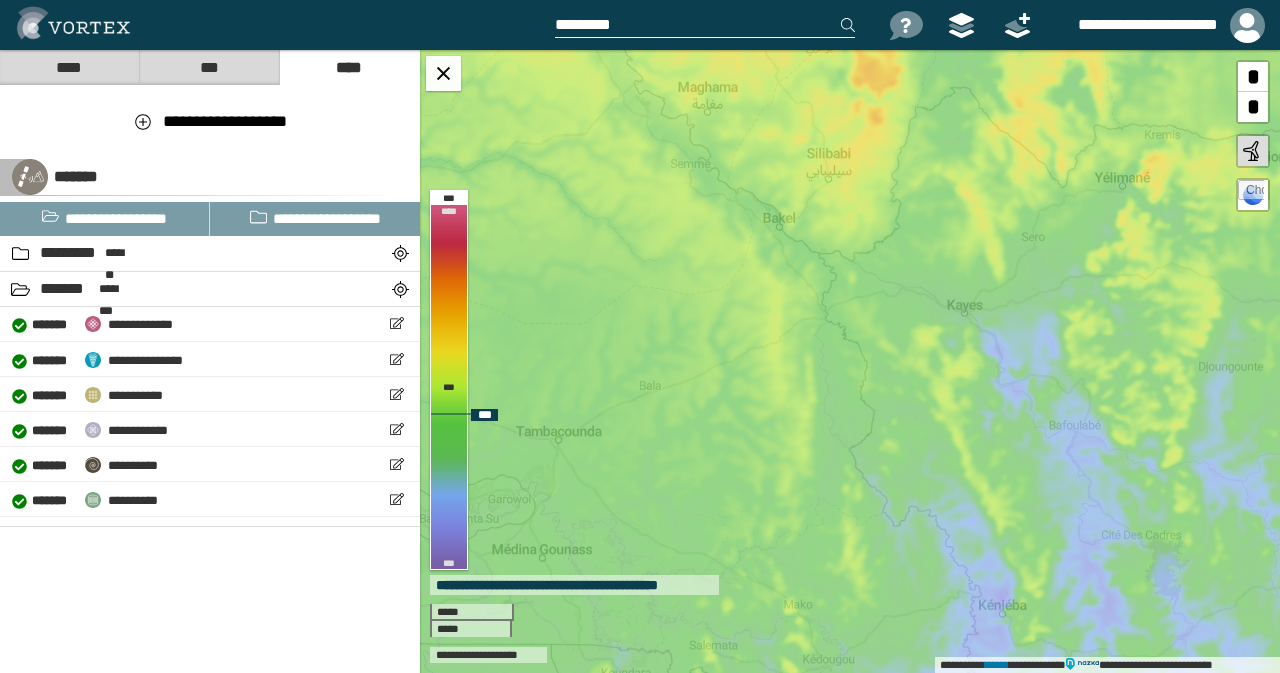 click on "**********" at bounding box center [850, 361] 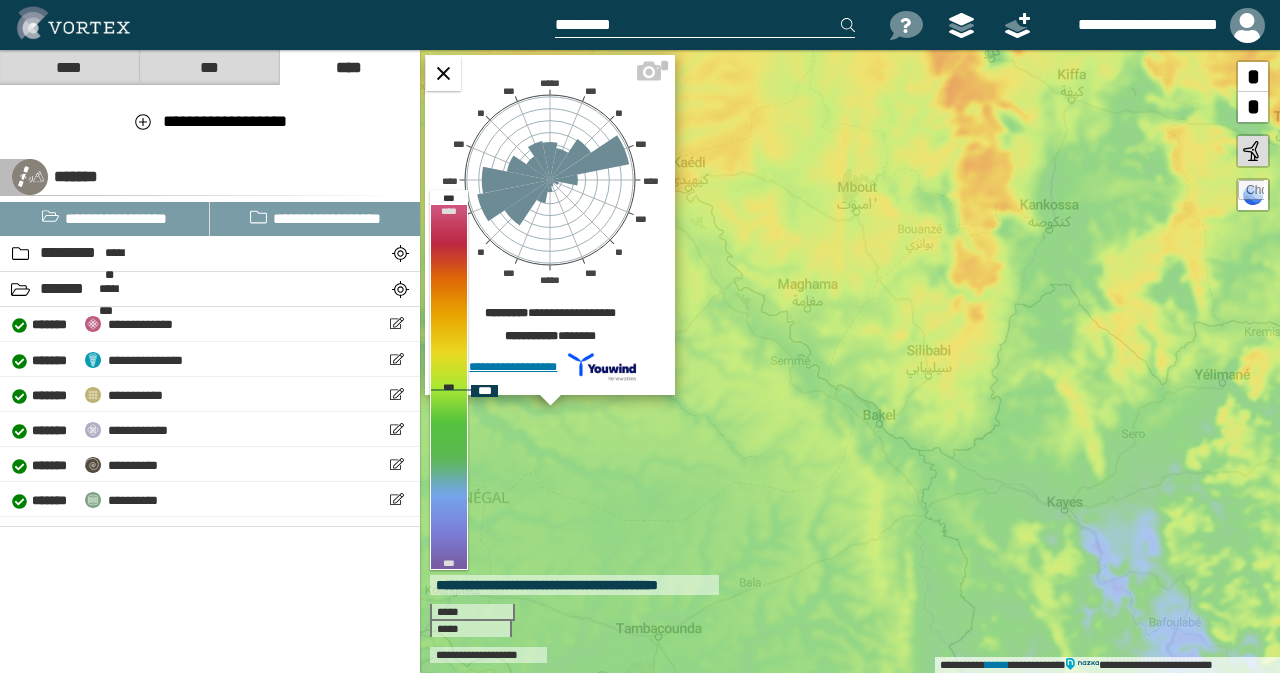 click on "***** *** ** *** **** *** ** *** ***** *** ** *** **** *** ** ***" at bounding box center (550, 180) 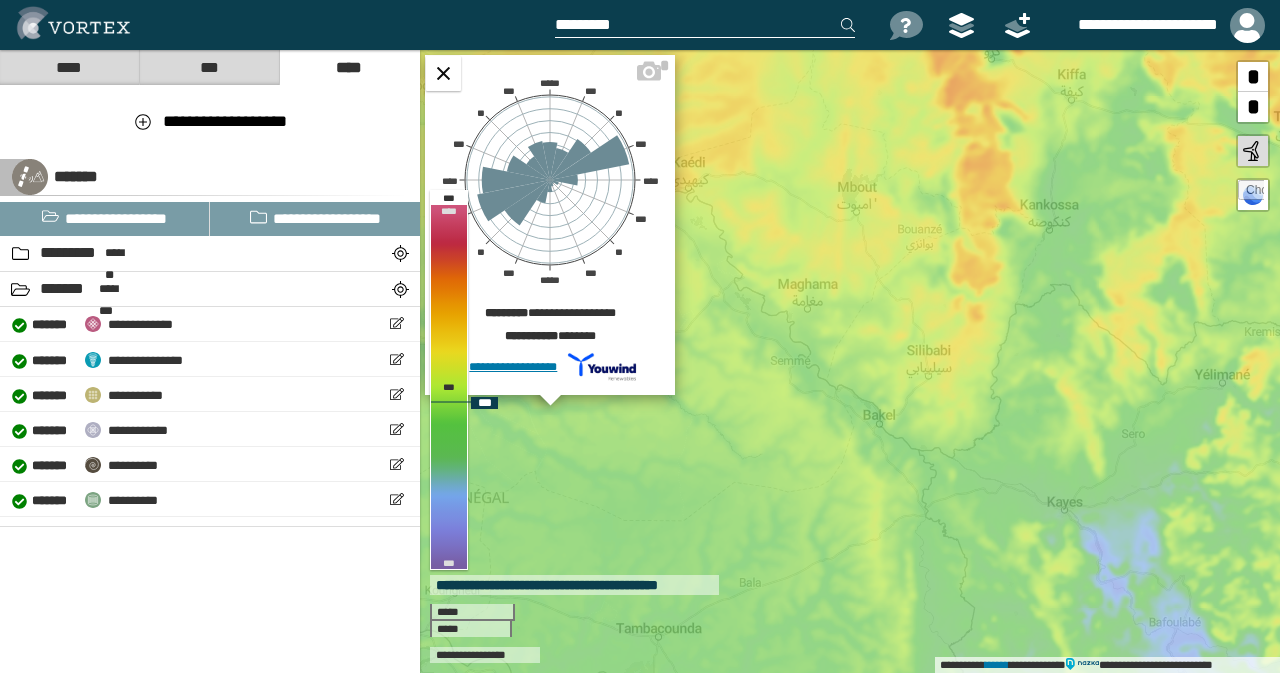 click on "**********" at bounding box center [550, 225] 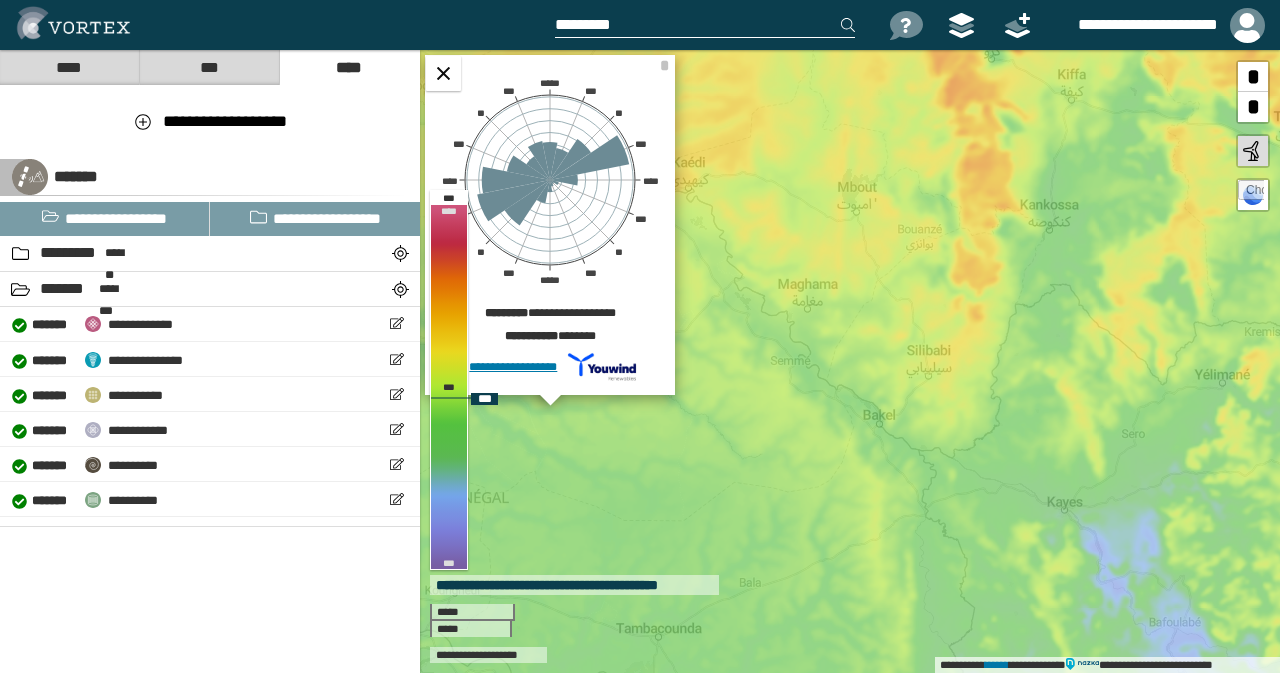 click on "**********" at bounding box center [550, 316] 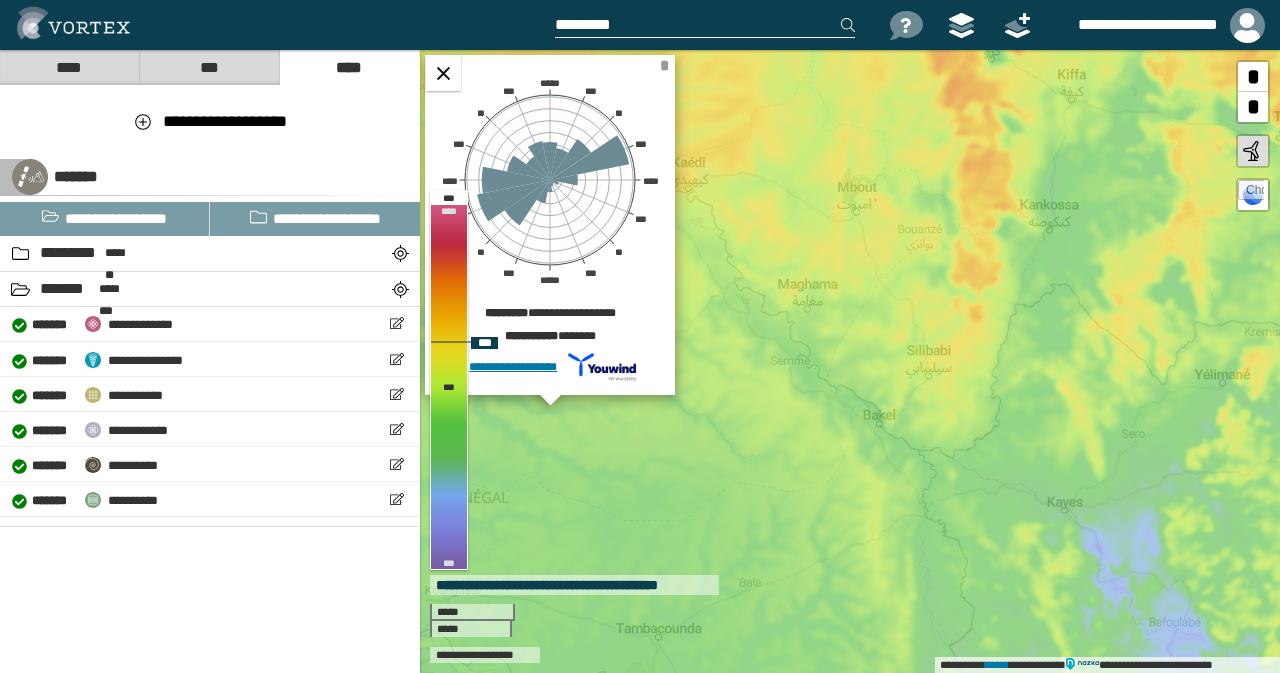 click on "*" at bounding box center (664, 65) 